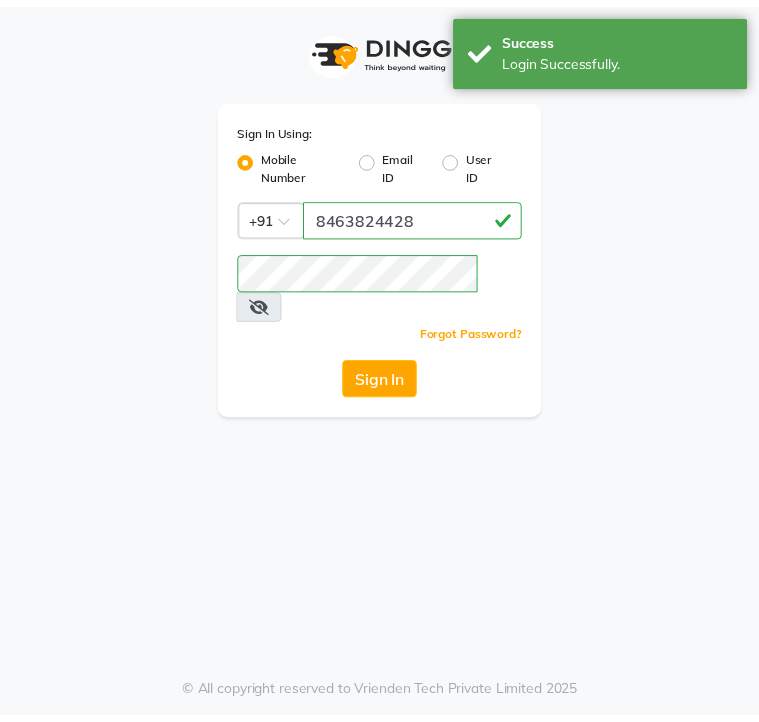scroll, scrollTop: 0, scrollLeft: 0, axis: both 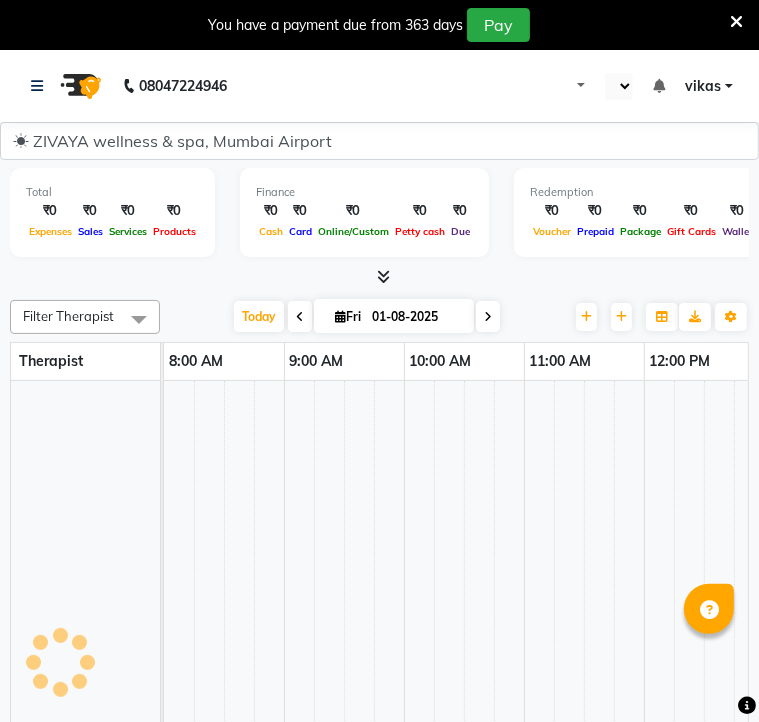 select on "en" 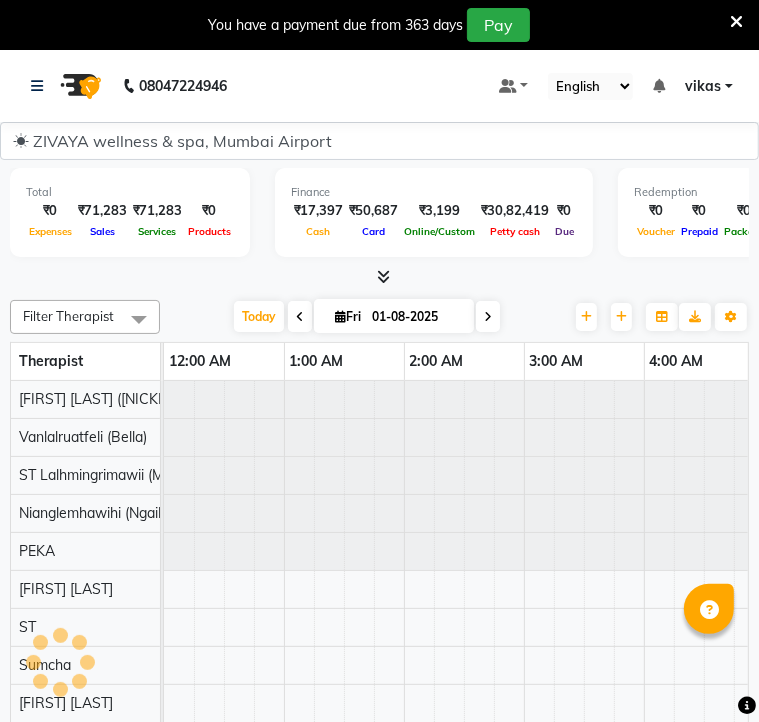 scroll, scrollTop: 0, scrollLeft: 720, axis: horizontal 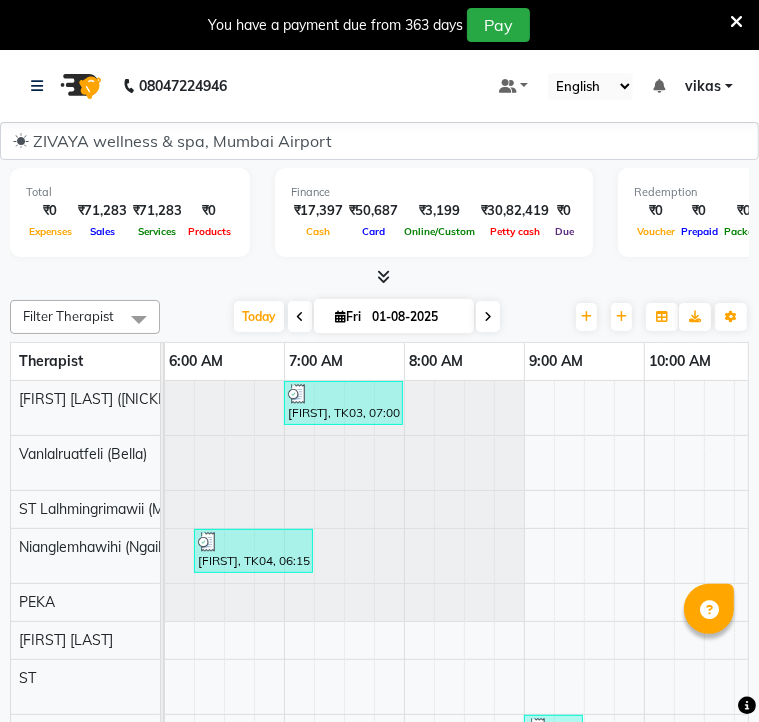click on "Select Location ×  Zivaya Wellness & Spa, Mumbai Airport Sayaji Zivaya, Vijay Nagar Zivaya  Spa Le Meridien Gurugram, M.g. Road Zivaya Central Mall Indore,  Indore   Zivaya Wellness & Spa, Ahmedabad Airport The Qalm Spa, Meghdoot Garden Zivaya Aloft, Aerocity Zivaya Spa Pride Plaza New Delhi, Asset 5a Zivaya Spa  Hilton Jaipur , Jaipur   Zivaya -The Belvedere Golf & Country Club / Ahmedabad, Gandhinagar Hwy Zivaya Spa  The Ummed Ahmedabad , Hansol Zivaya-panghat Spa Udaipur, Panghat   Zivaya Wellness & Spa, Mumbai Airport Zivaya Wellness Ho, Rnt Marg" at bounding box center (0, 0) 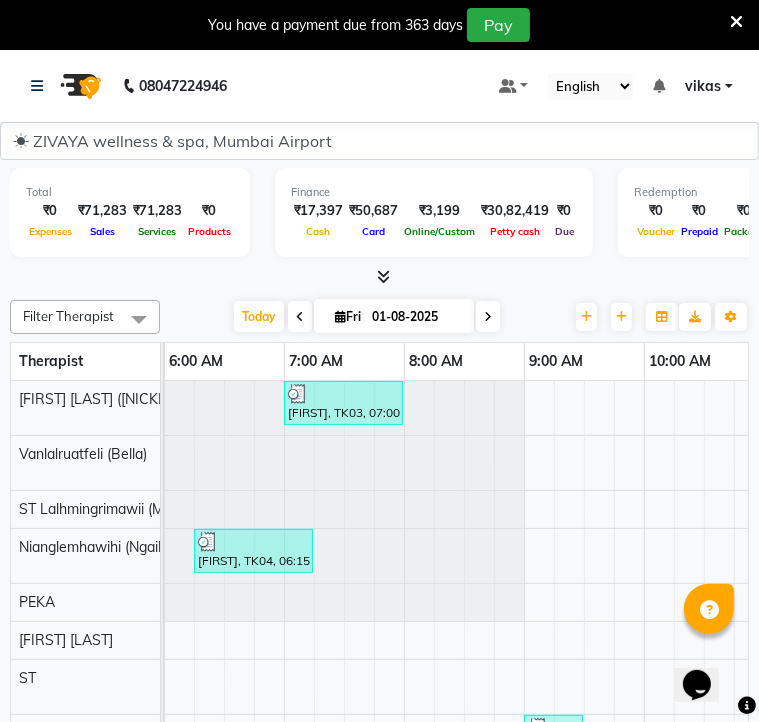 scroll, scrollTop: 0, scrollLeft: 0, axis: both 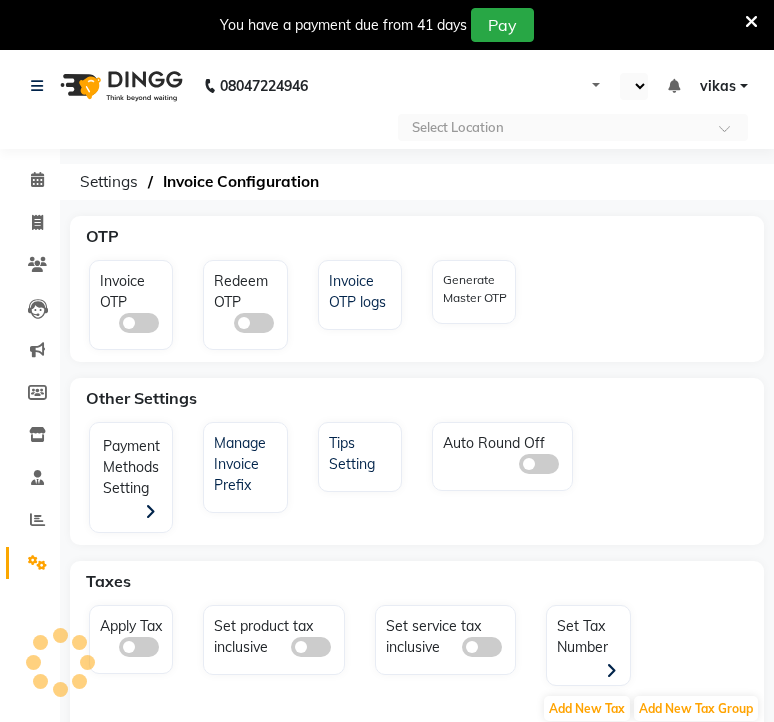 select on "en" 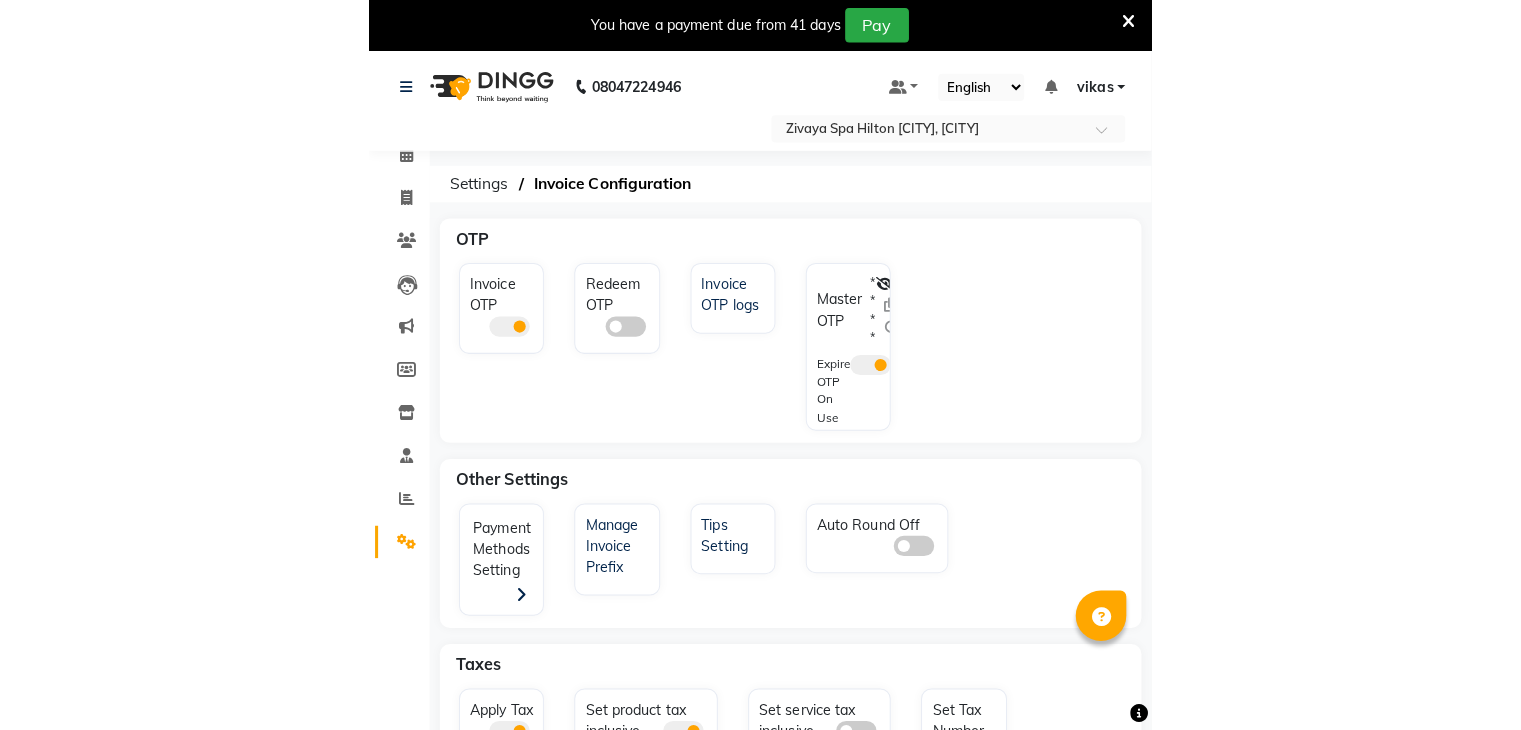scroll, scrollTop: 0, scrollLeft: 0, axis: both 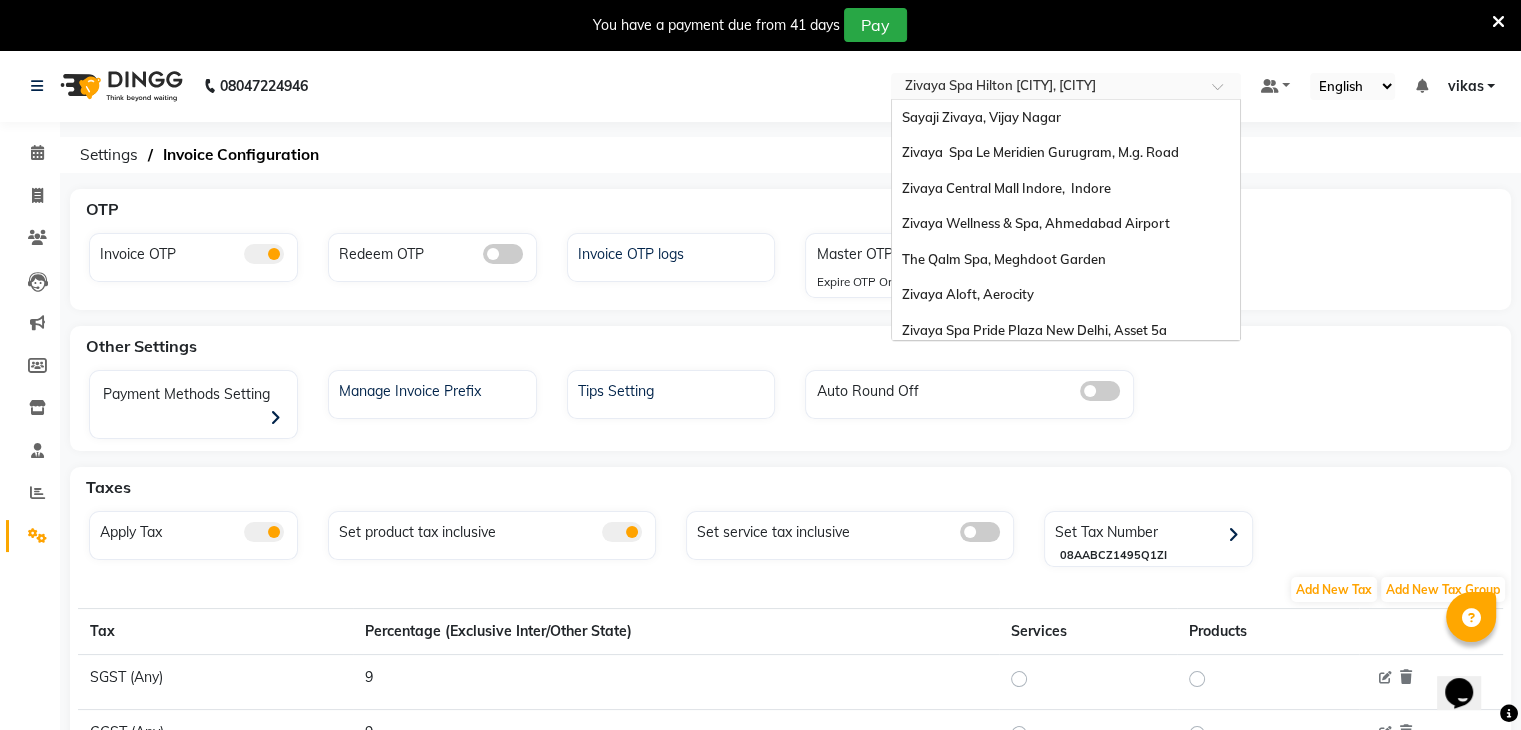 click at bounding box center (1046, 88) 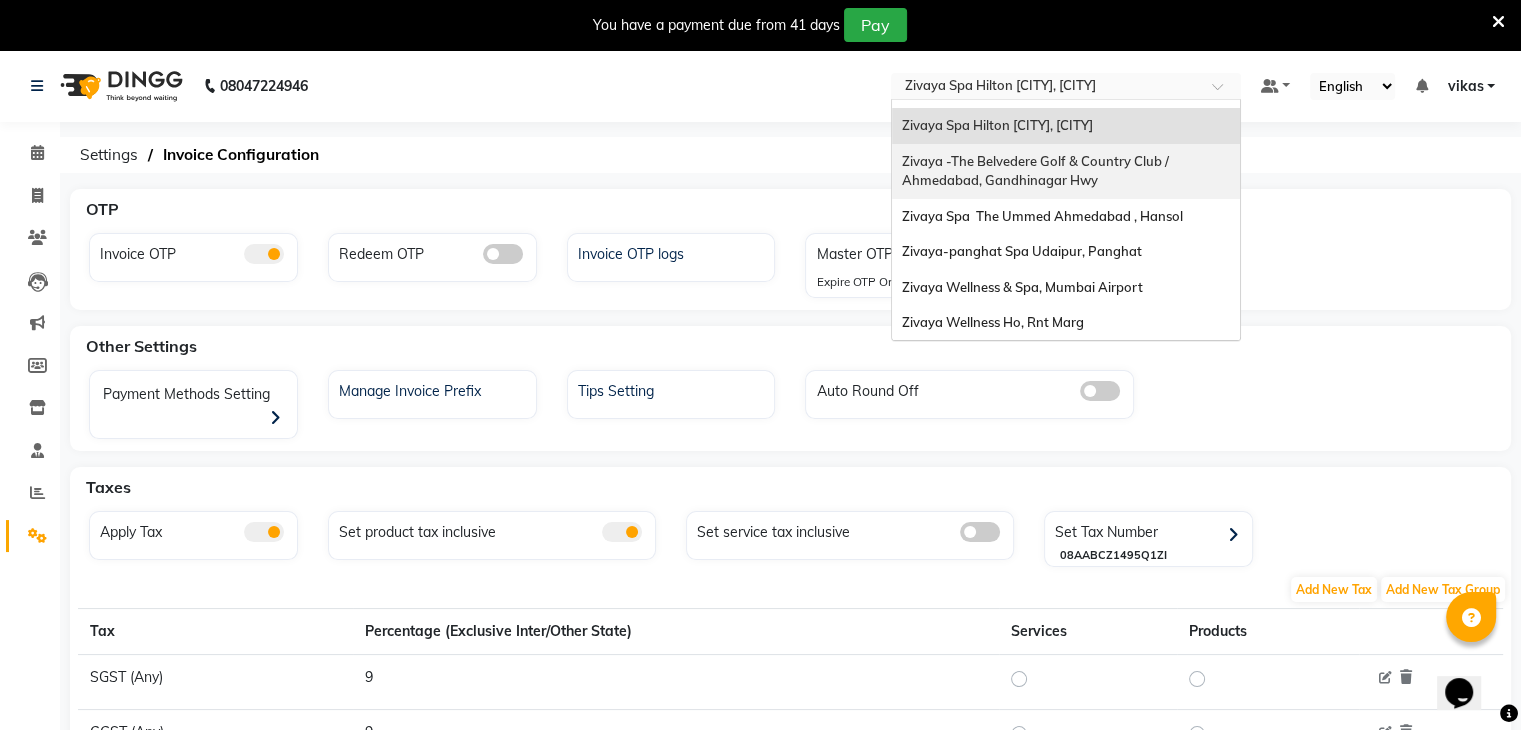 scroll, scrollTop: 0, scrollLeft: 0, axis: both 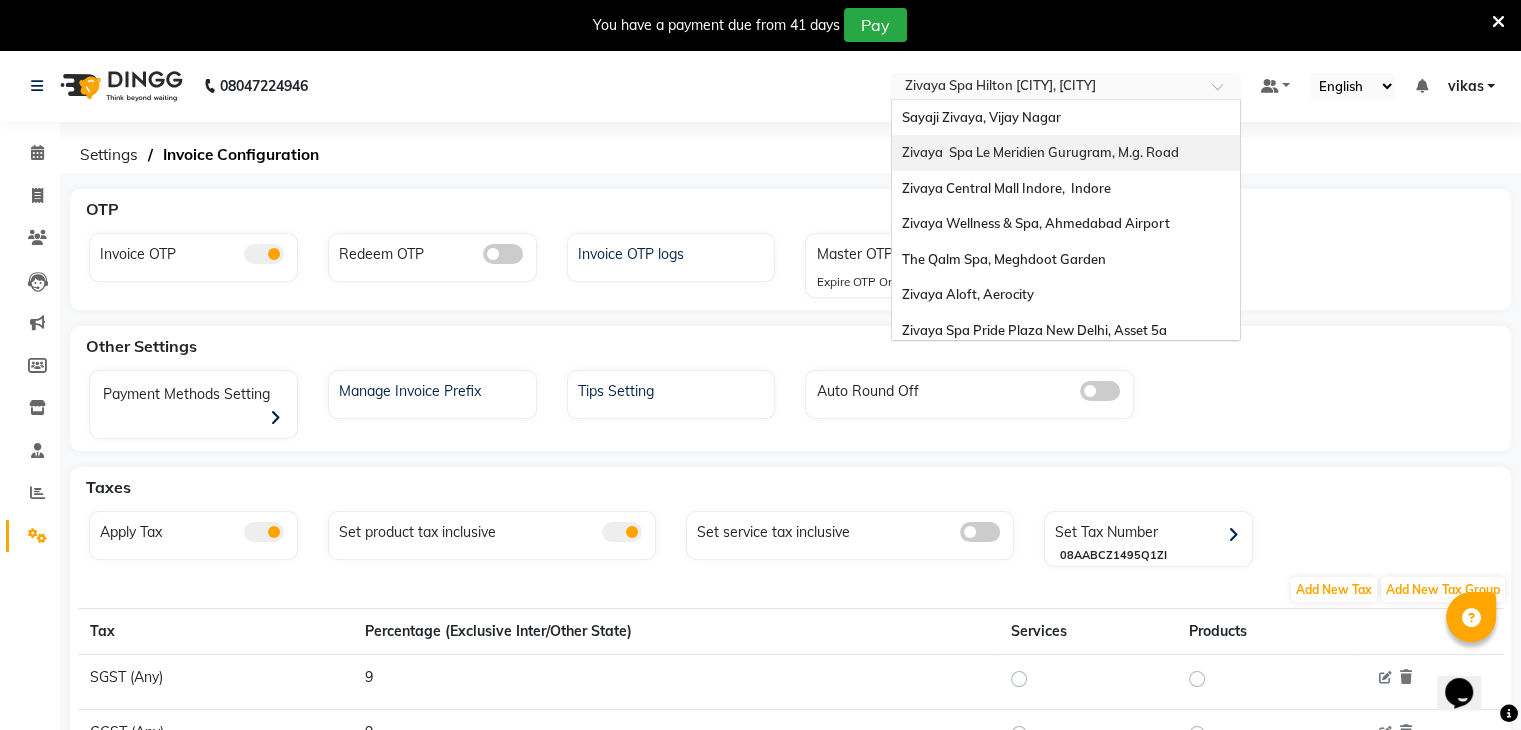 click on "Zivaya  Spa Le Meridien Gurugram, M.g. Road" at bounding box center (1040, 152) 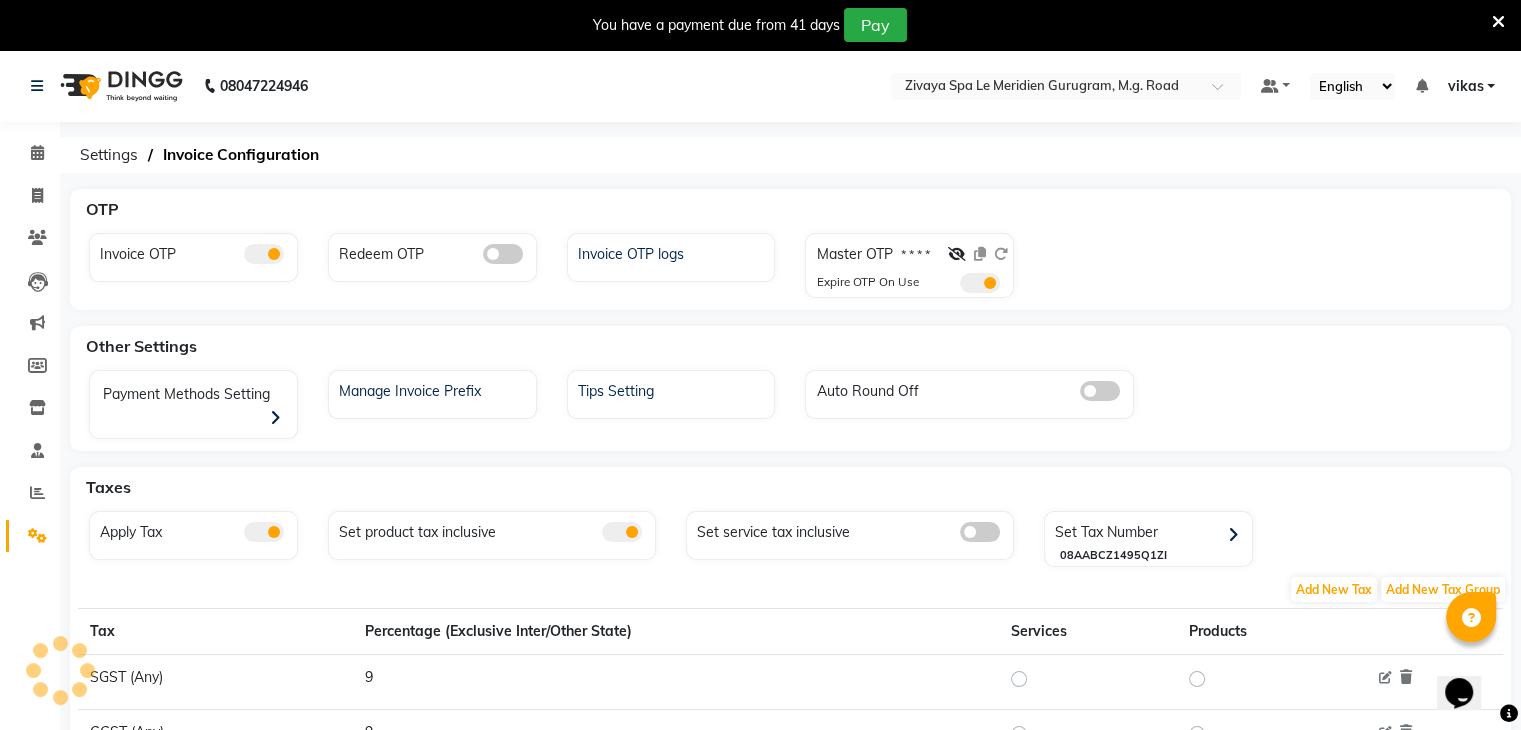 click 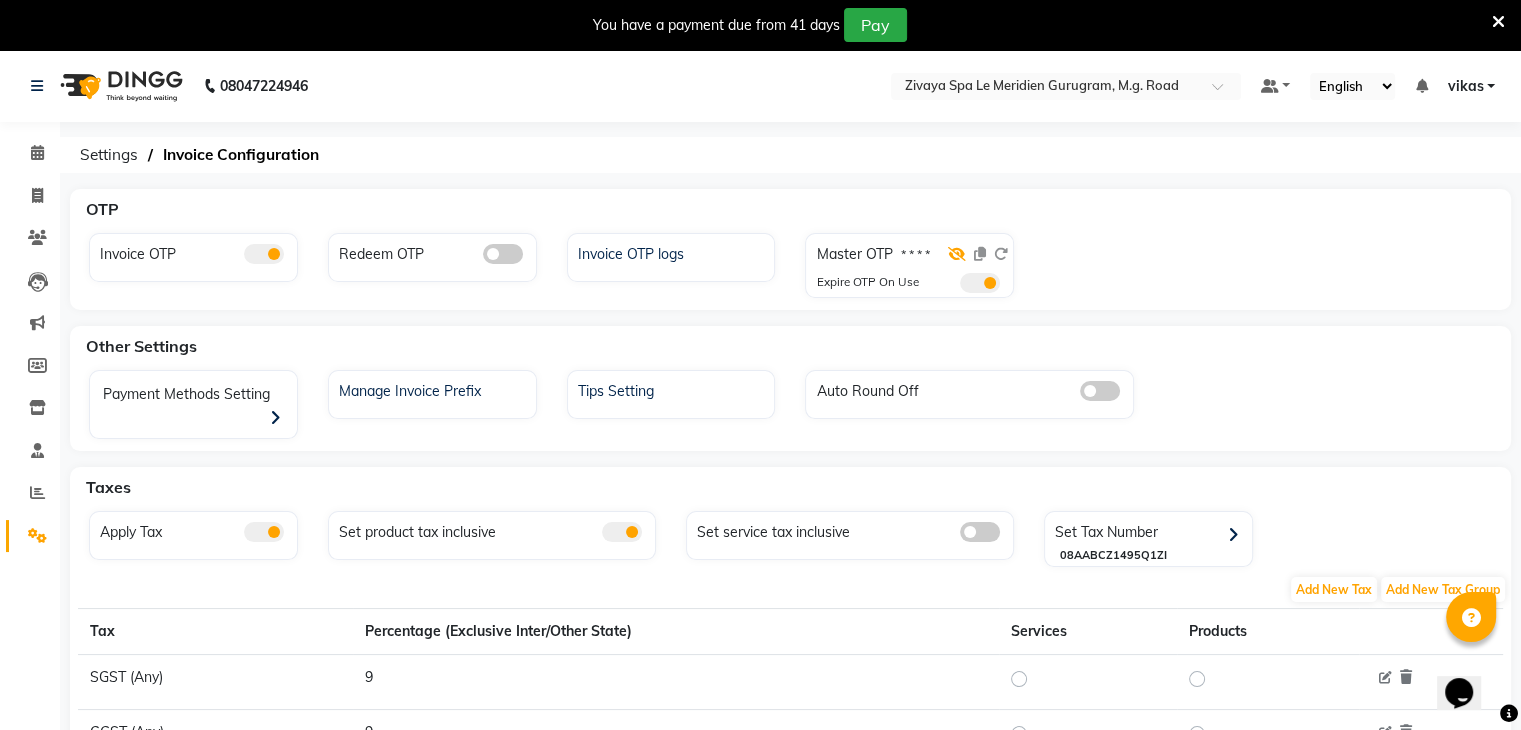 click 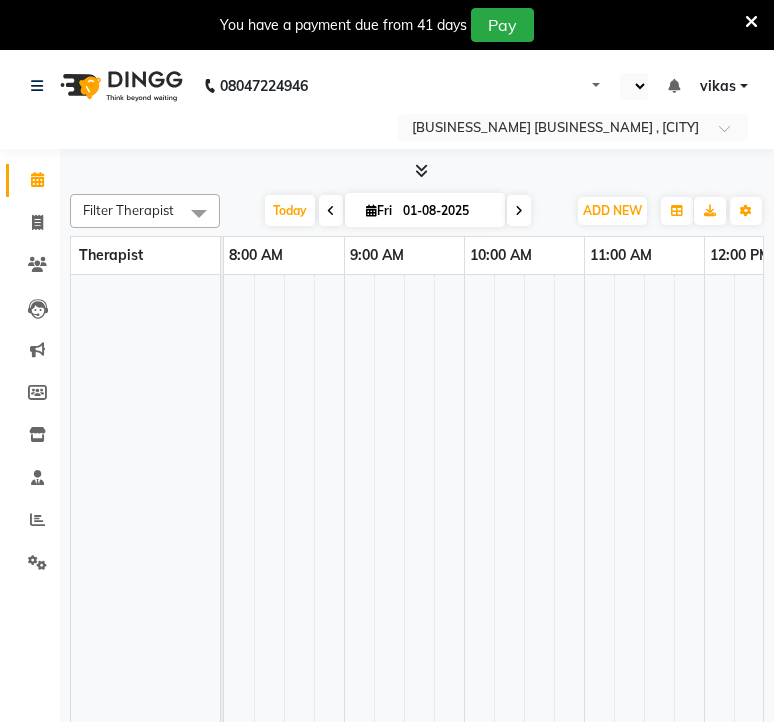 select on "en" 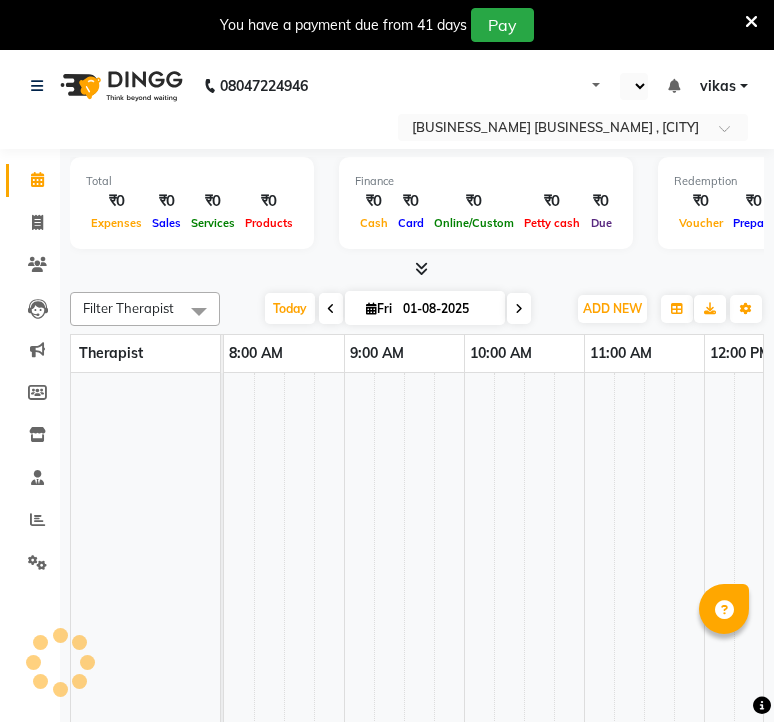 select on "en" 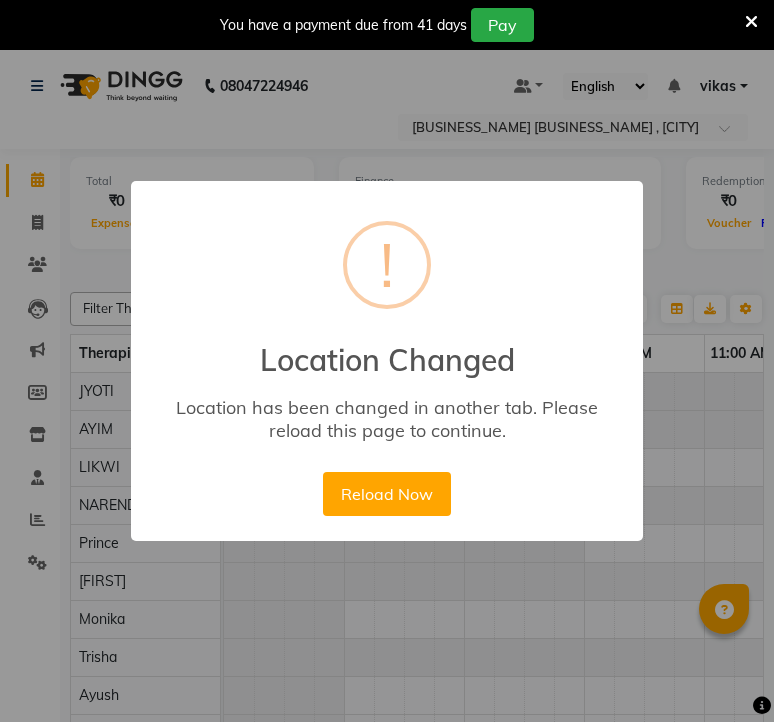 scroll, scrollTop: 0, scrollLeft: 0, axis: both 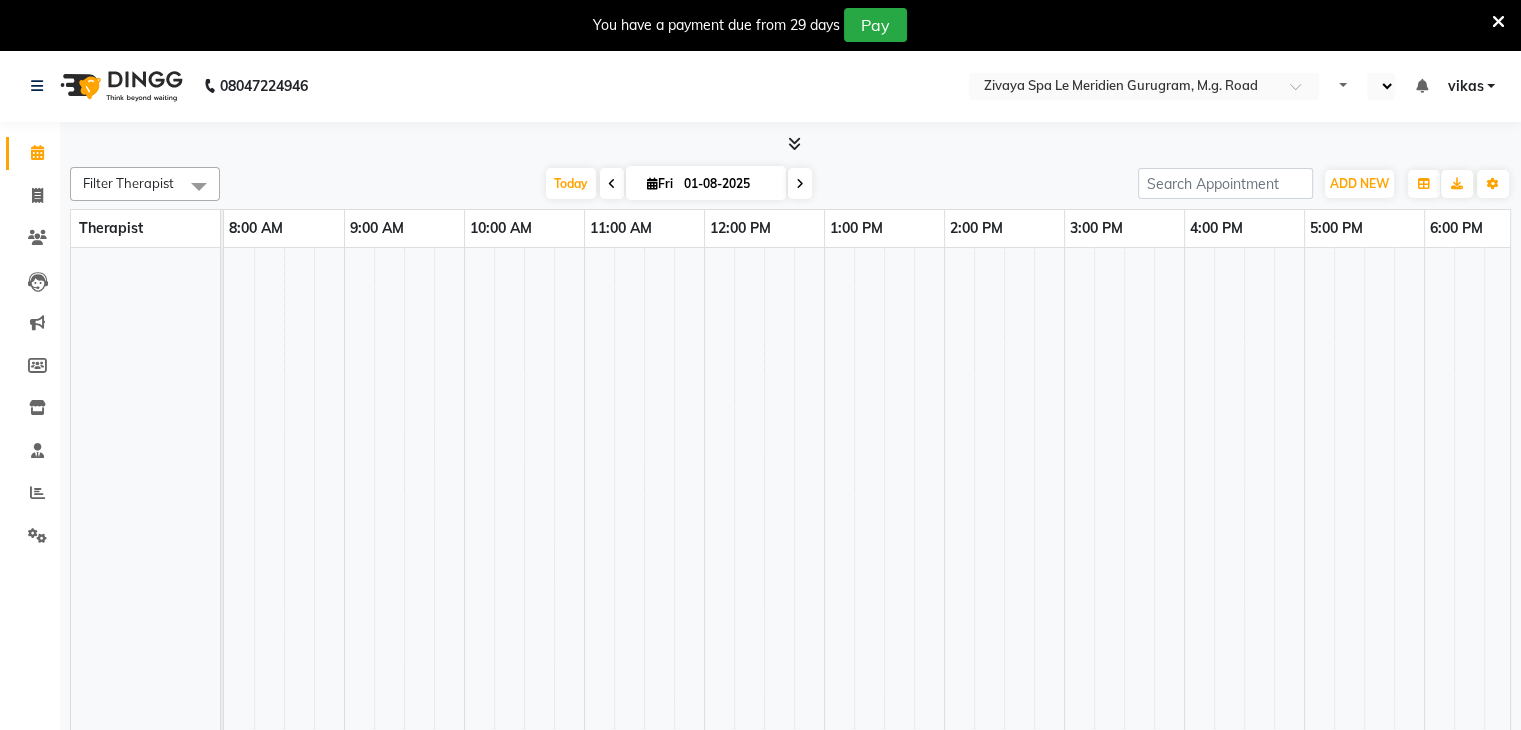 select on "en" 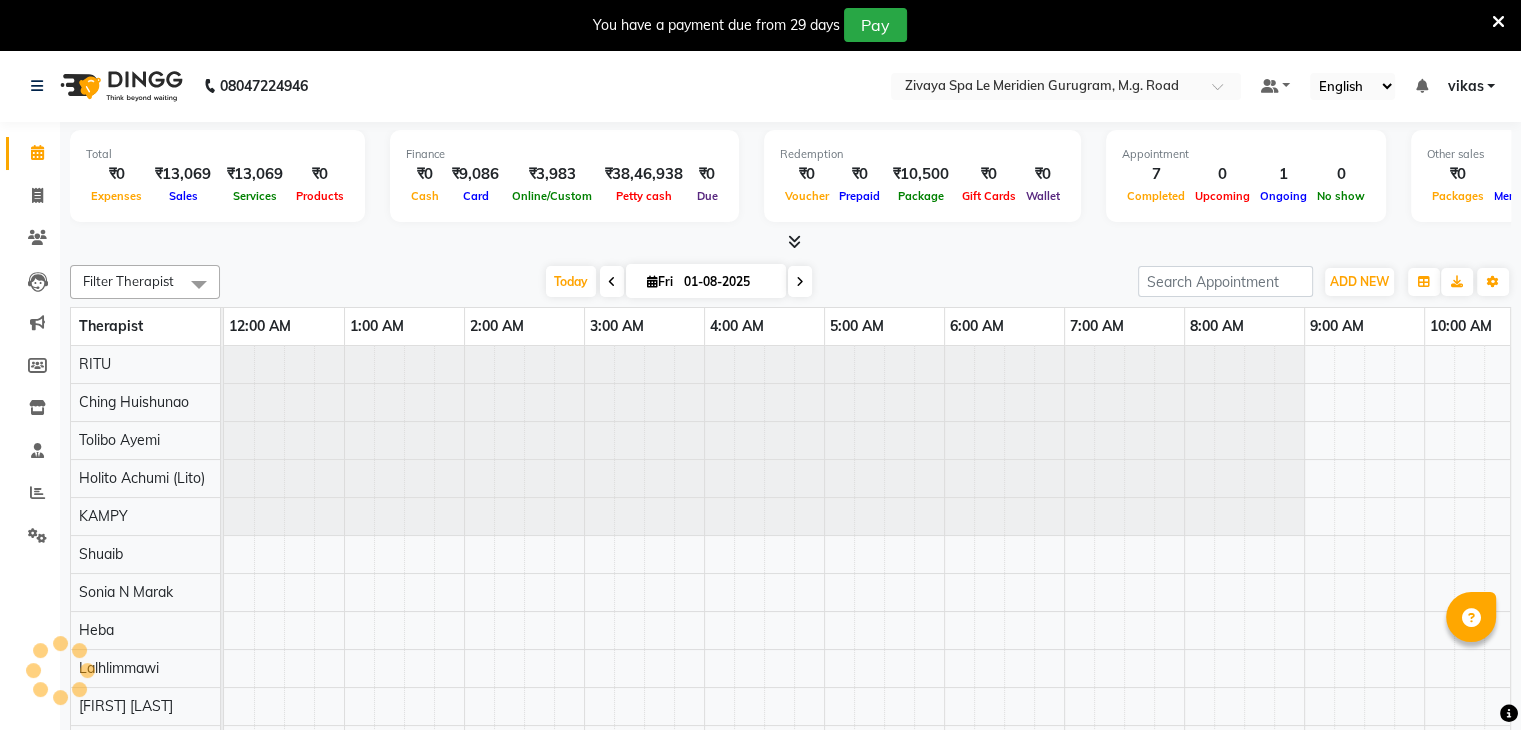 scroll, scrollTop: 0, scrollLeft: 720, axis: horizontal 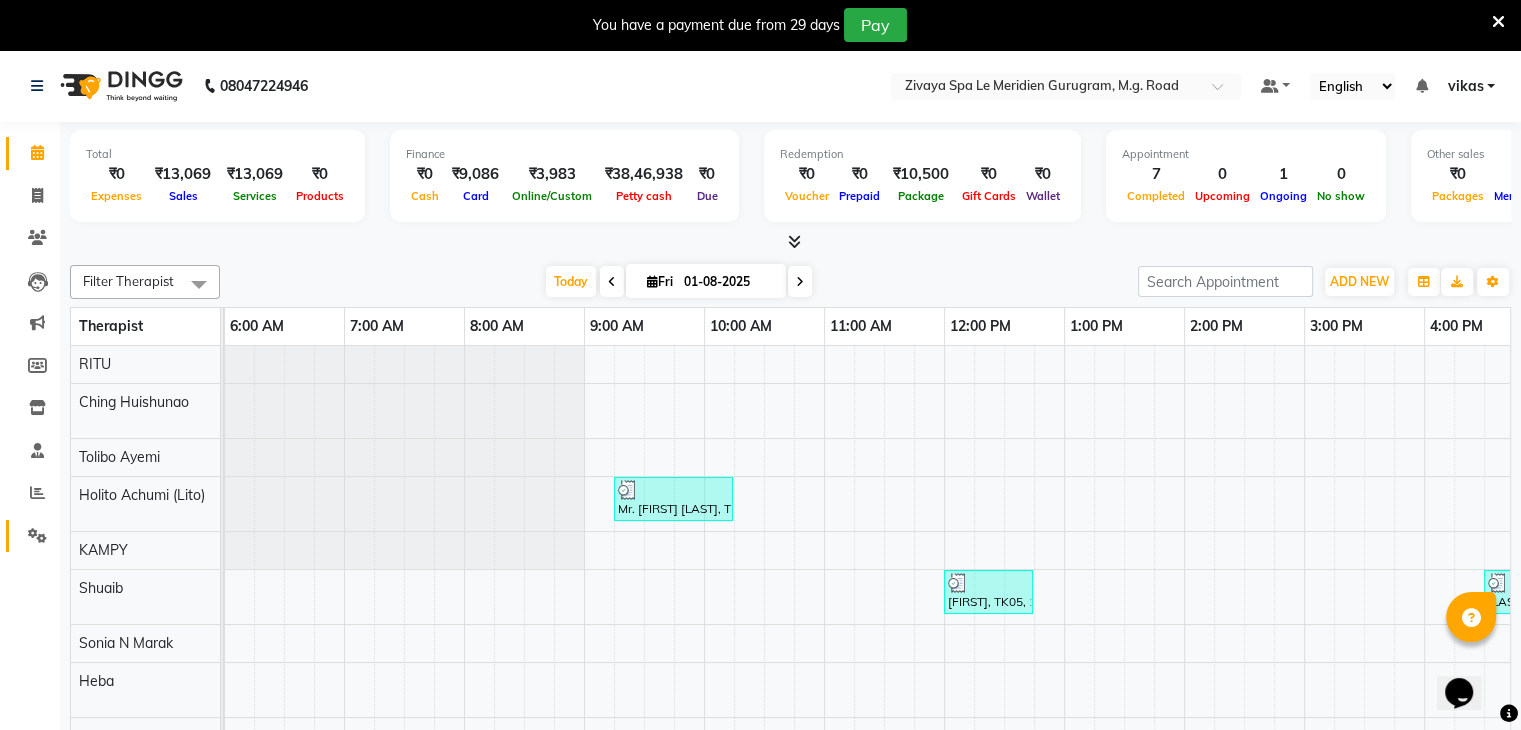 click on "Settings" 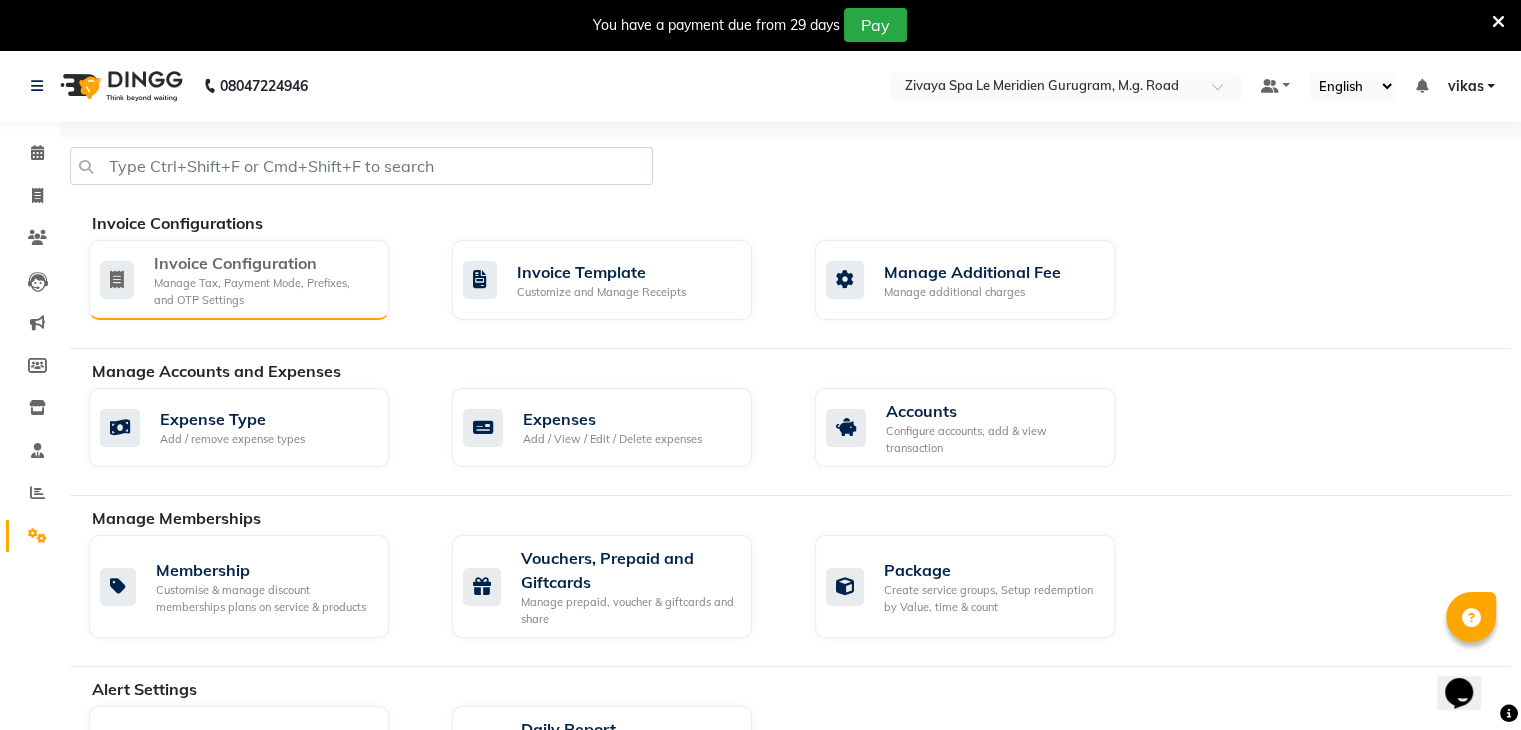 click on "Invoice Configuration Manage Tax, Payment Mode, Prefixes, and OTP Settings" 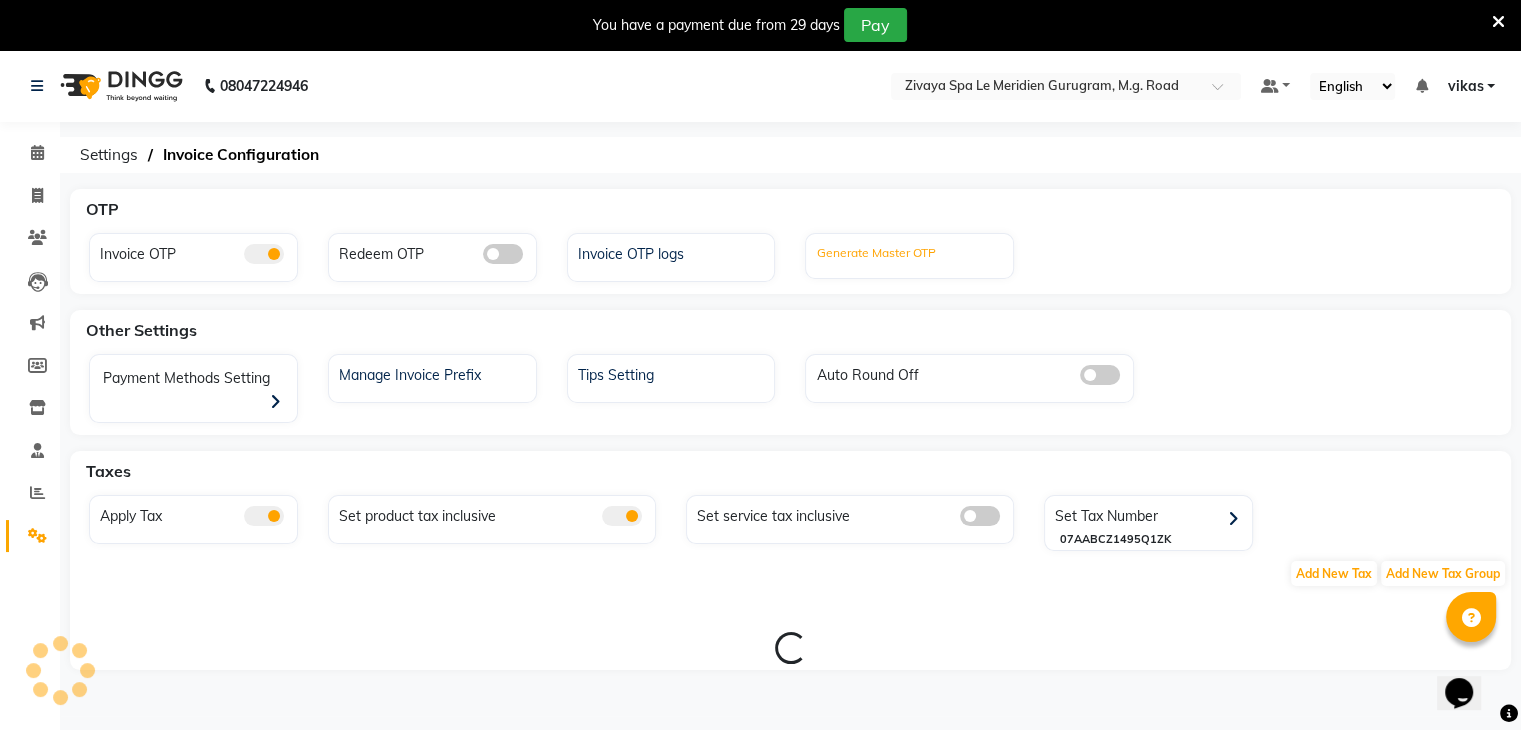 click on "Generate Master OTP" 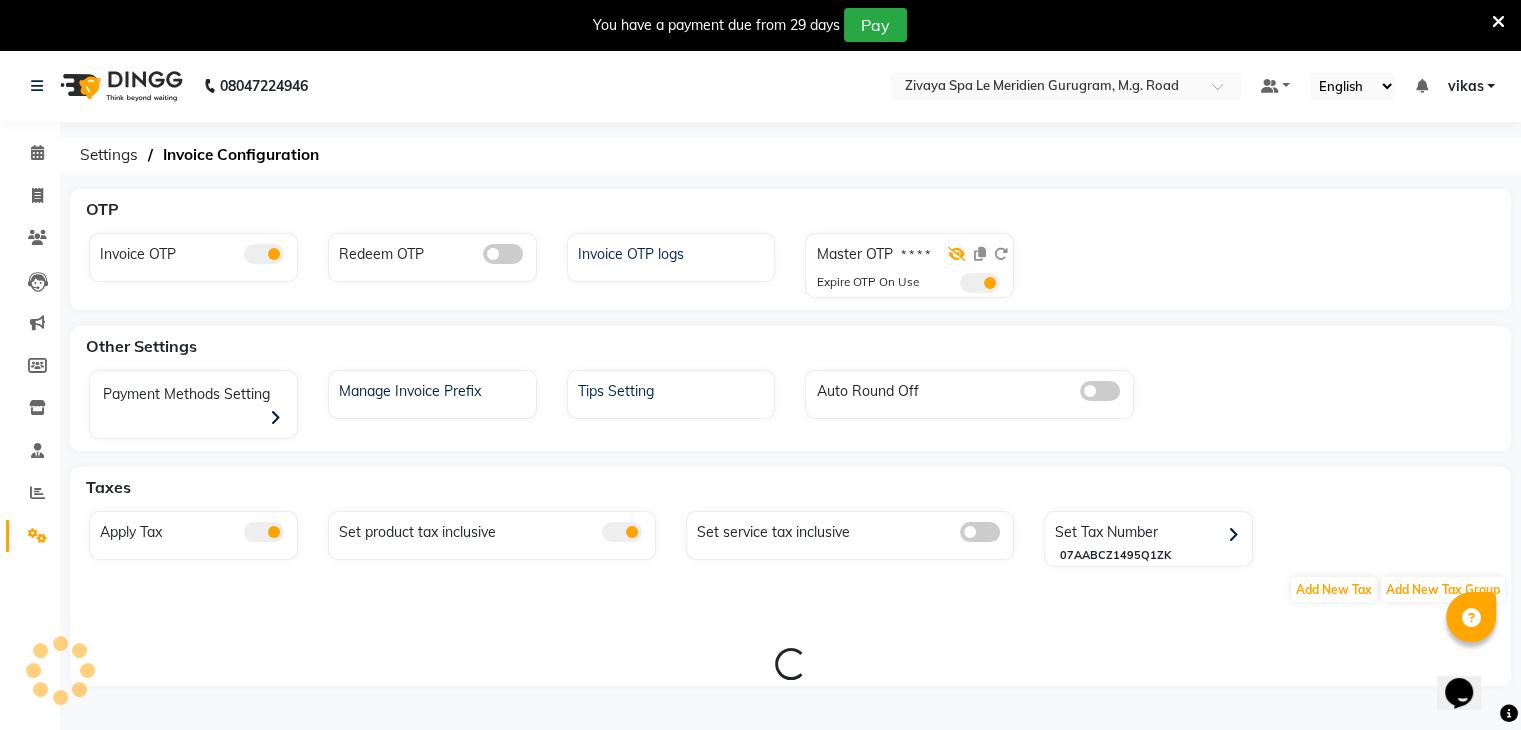click 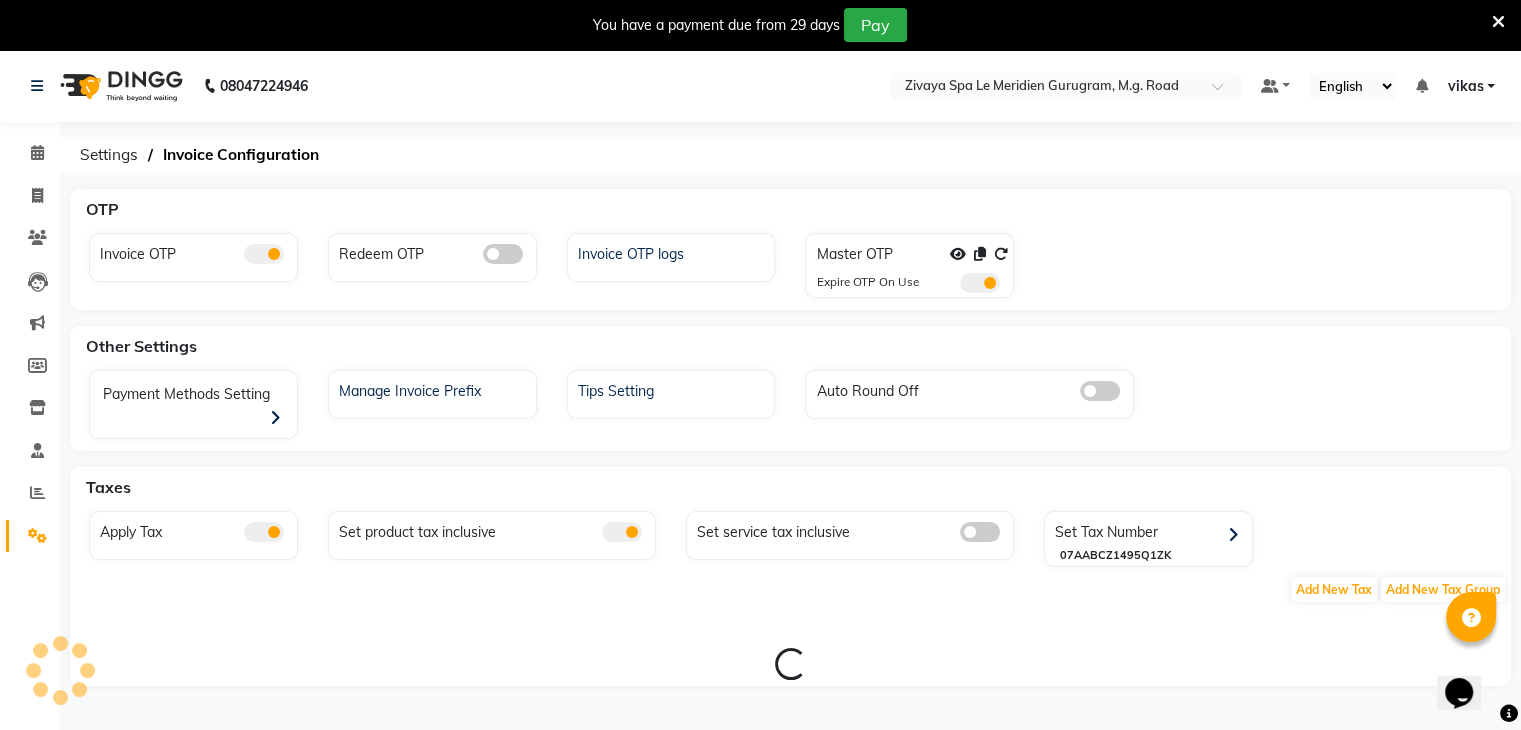 click 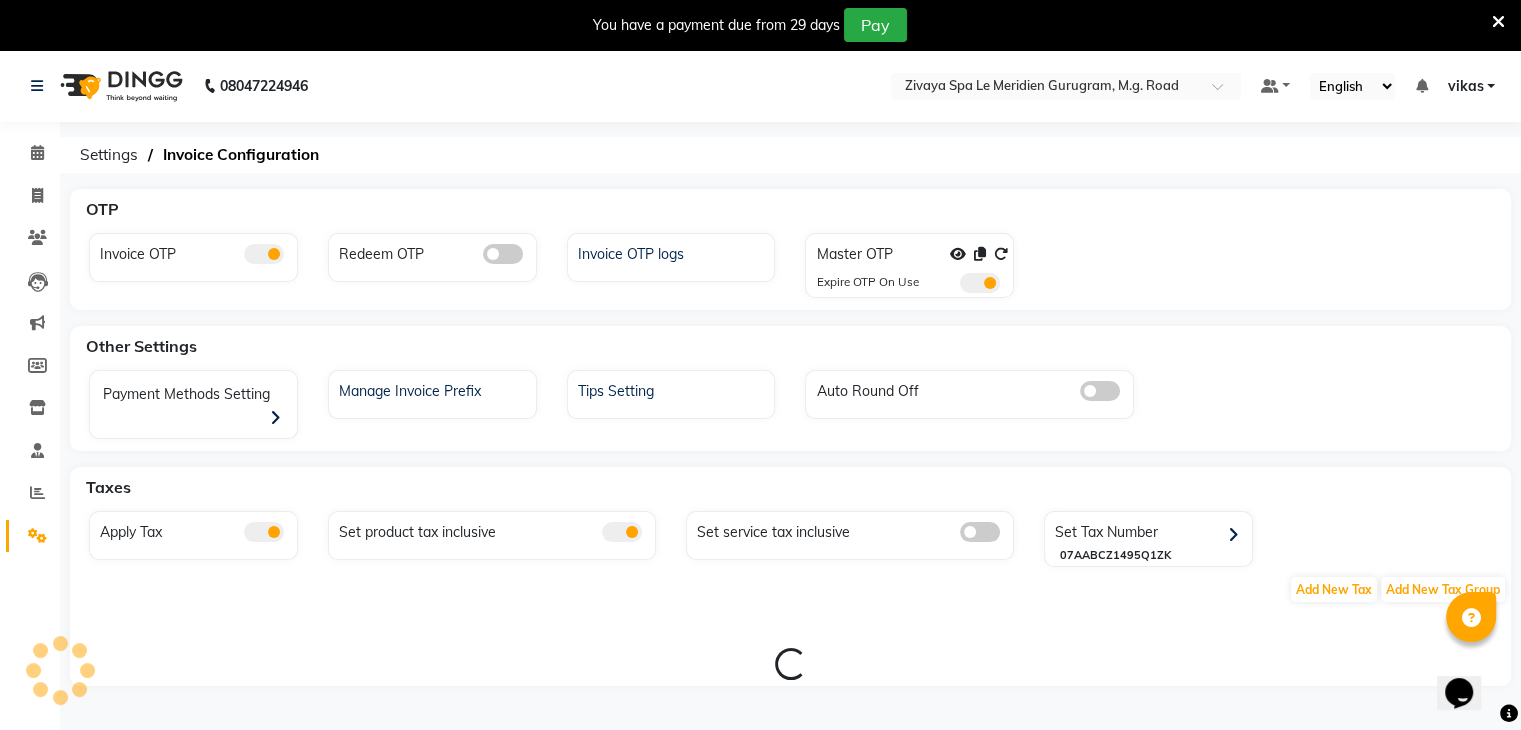 click 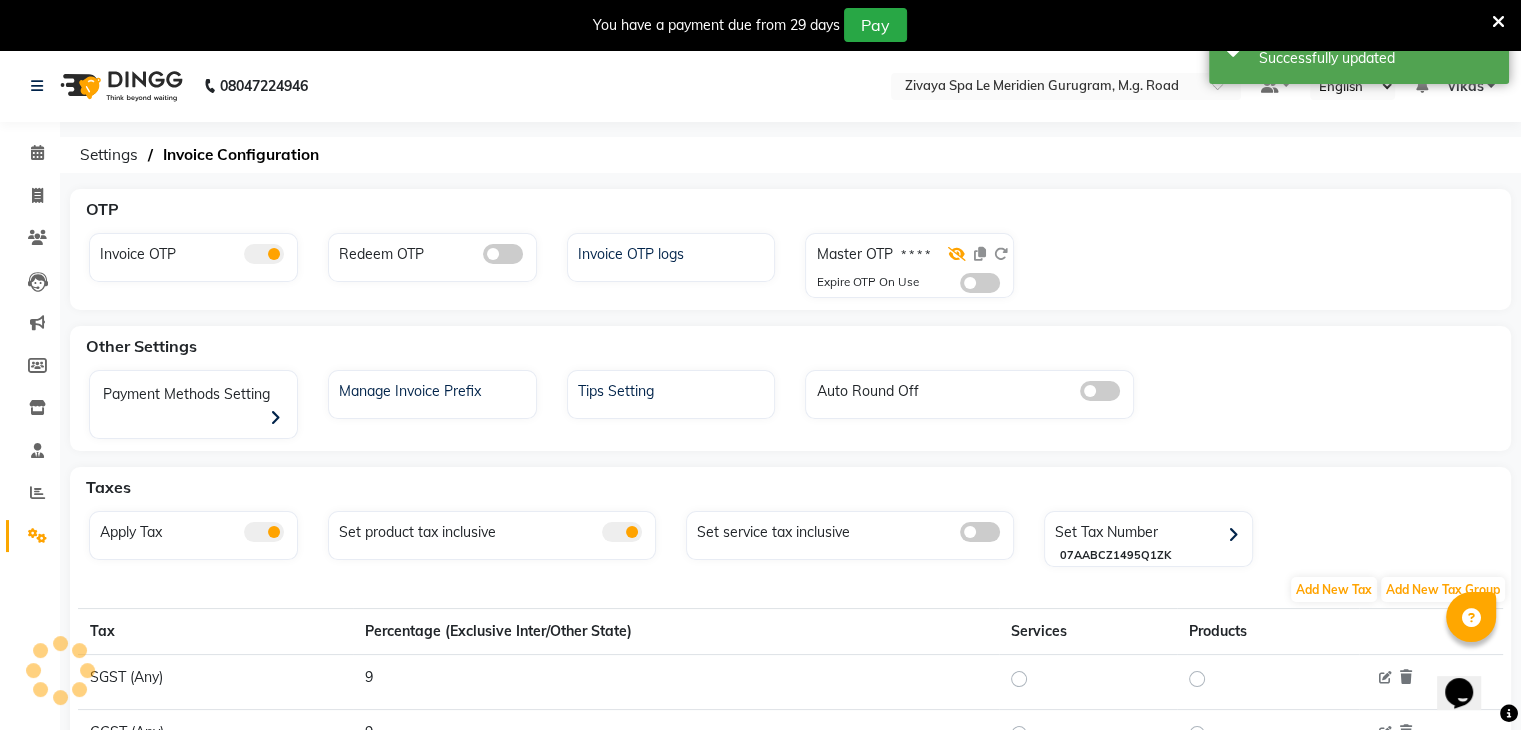 click 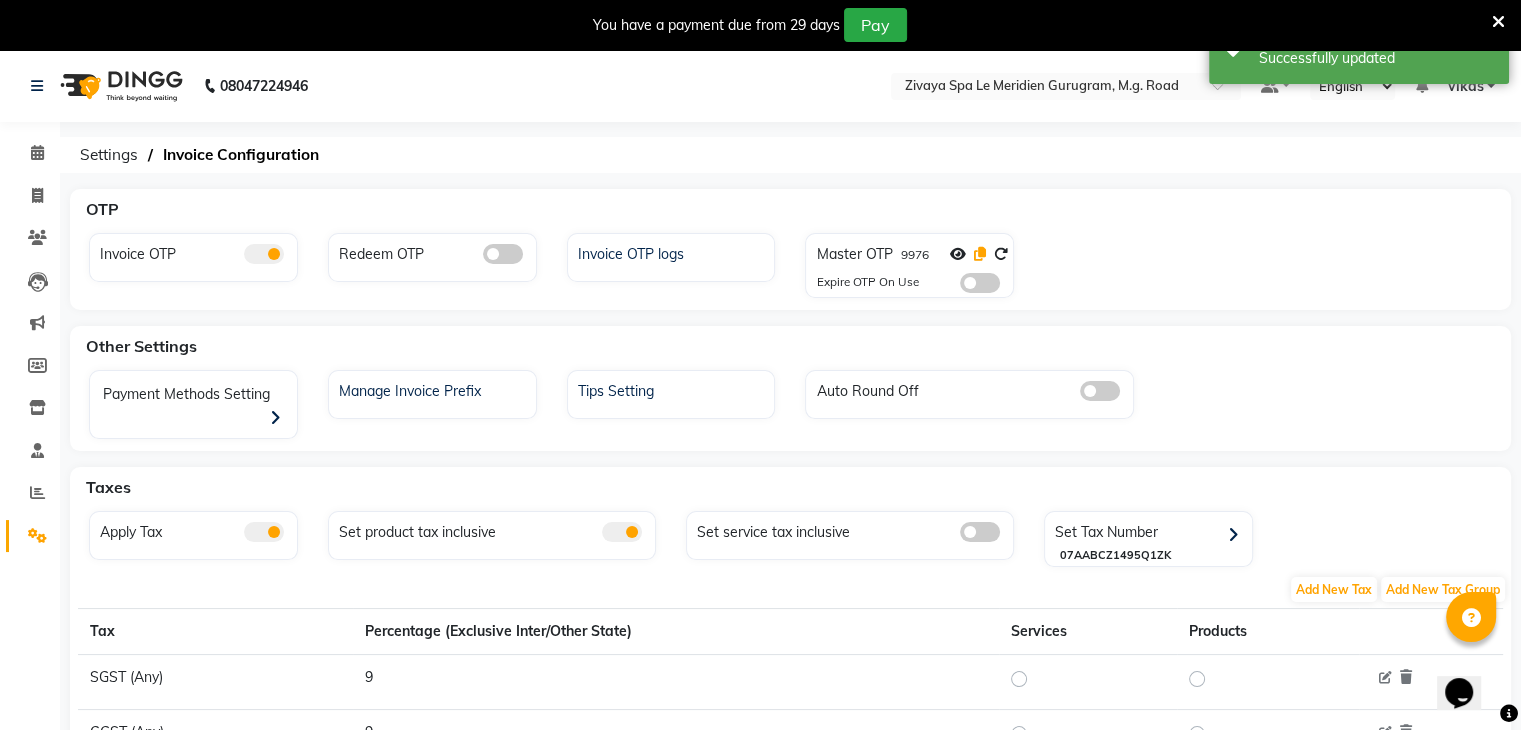 click 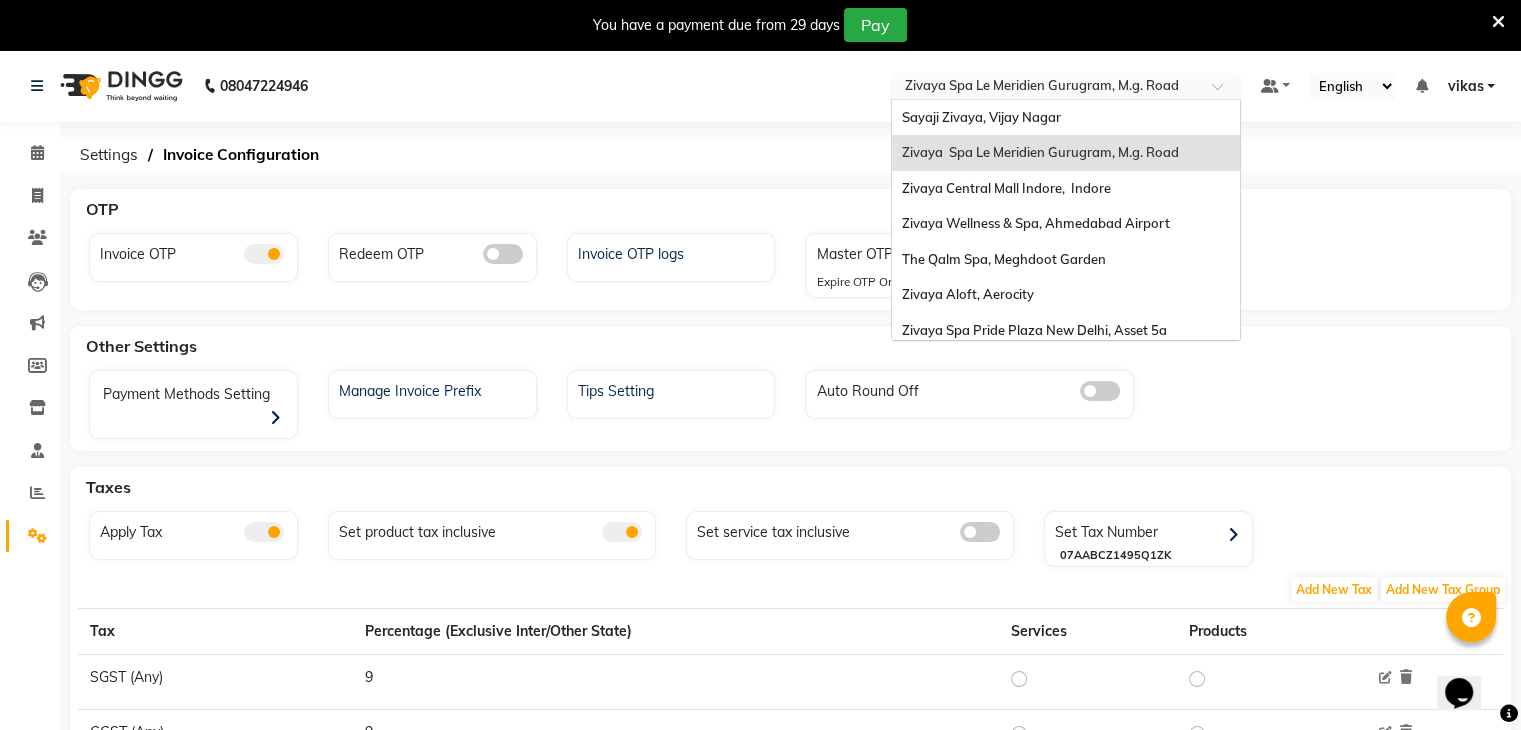 click at bounding box center [1046, 88] 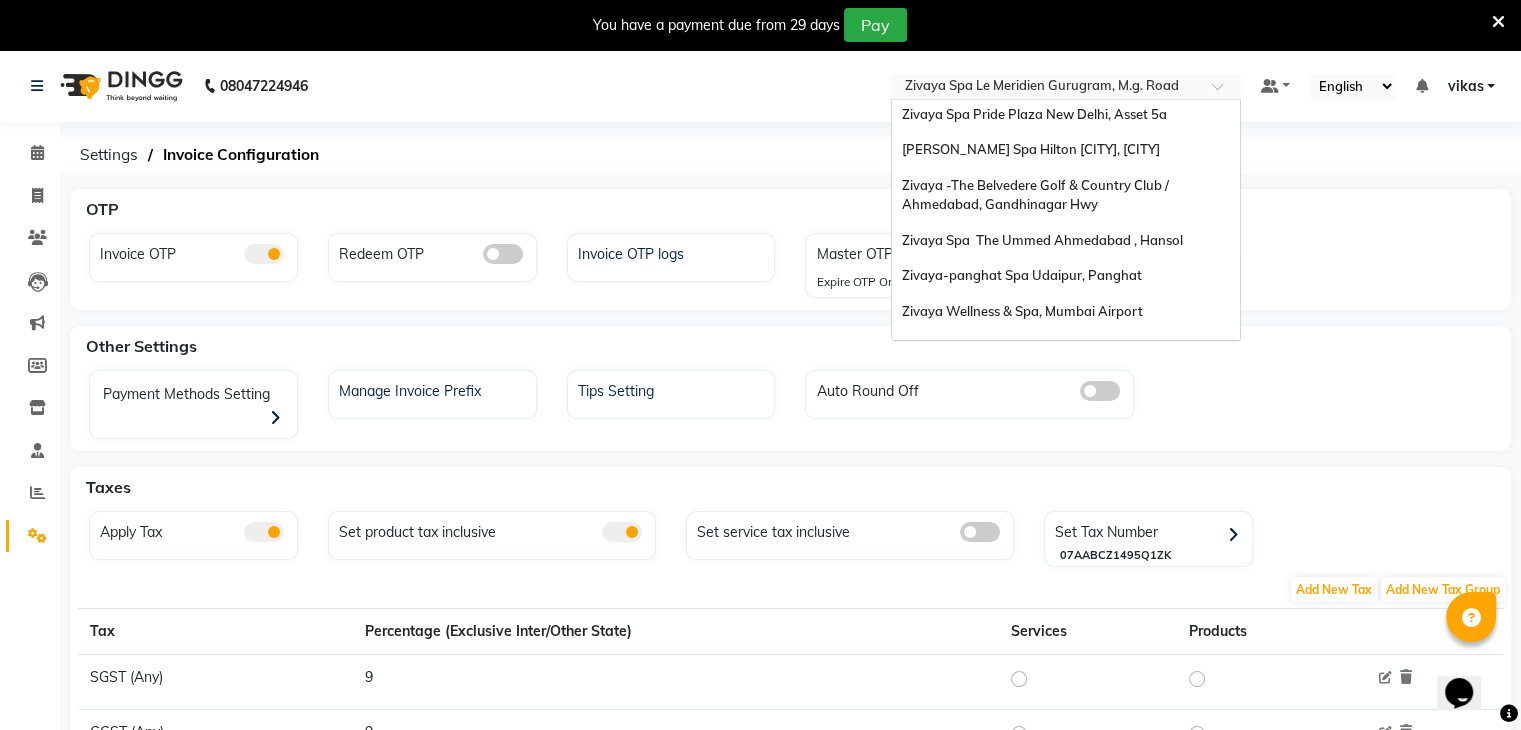 scroll, scrollTop: 240, scrollLeft: 0, axis: vertical 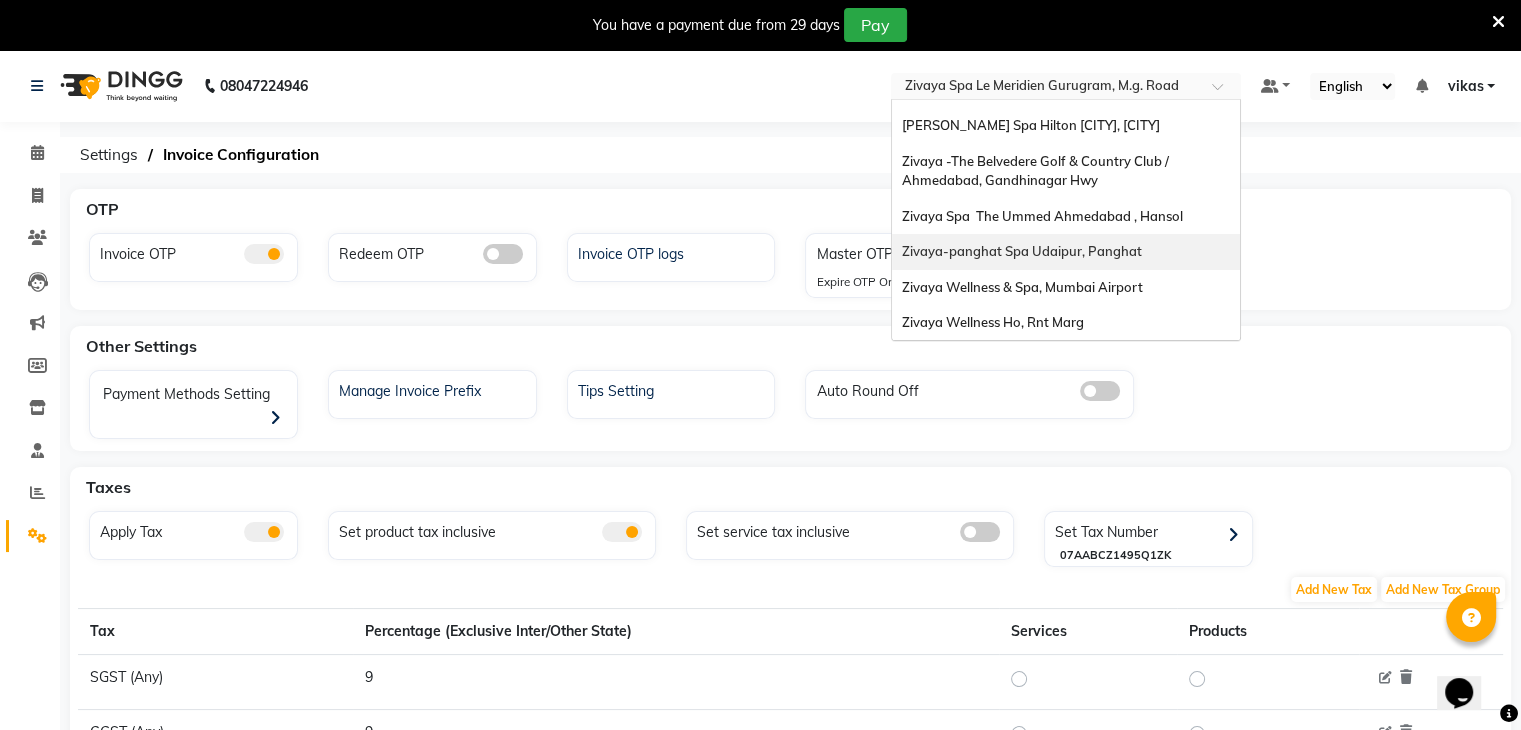 click on "Zivaya-panghat Spa Udaipur, Panghat" at bounding box center (1022, 251) 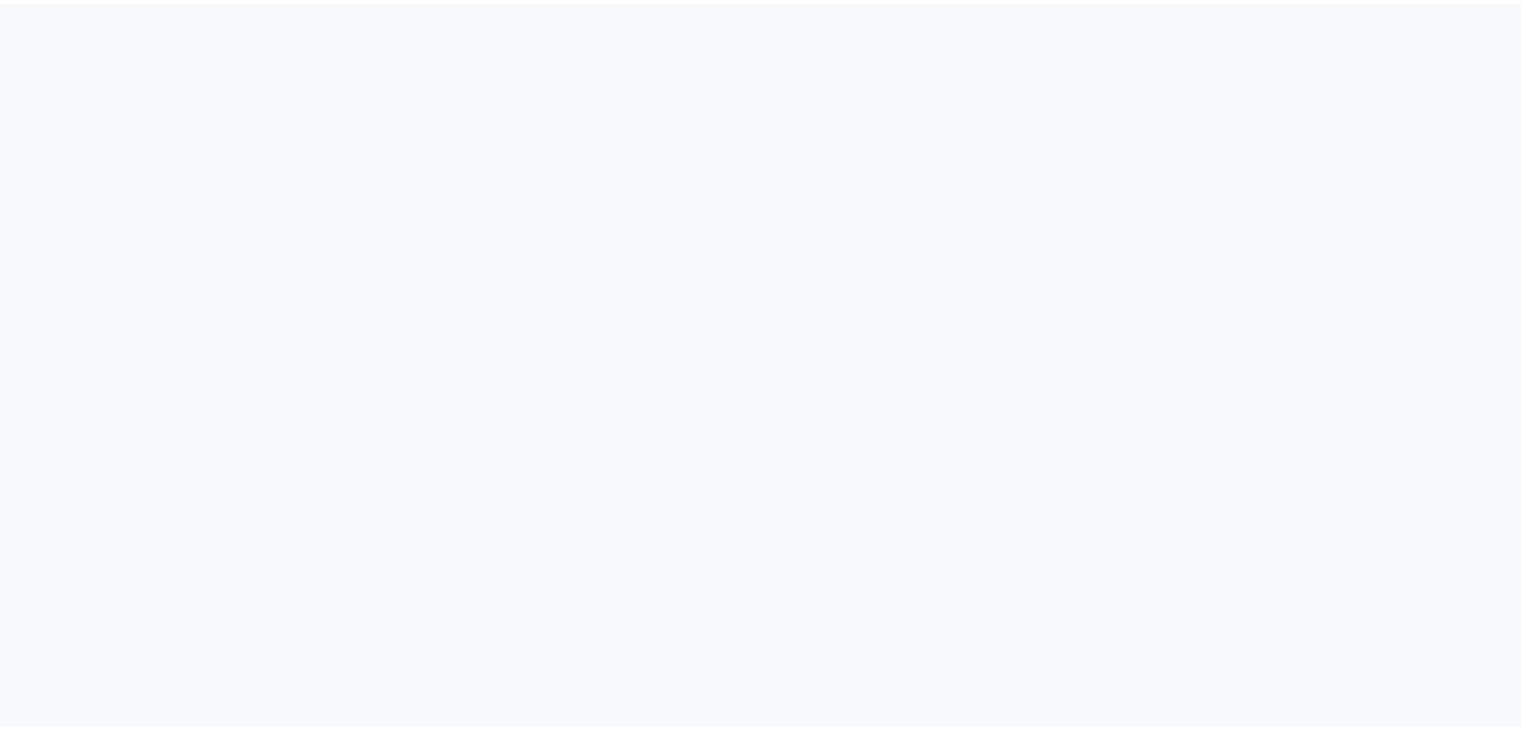 scroll, scrollTop: 0, scrollLeft: 0, axis: both 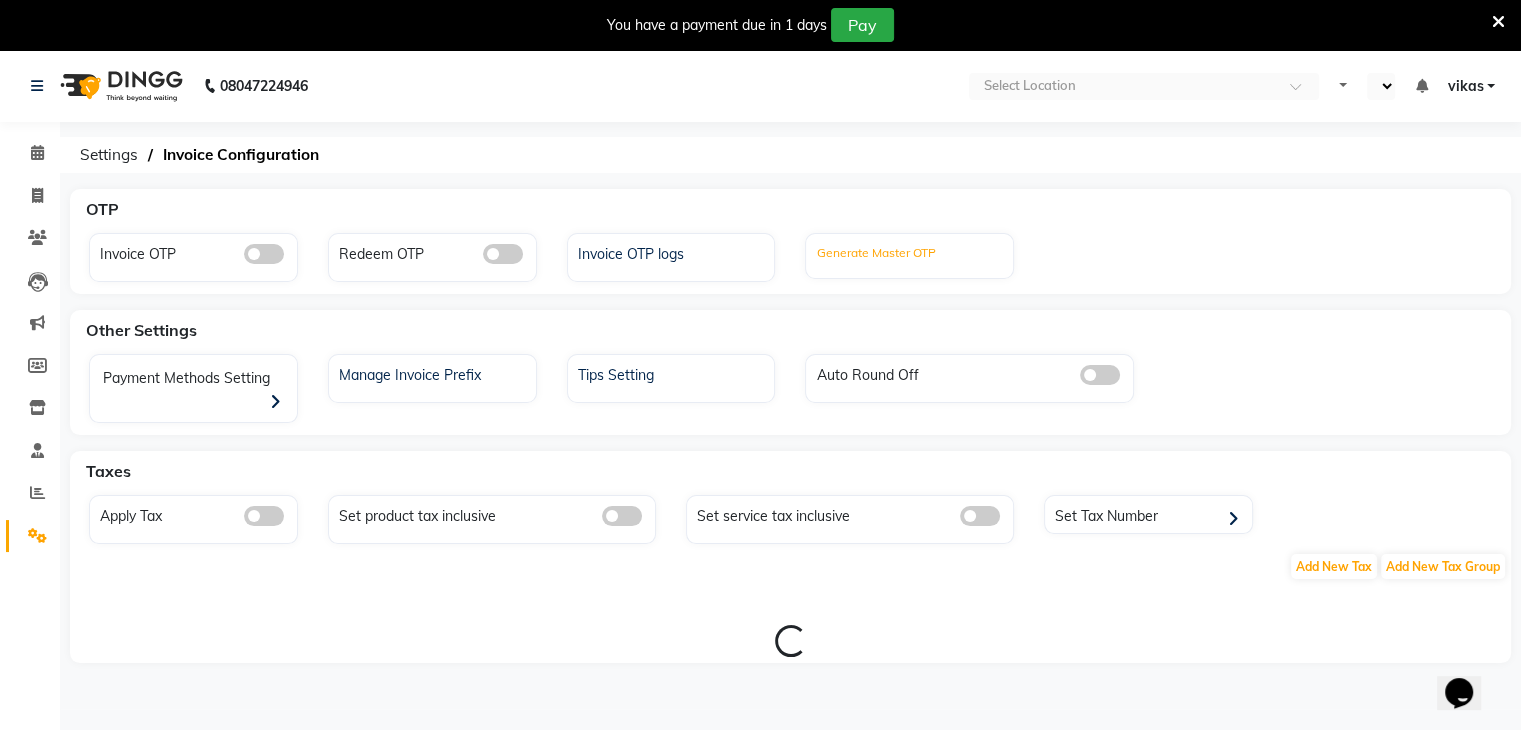 click on "Generate Master OTP" 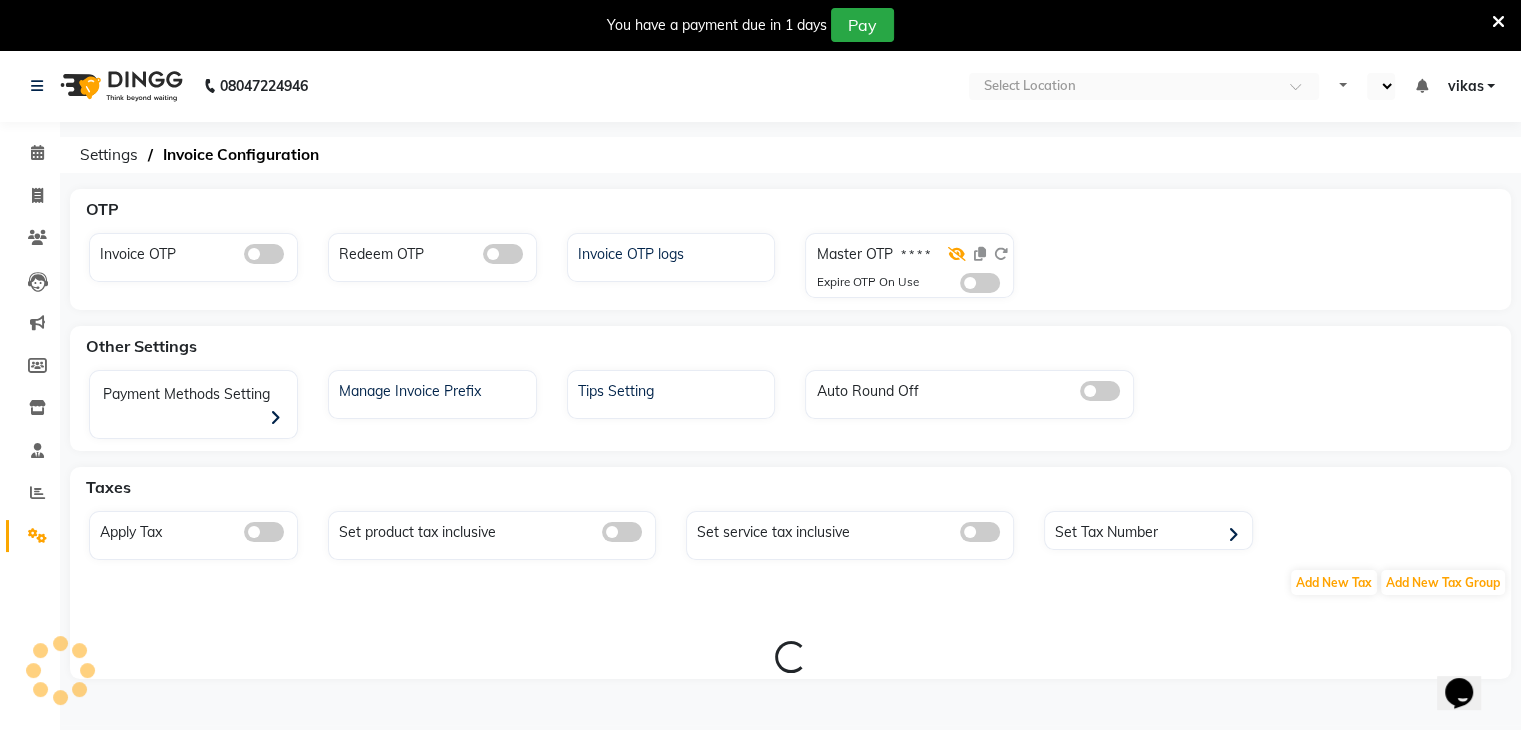 click 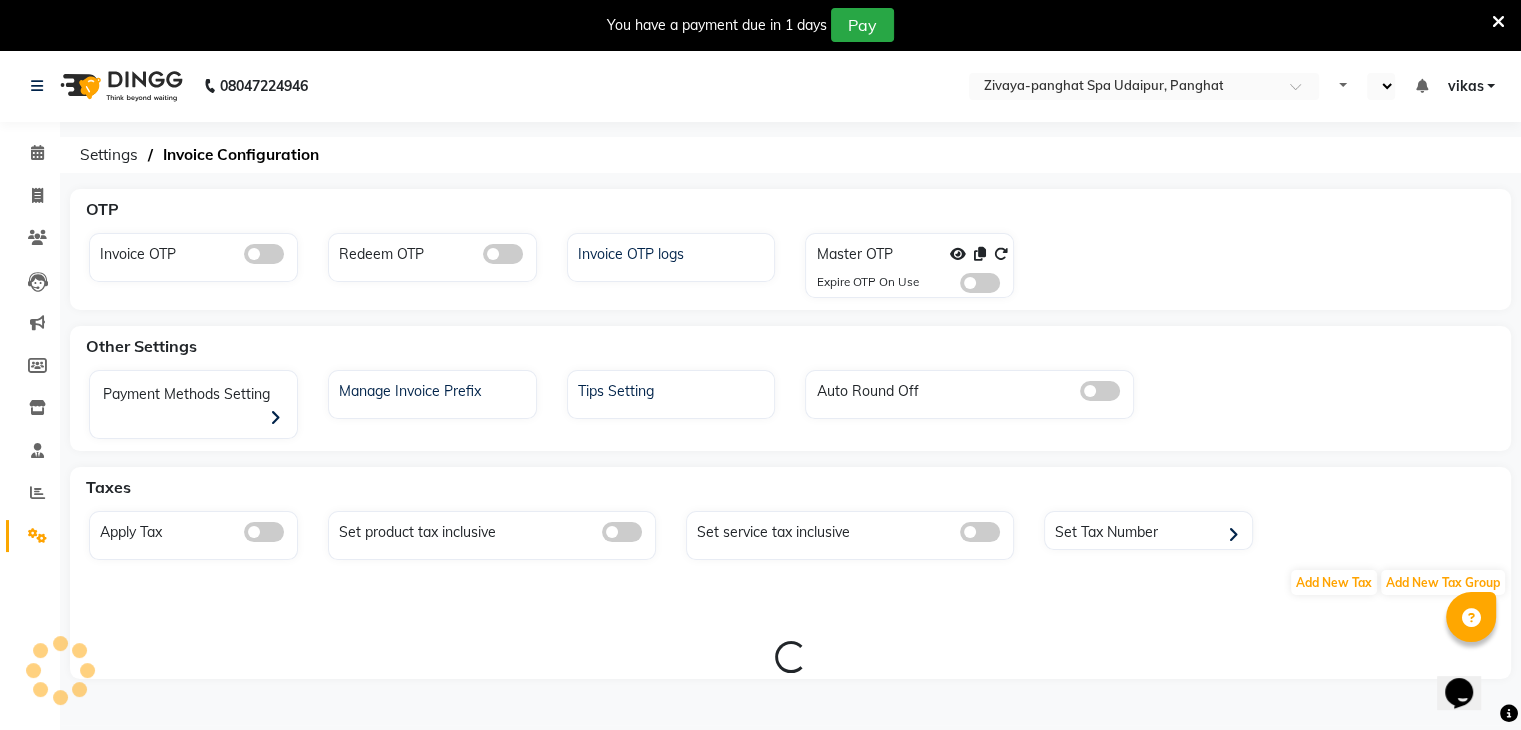 select on "en" 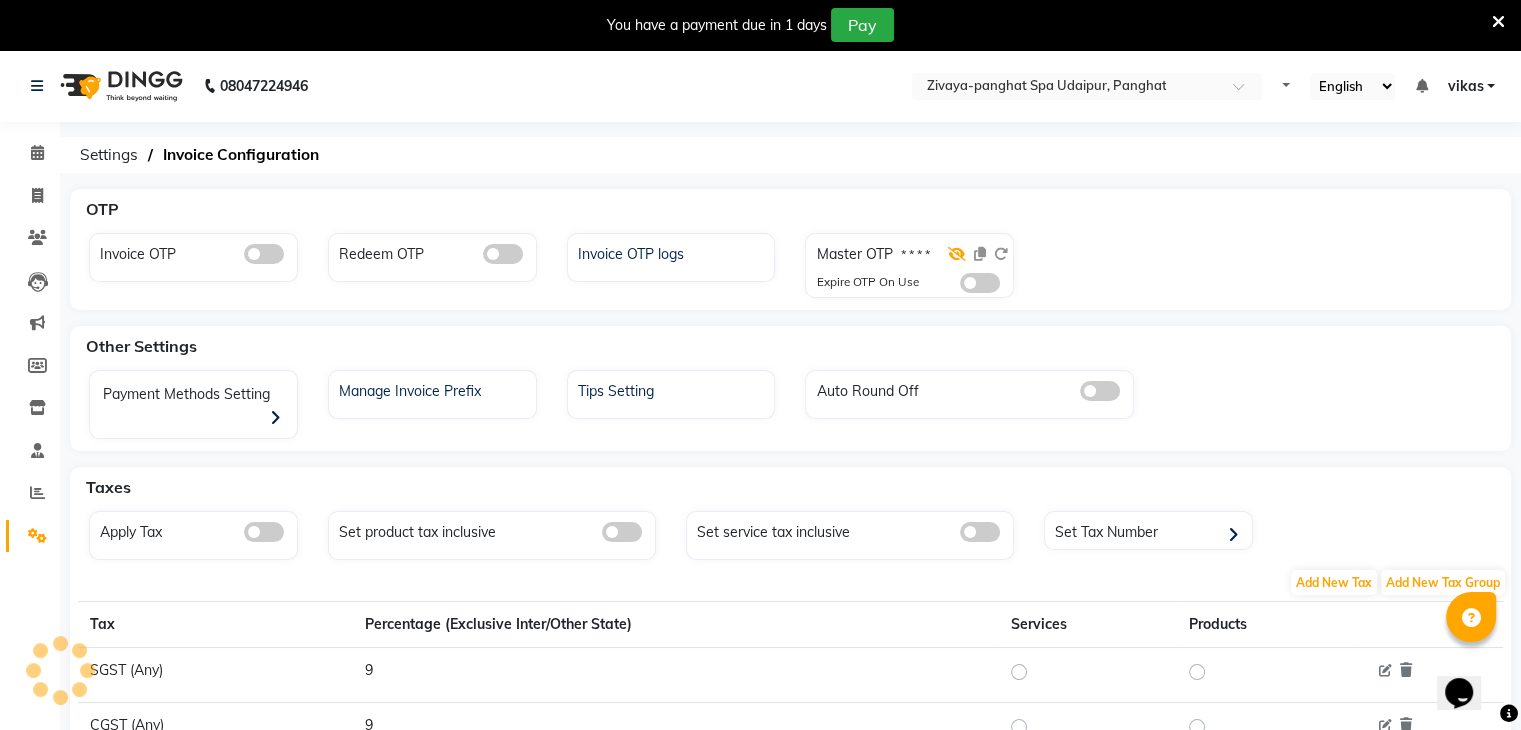 click 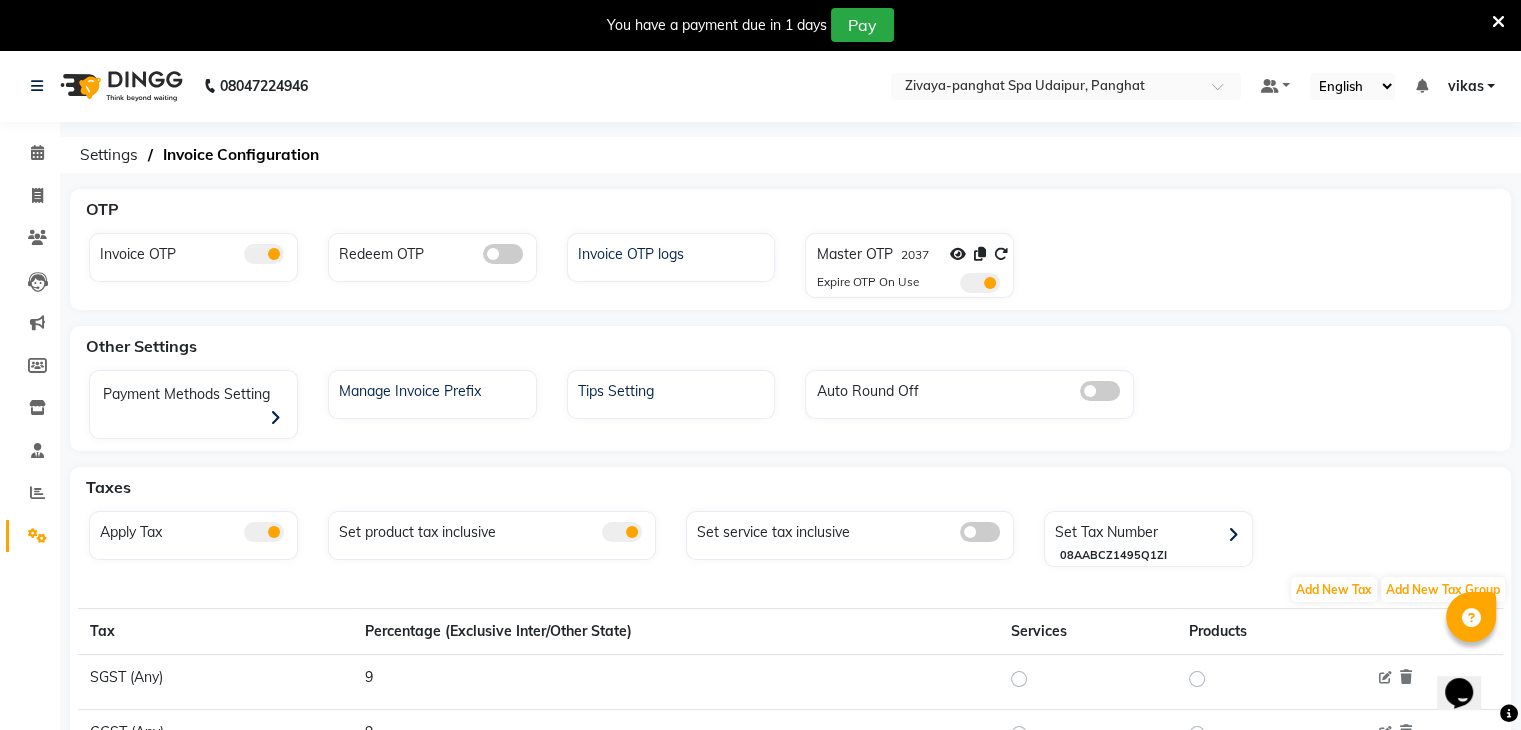 click 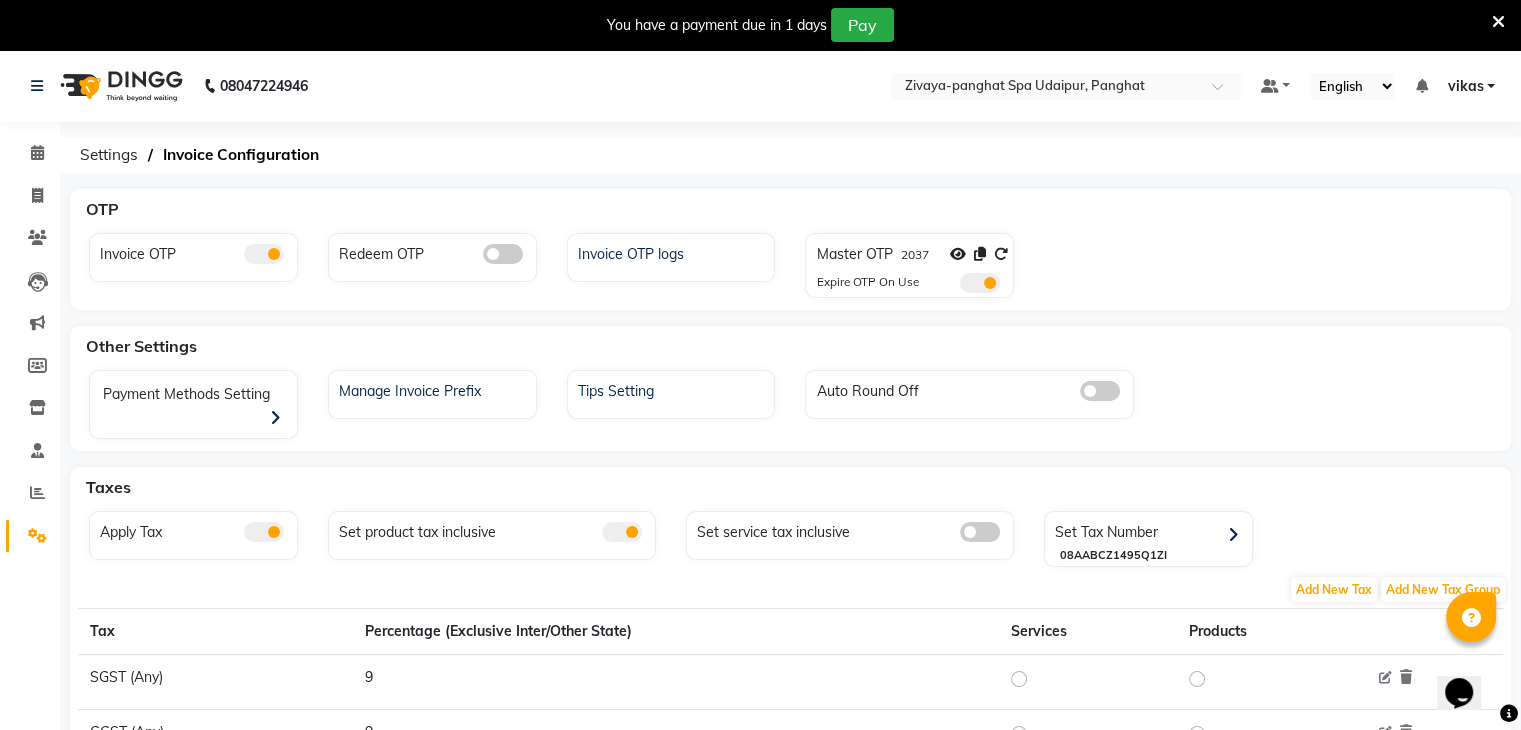 click 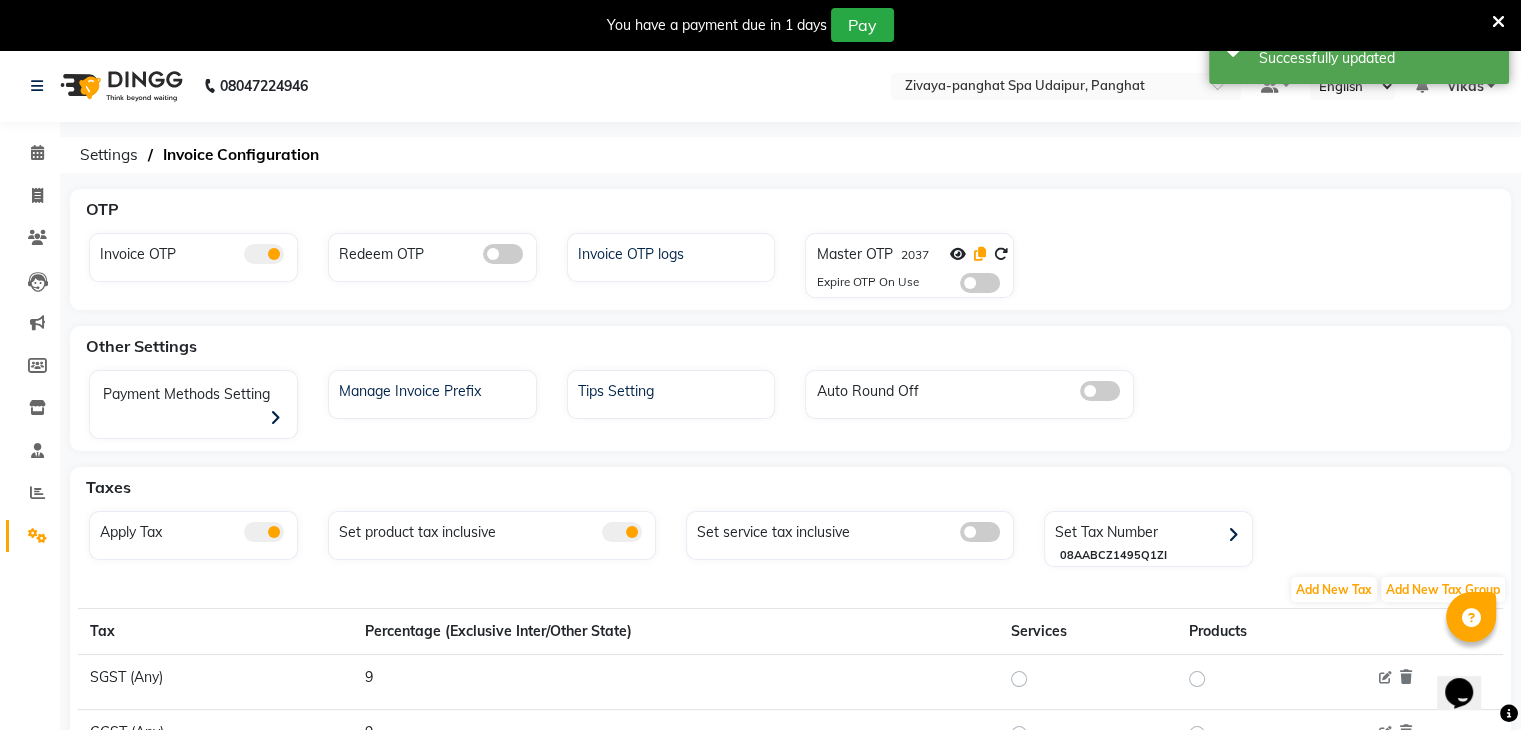 click 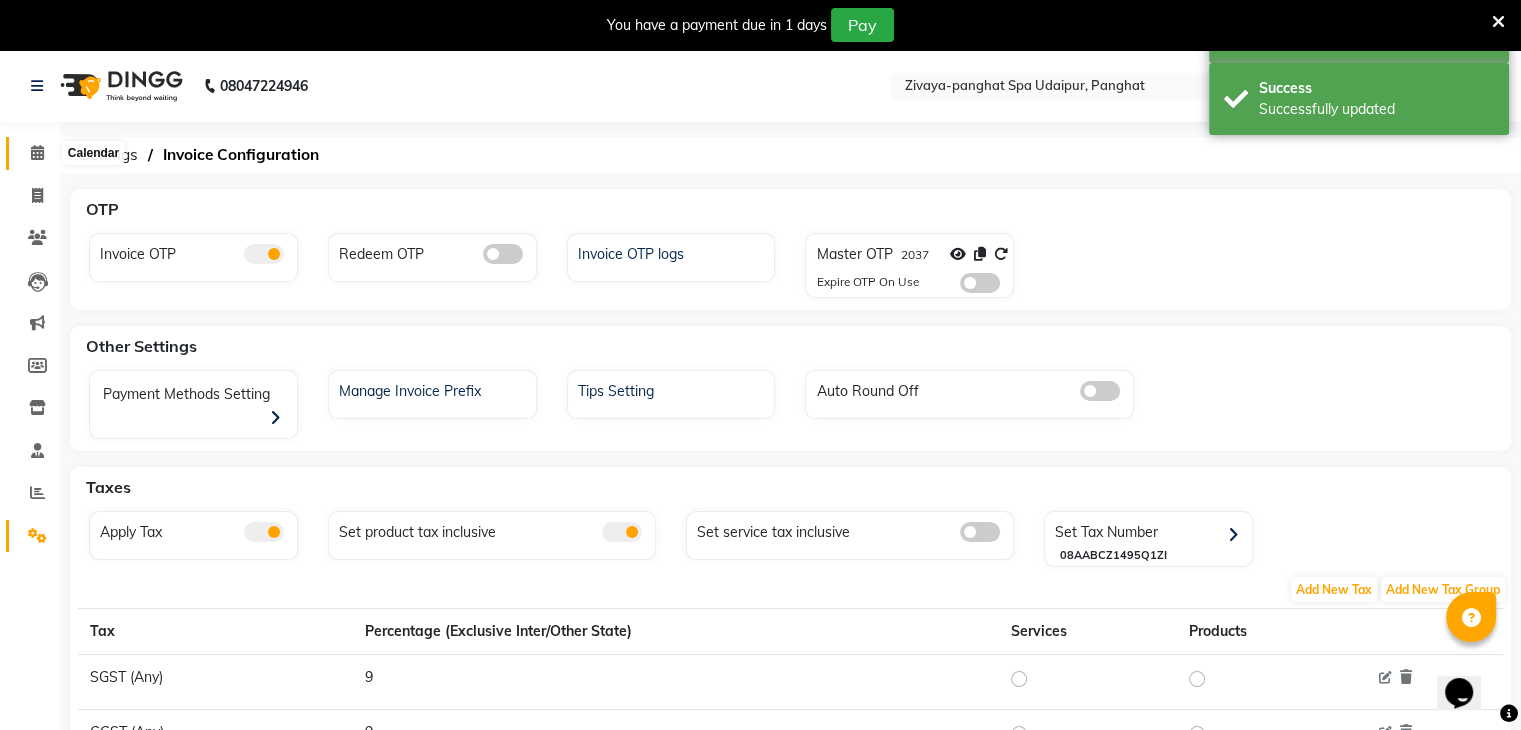 click 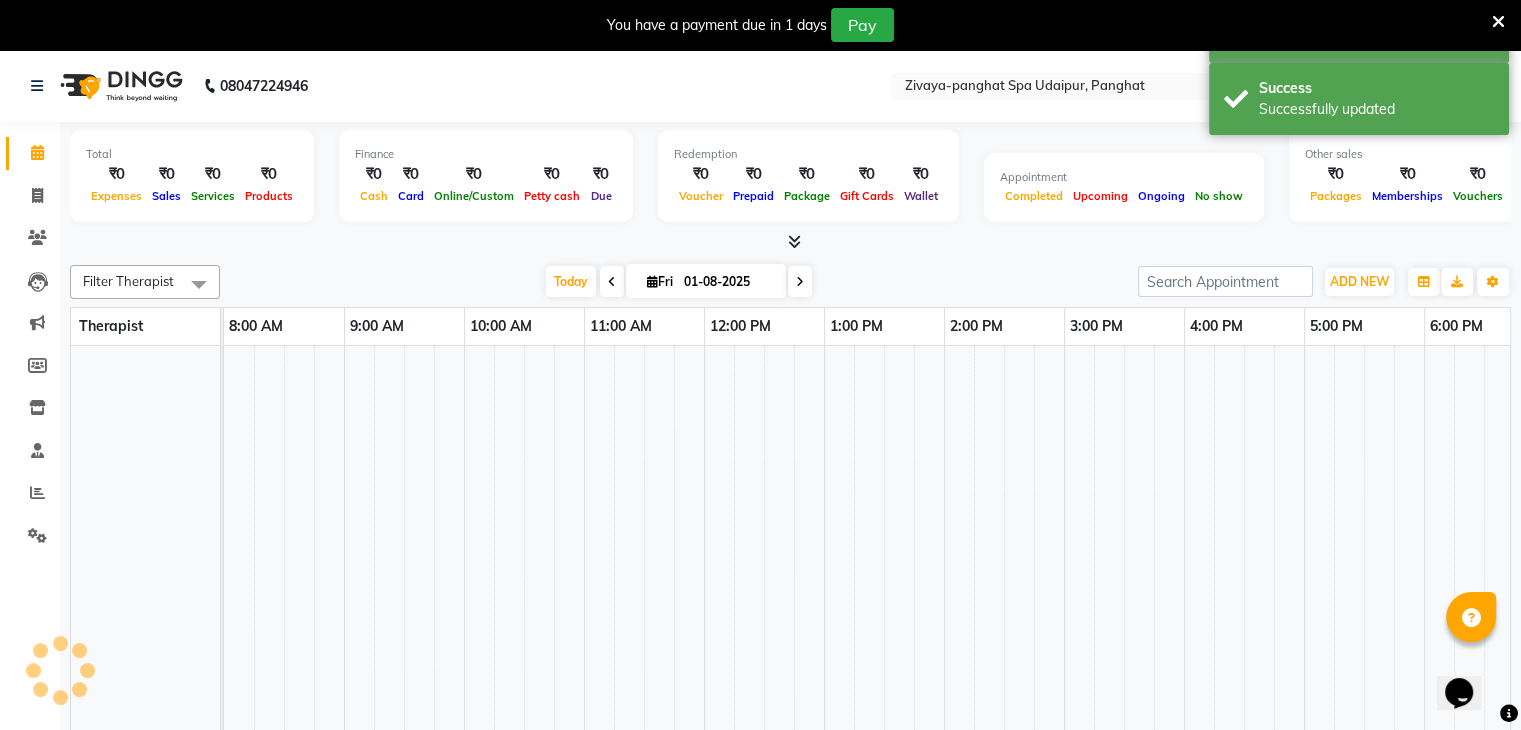 scroll, scrollTop: 0, scrollLeft: 0, axis: both 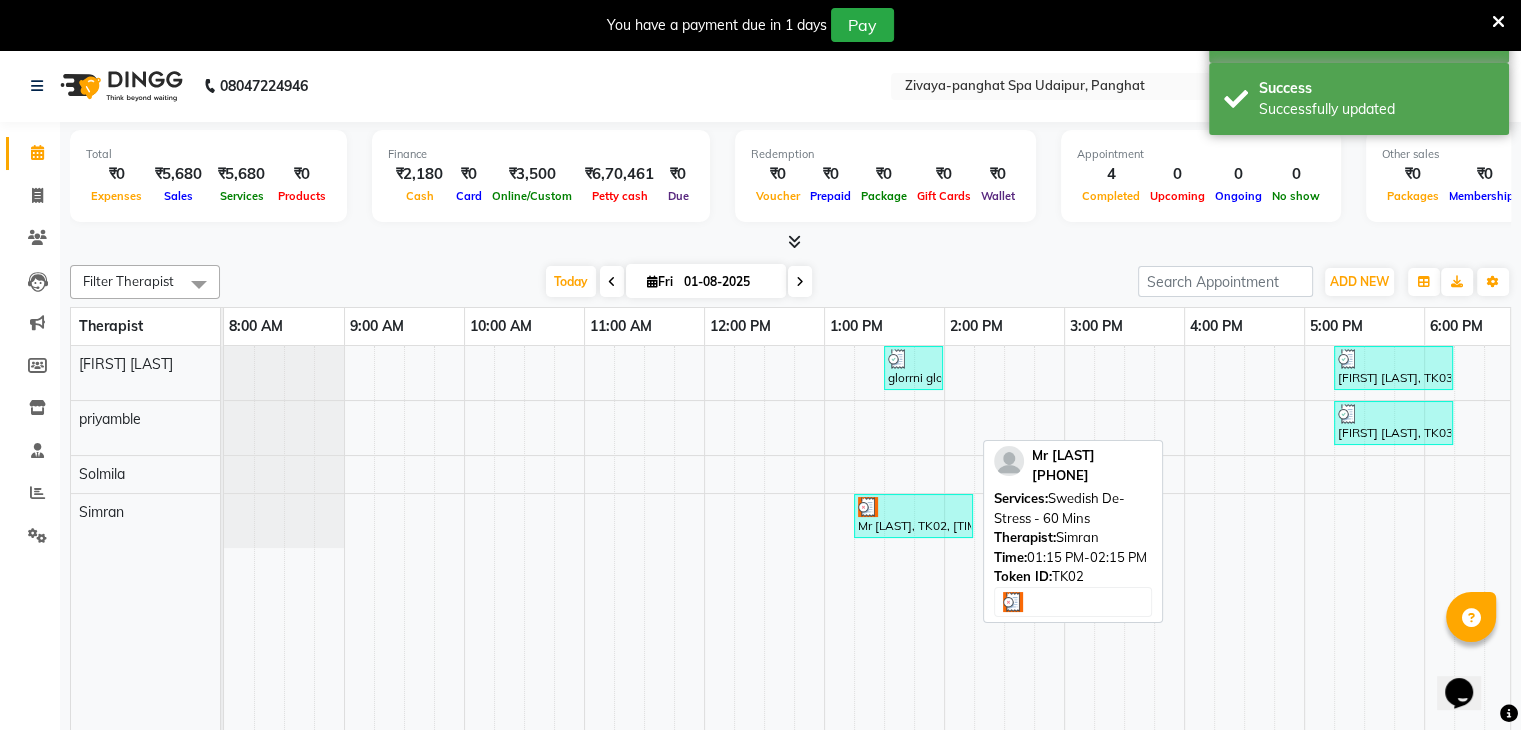 click at bounding box center [913, 507] 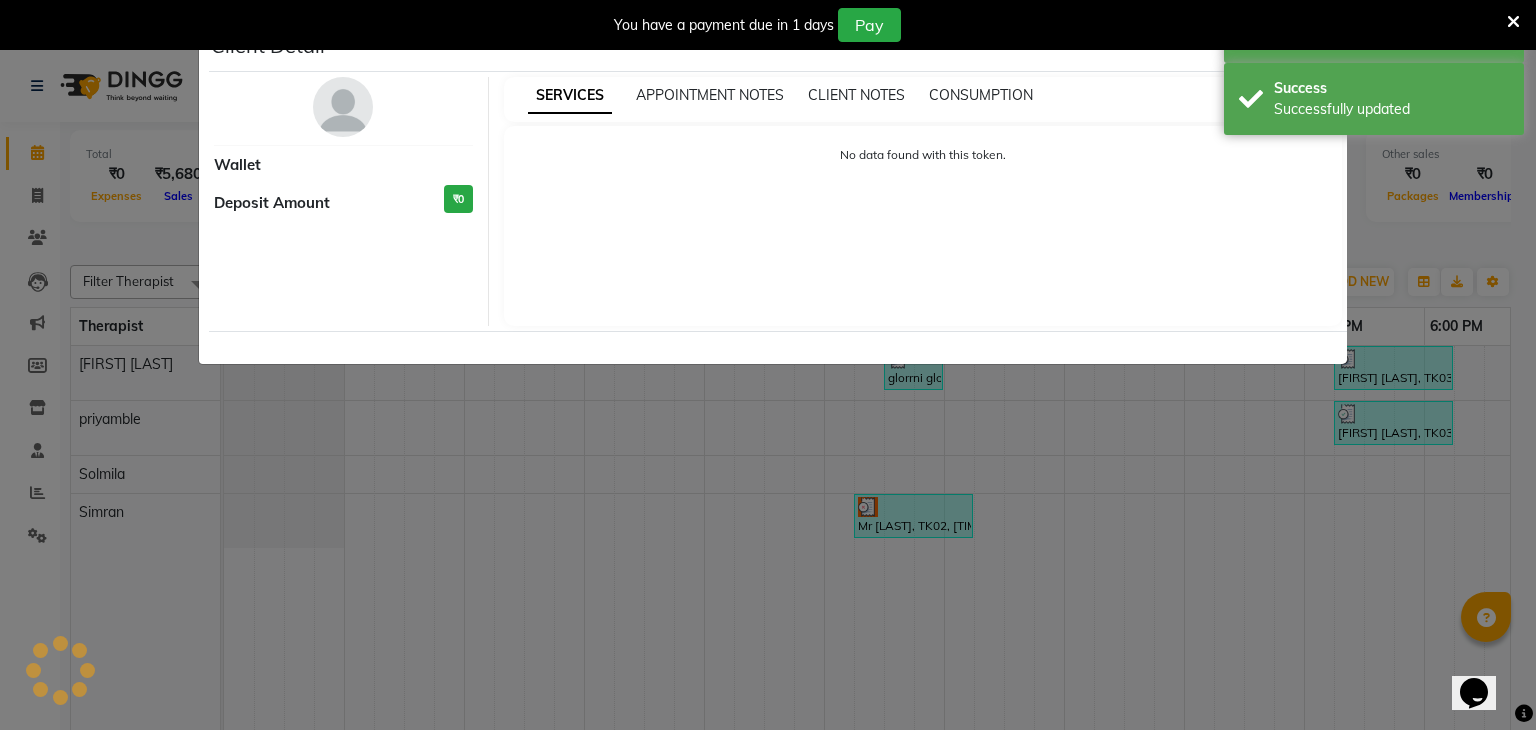 select on "3" 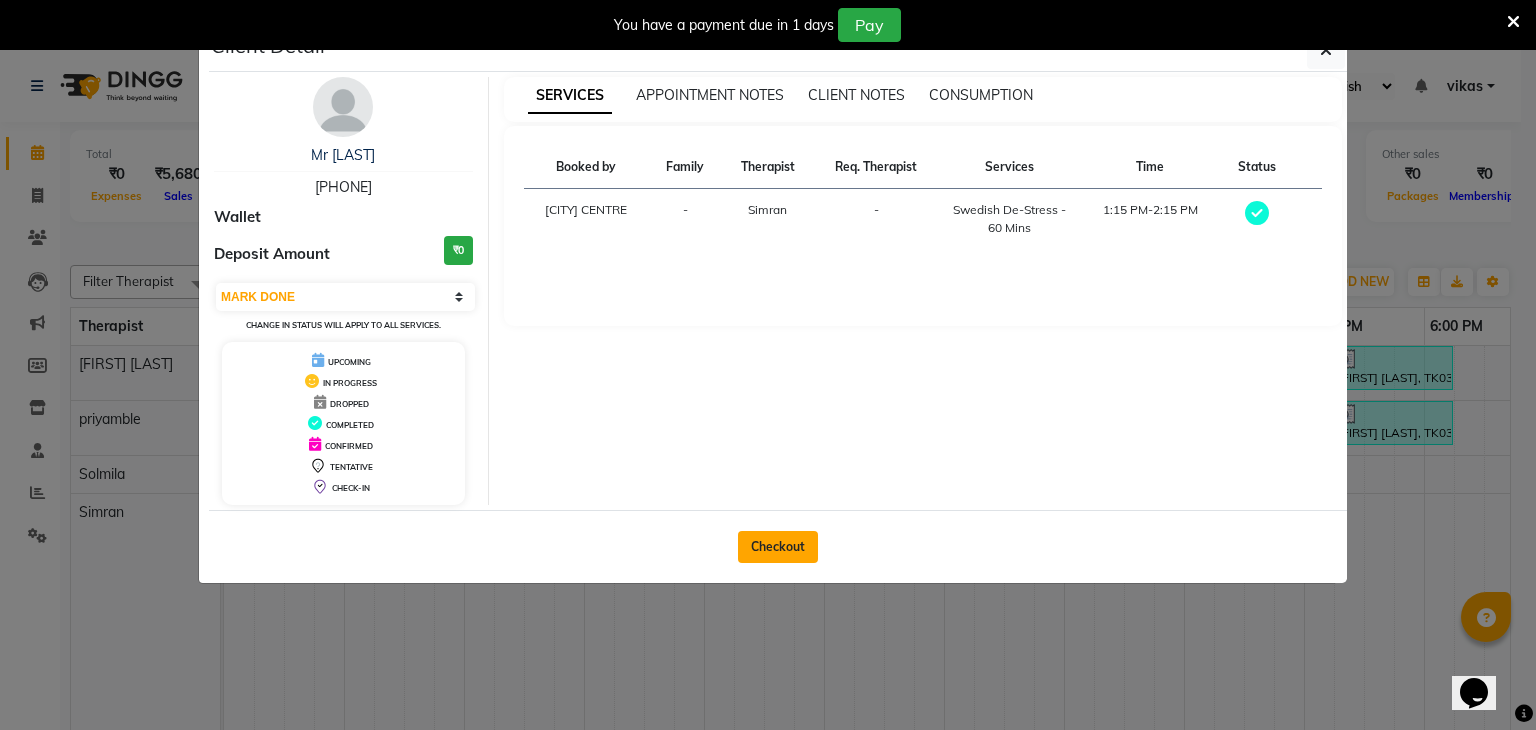 click on "Checkout" 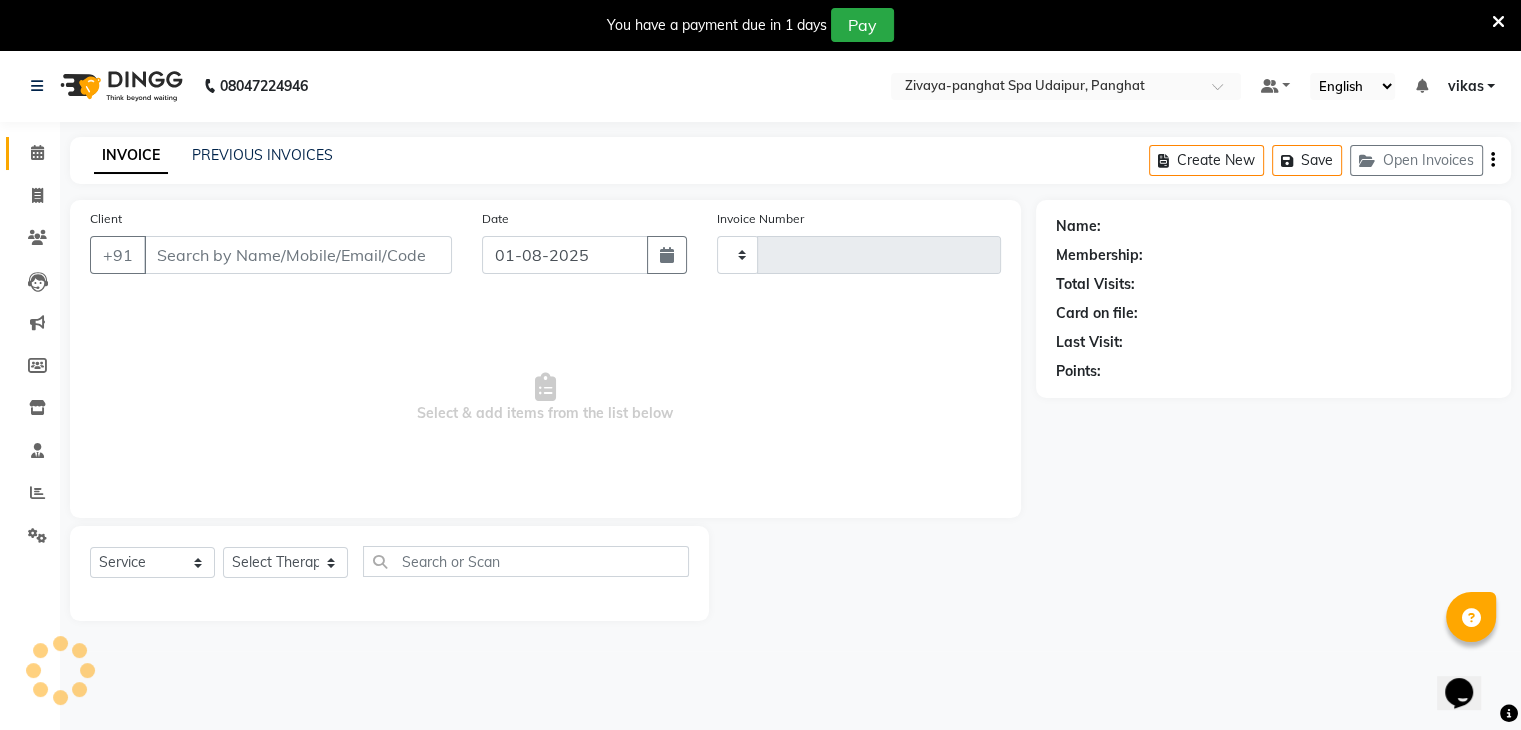 type on "0201" 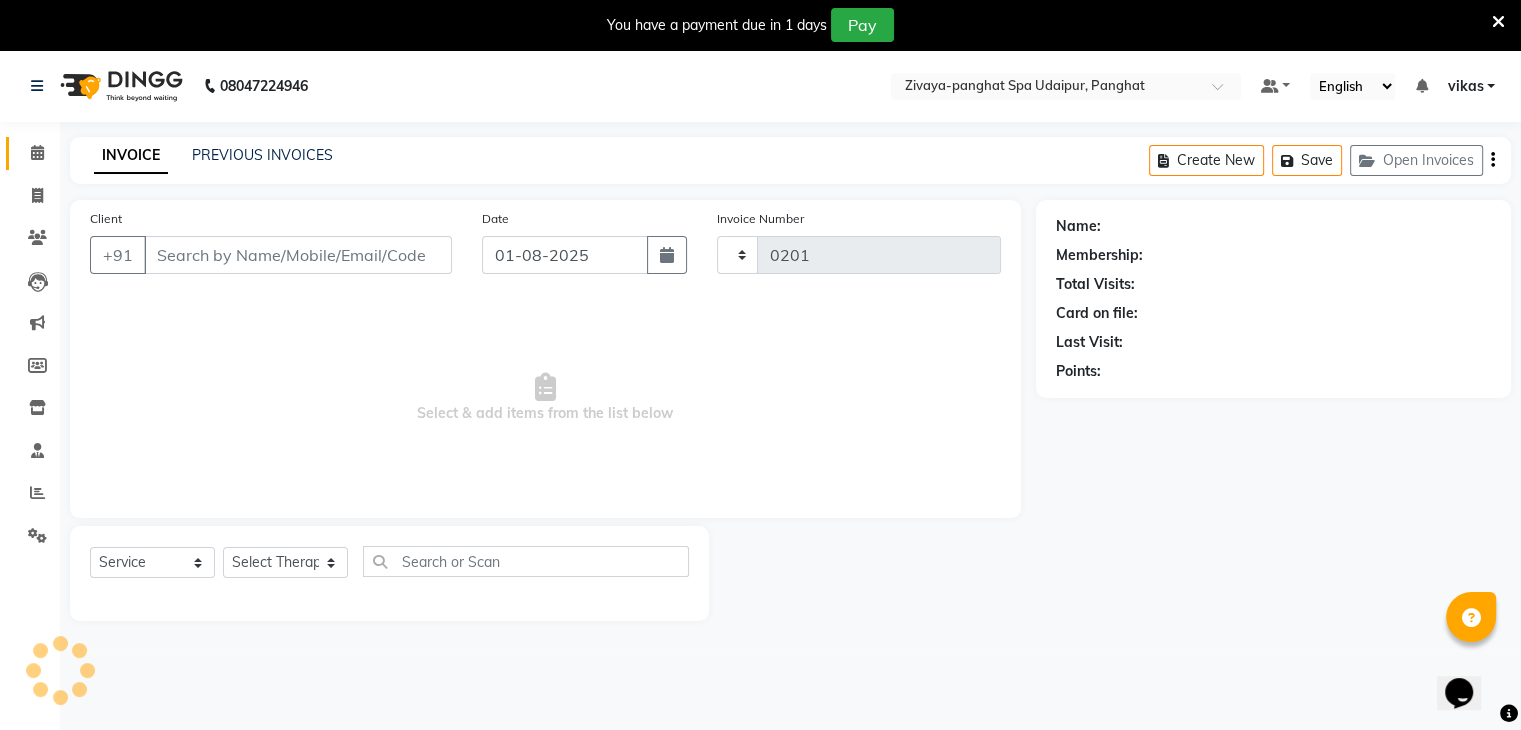 select on "6945" 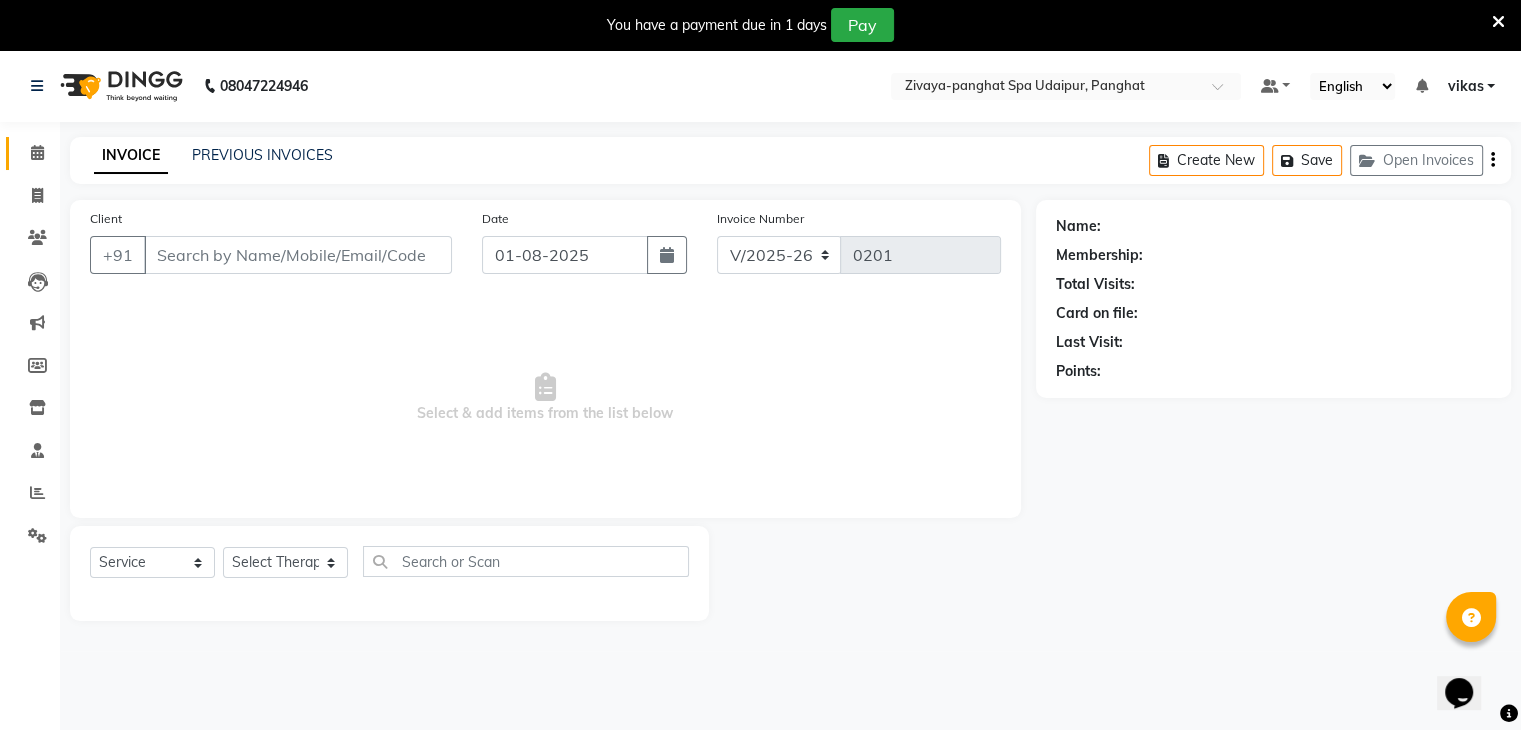 type on "6582505340" 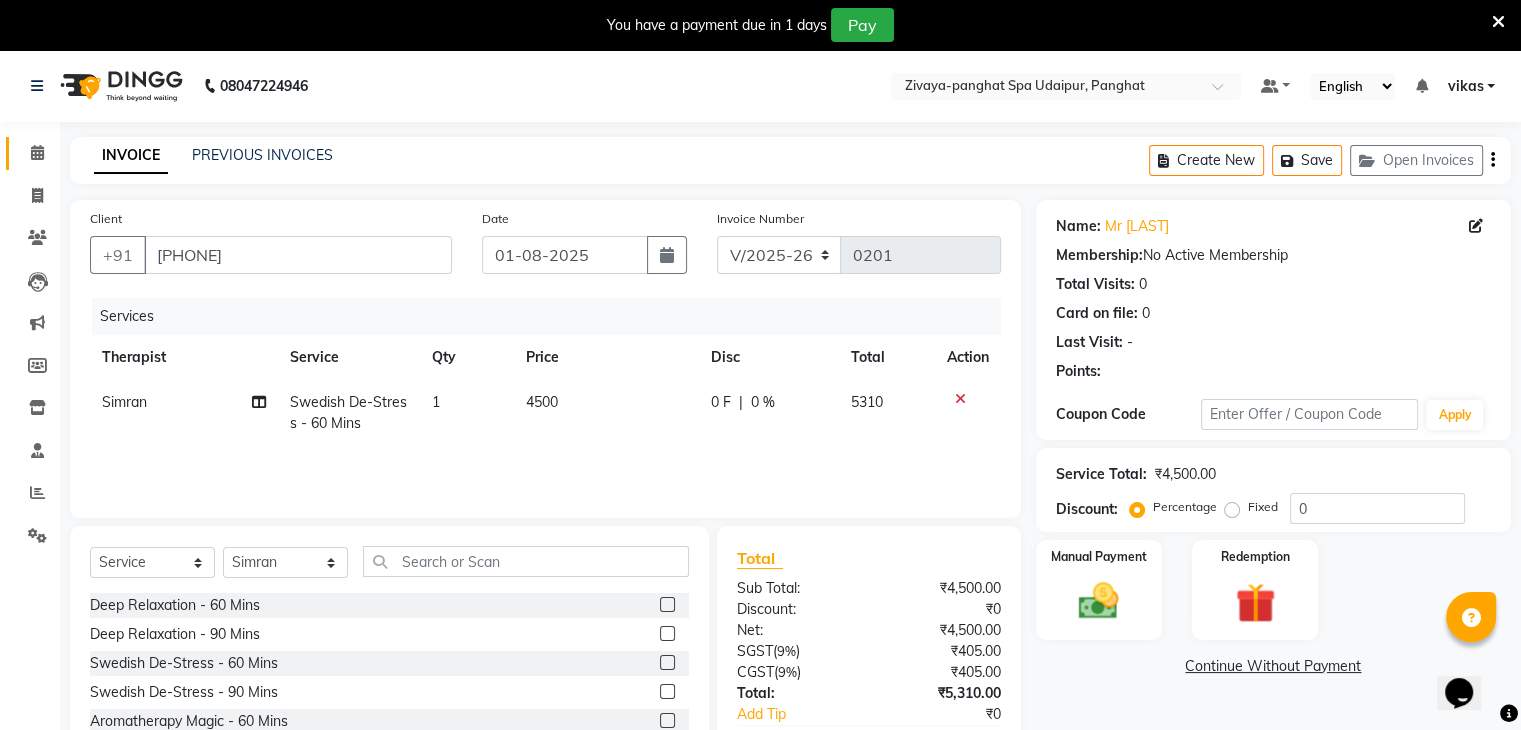 scroll, scrollTop: 122, scrollLeft: 0, axis: vertical 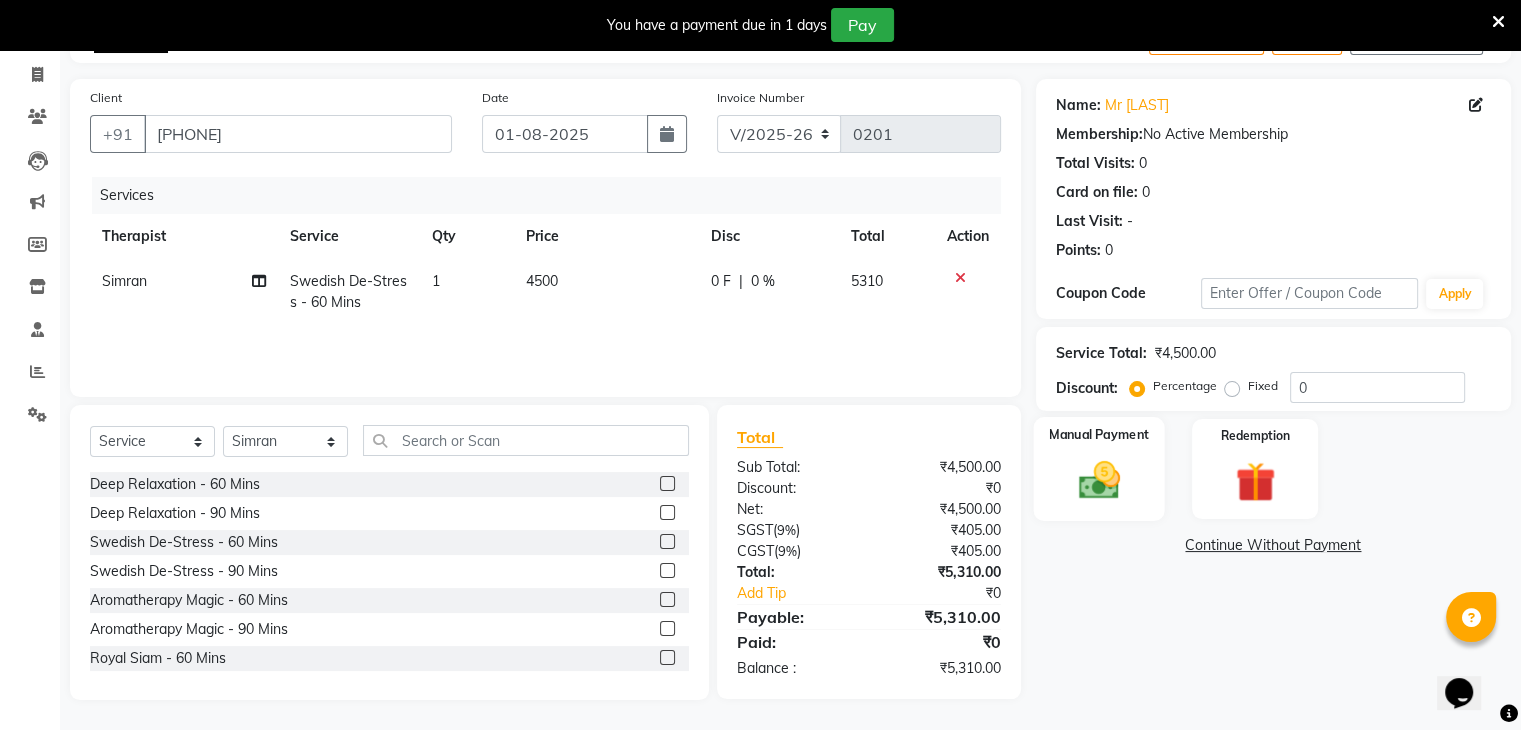 click 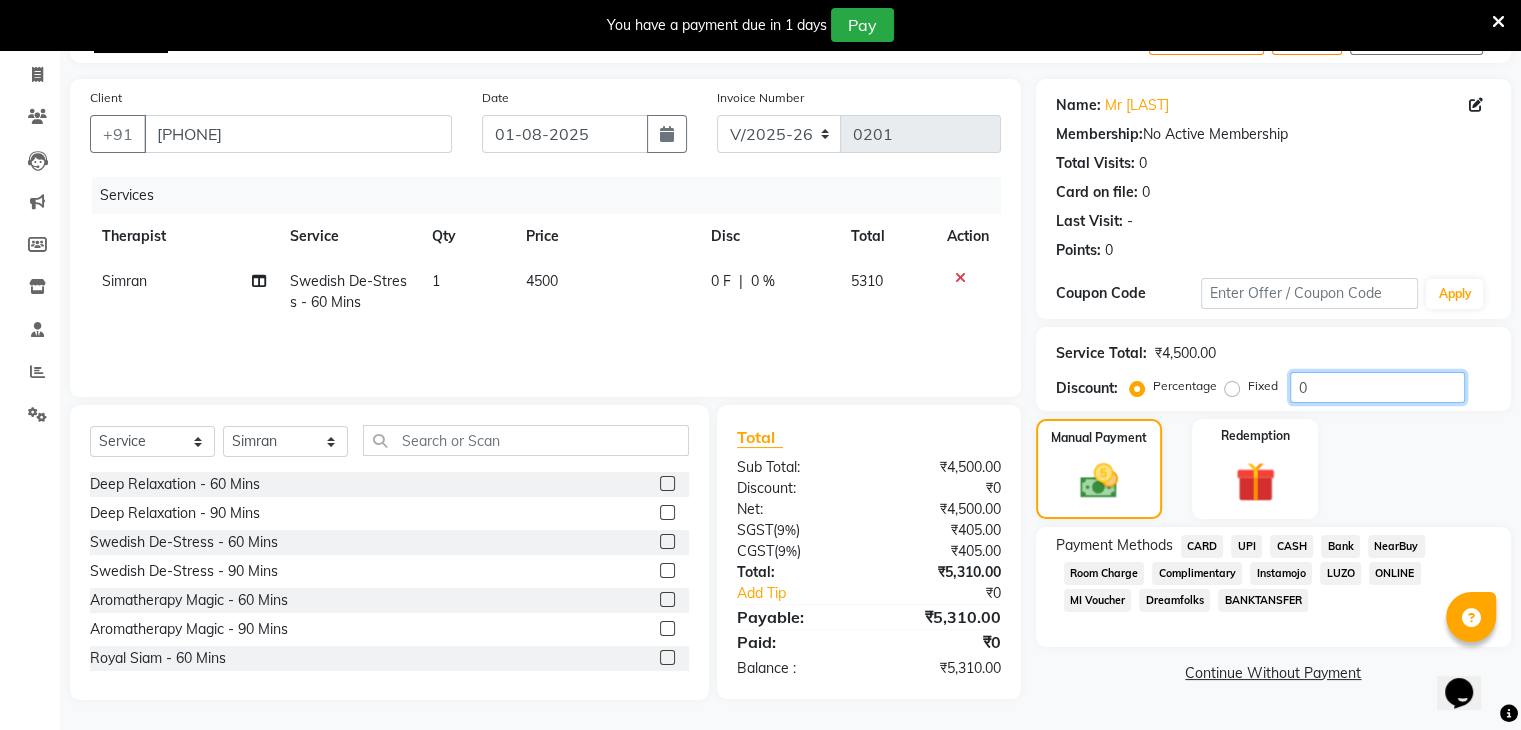 click on "0" 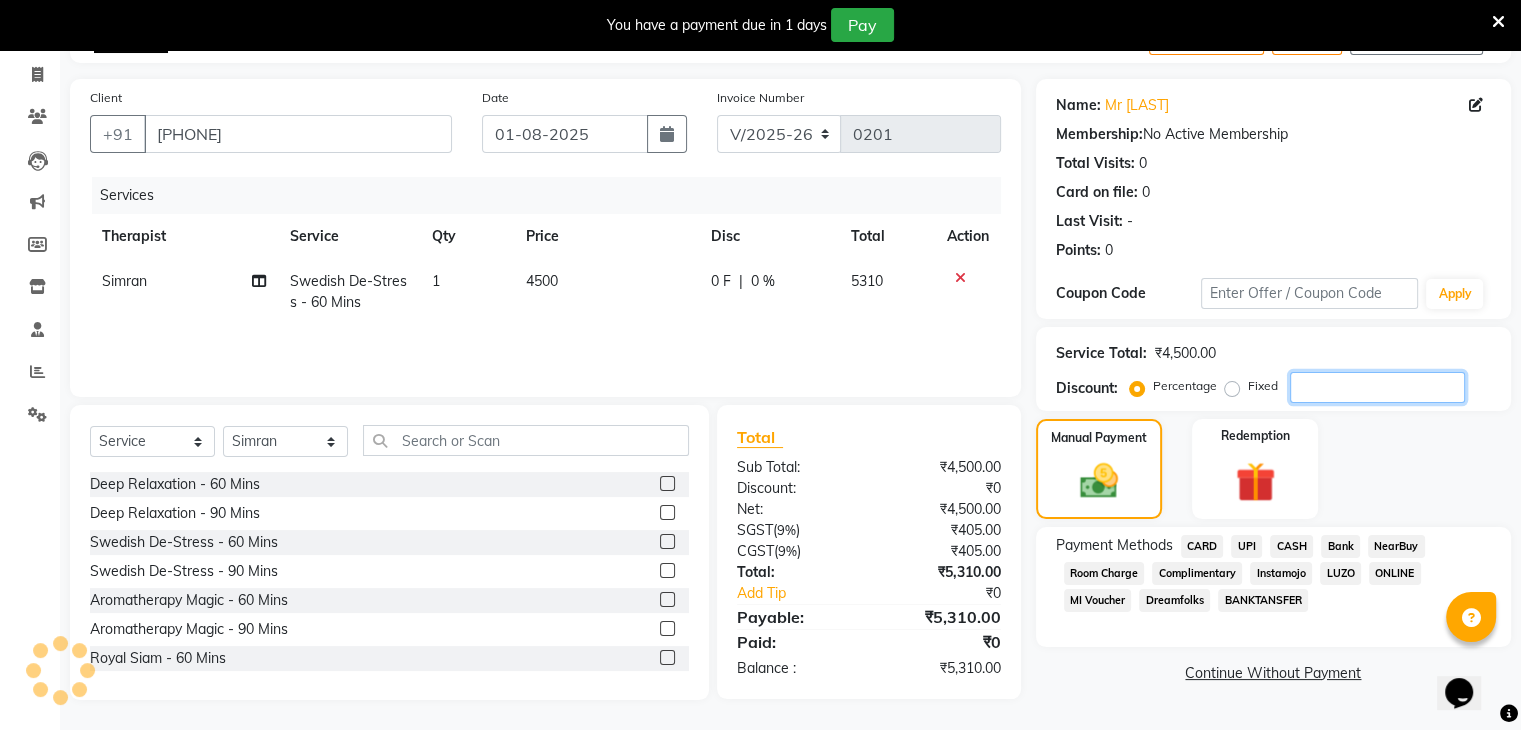 type 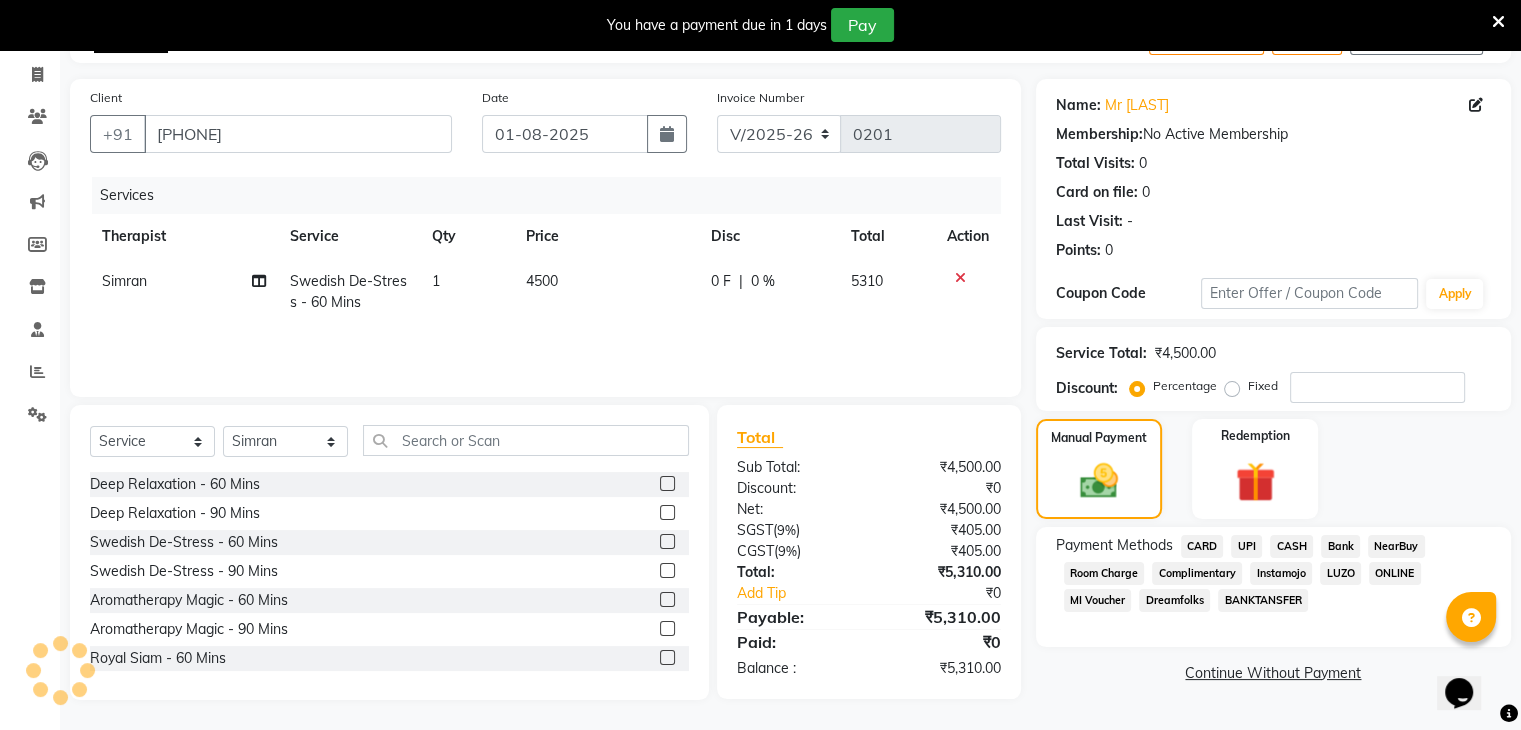 click on "CARD" 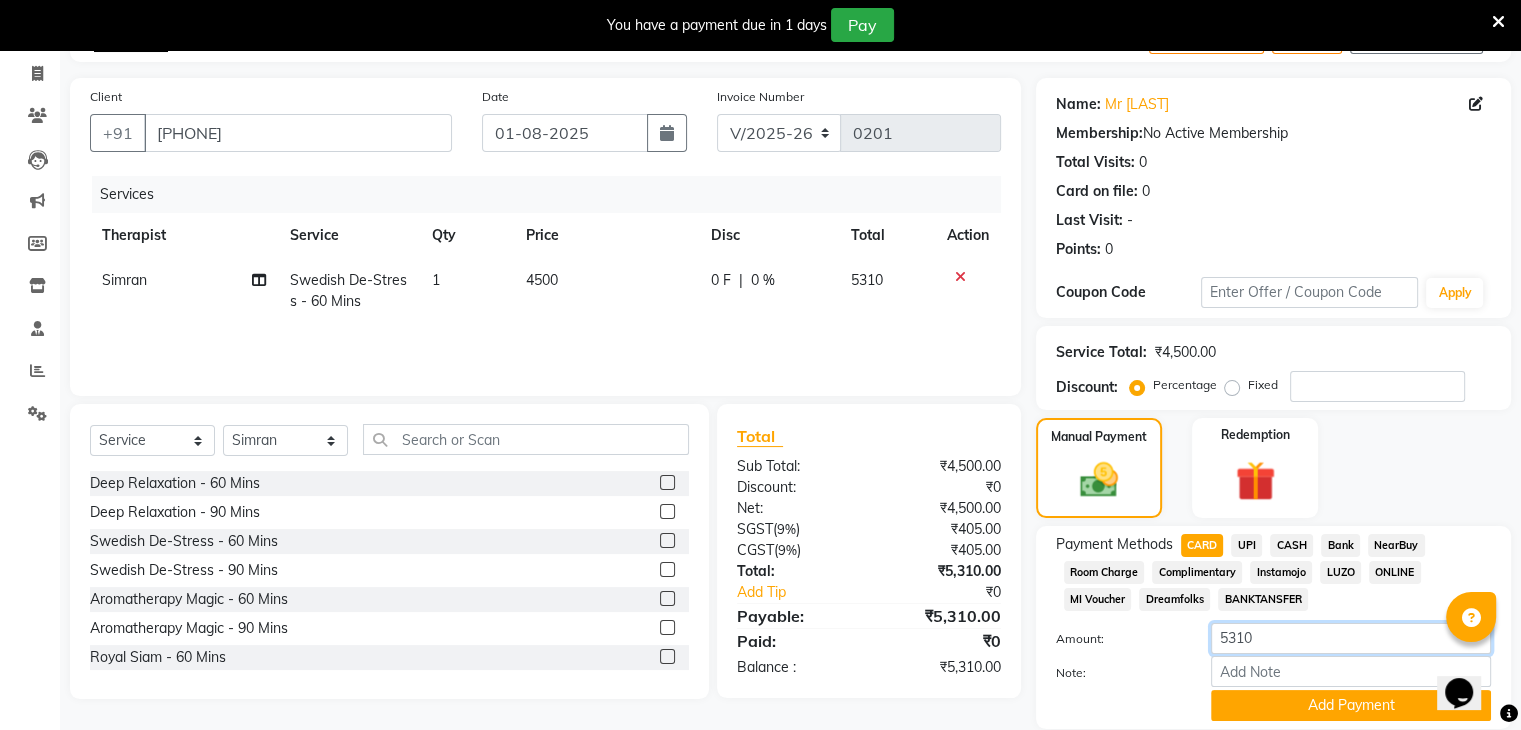 click on "5310" 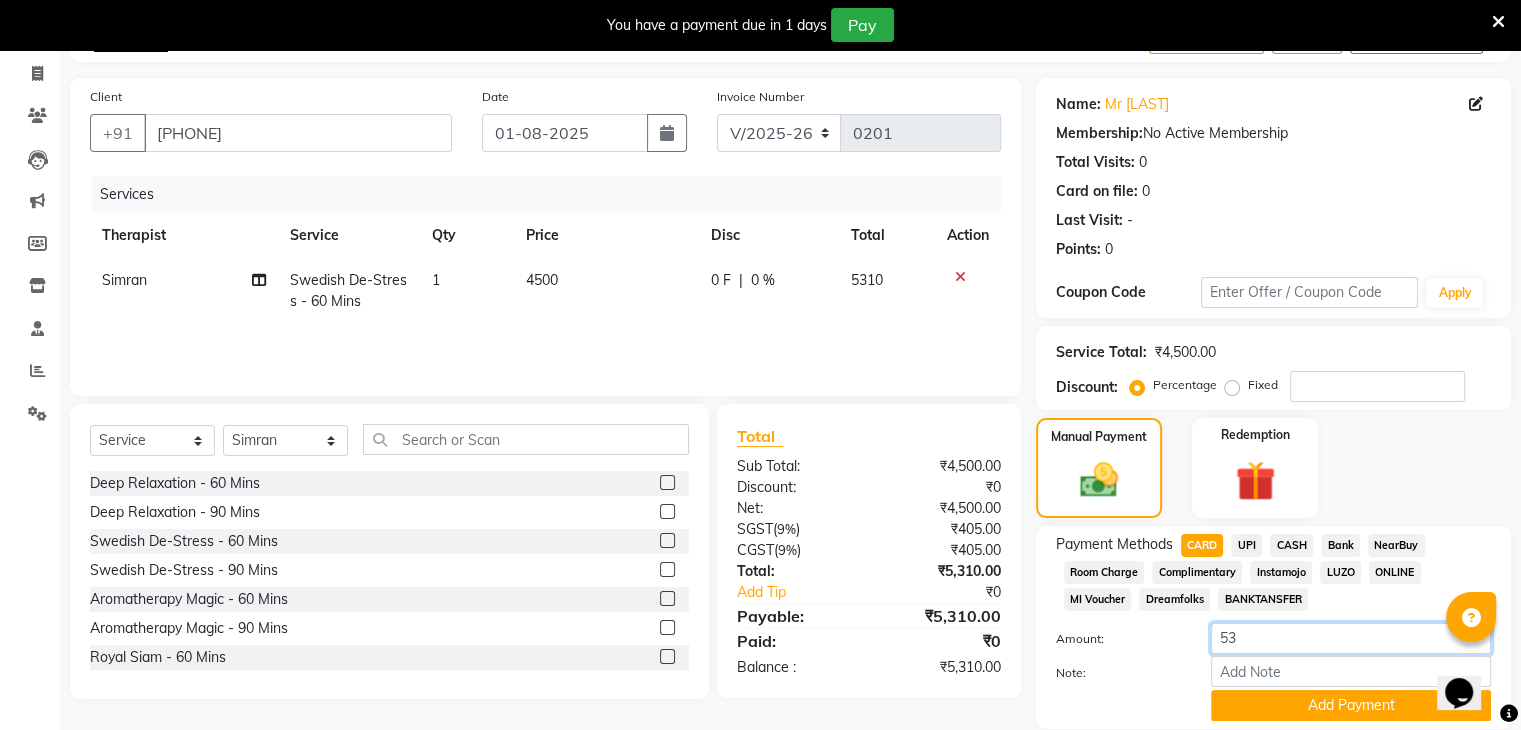 type on "5" 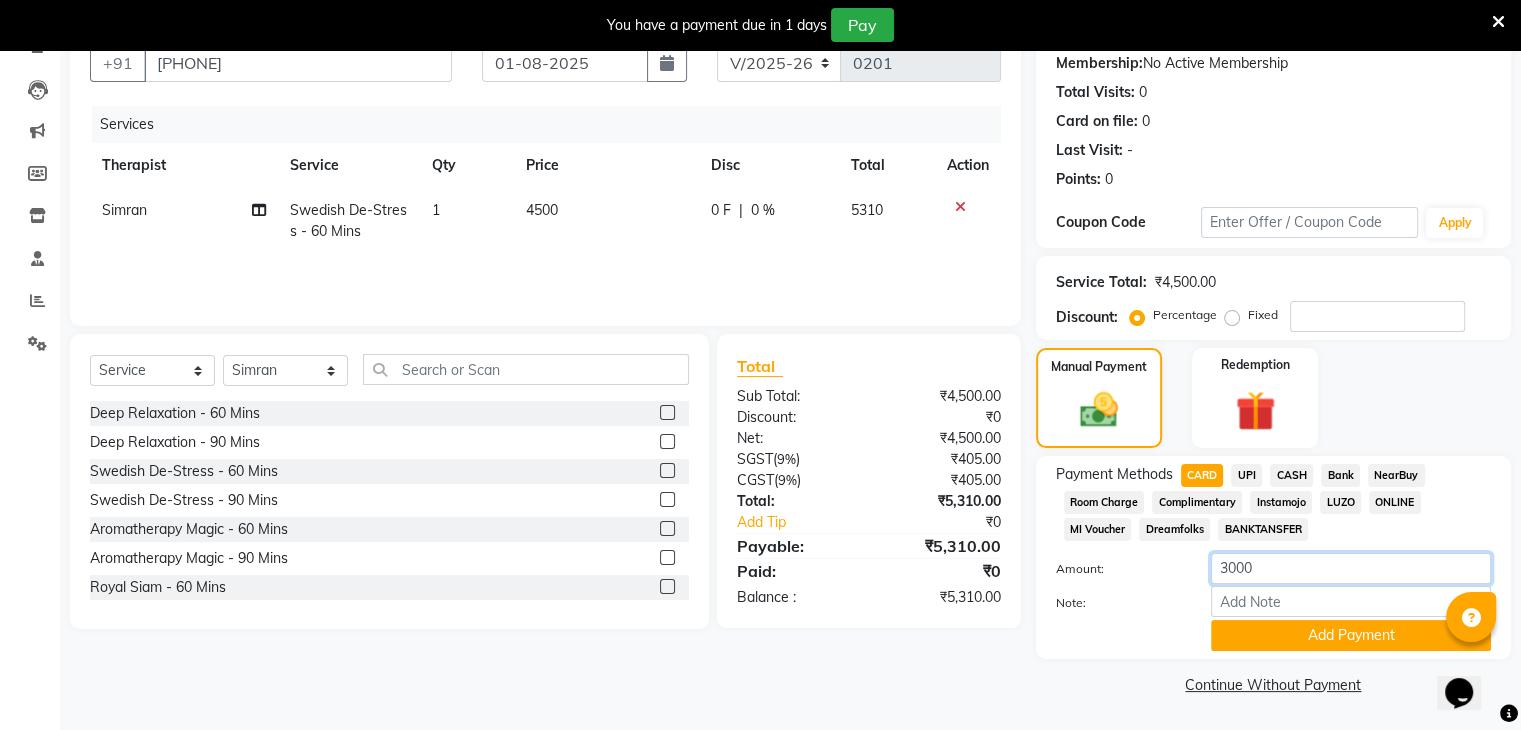 scroll, scrollTop: 0, scrollLeft: 0, axis: both 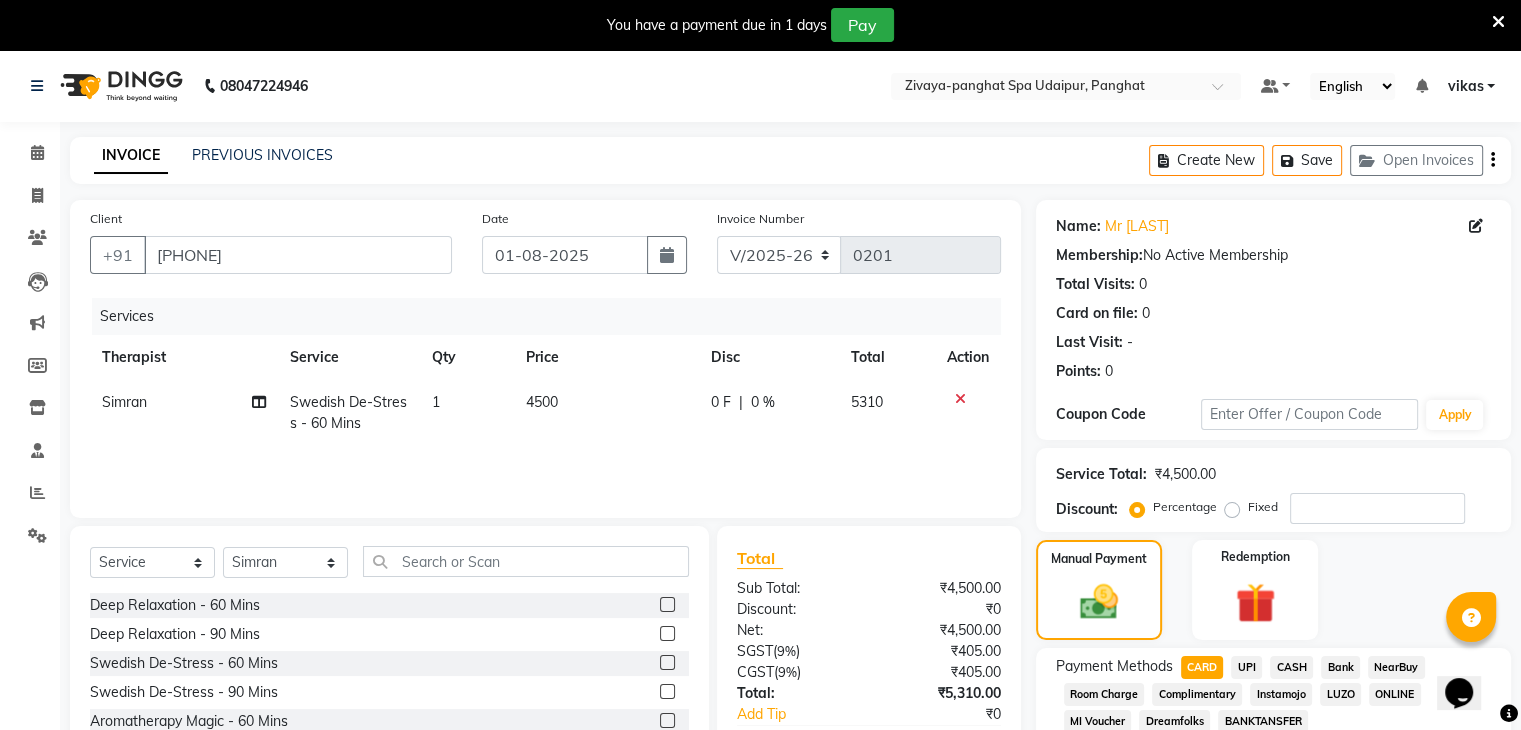 type on "3000" 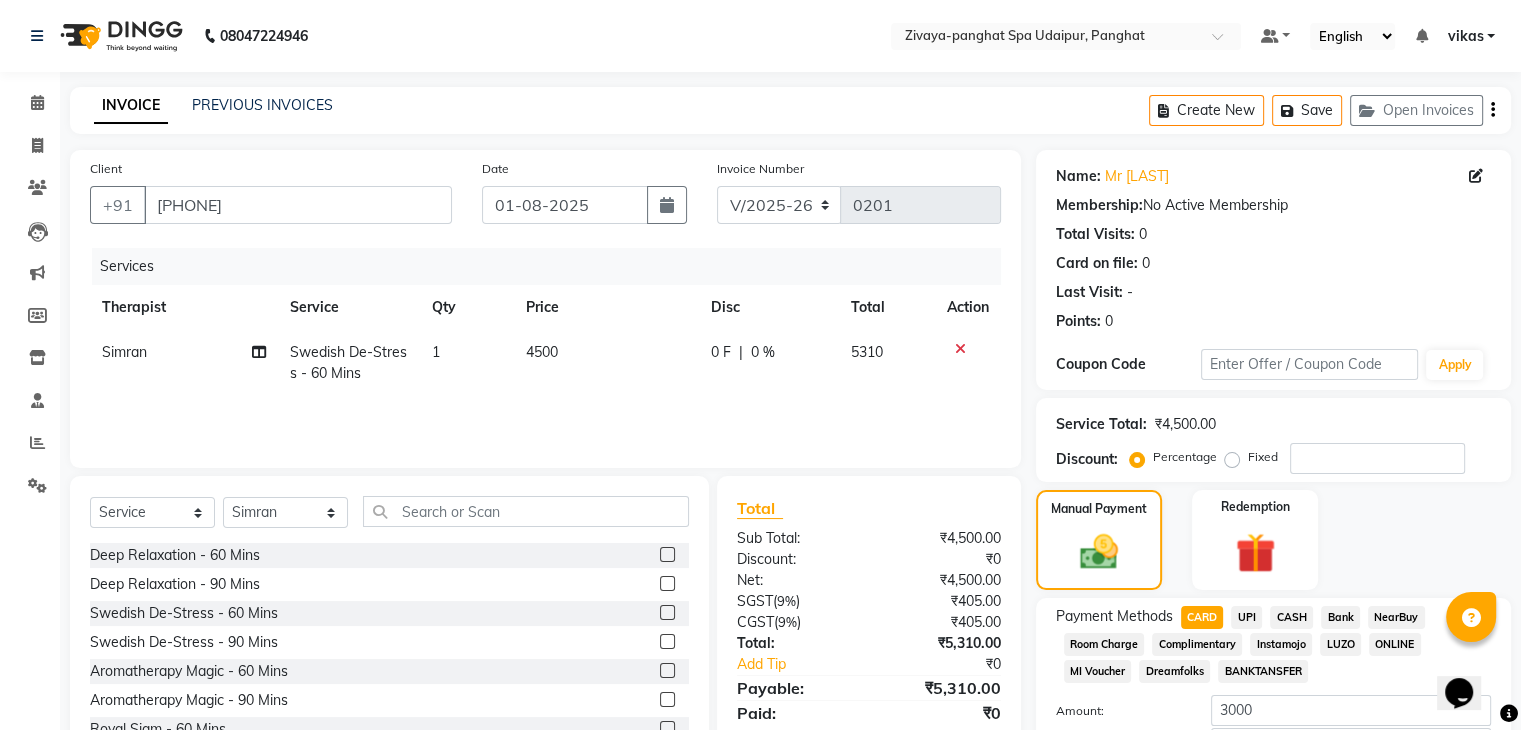 click on "Total Sub Total: ₹4,500.00 Discount: ₹0 Net: ₹4,500.00 SGST  ( 9% ) ₹405.00 CGST  ( 9% ) ₹405.00 Total: ₹5,310.00 Add Tip ₹0 Payable: ₹5,310.00 Paid: ₹0 Balance   : ₹5,310.00" 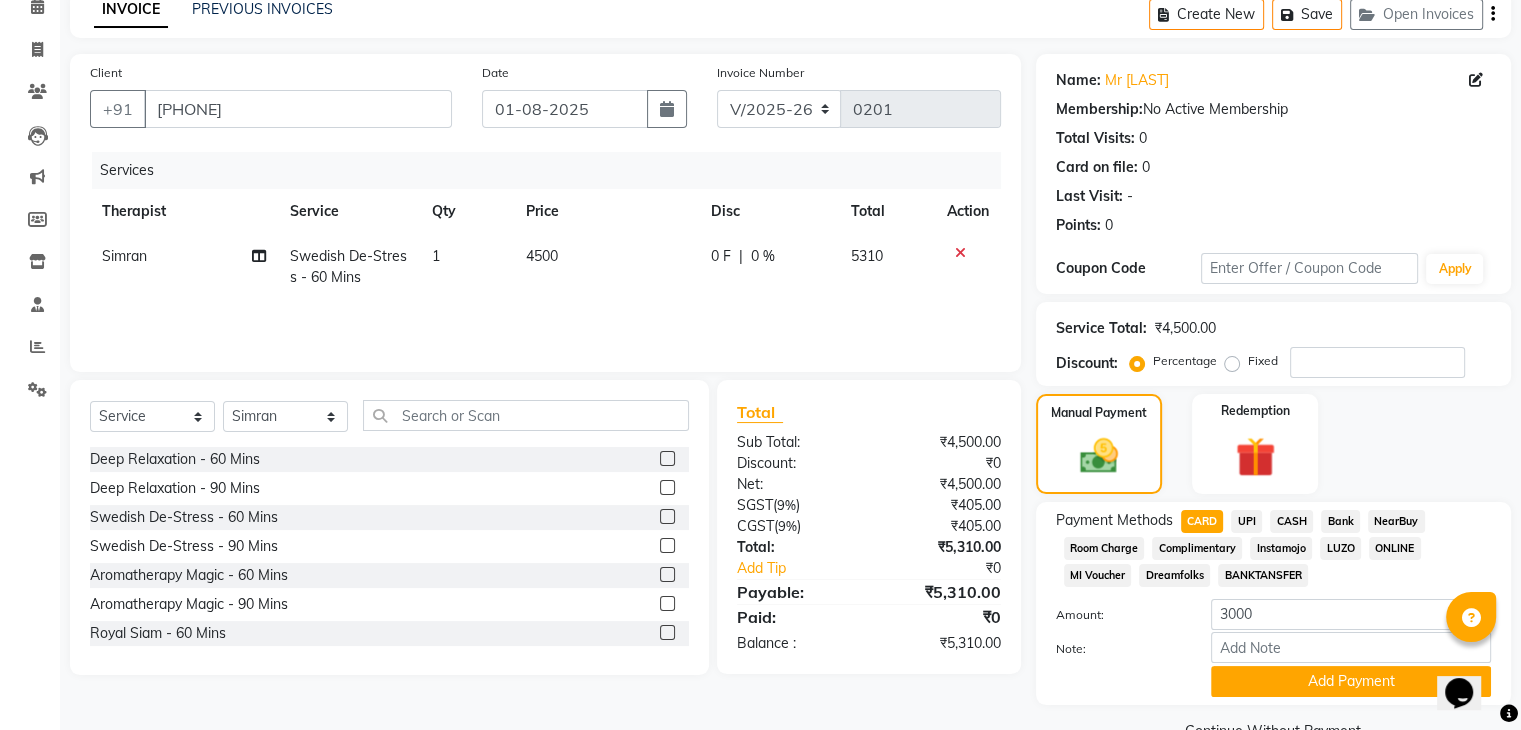 scroll, scrollTop: 145, scrollLeft: 0, axis: vertical 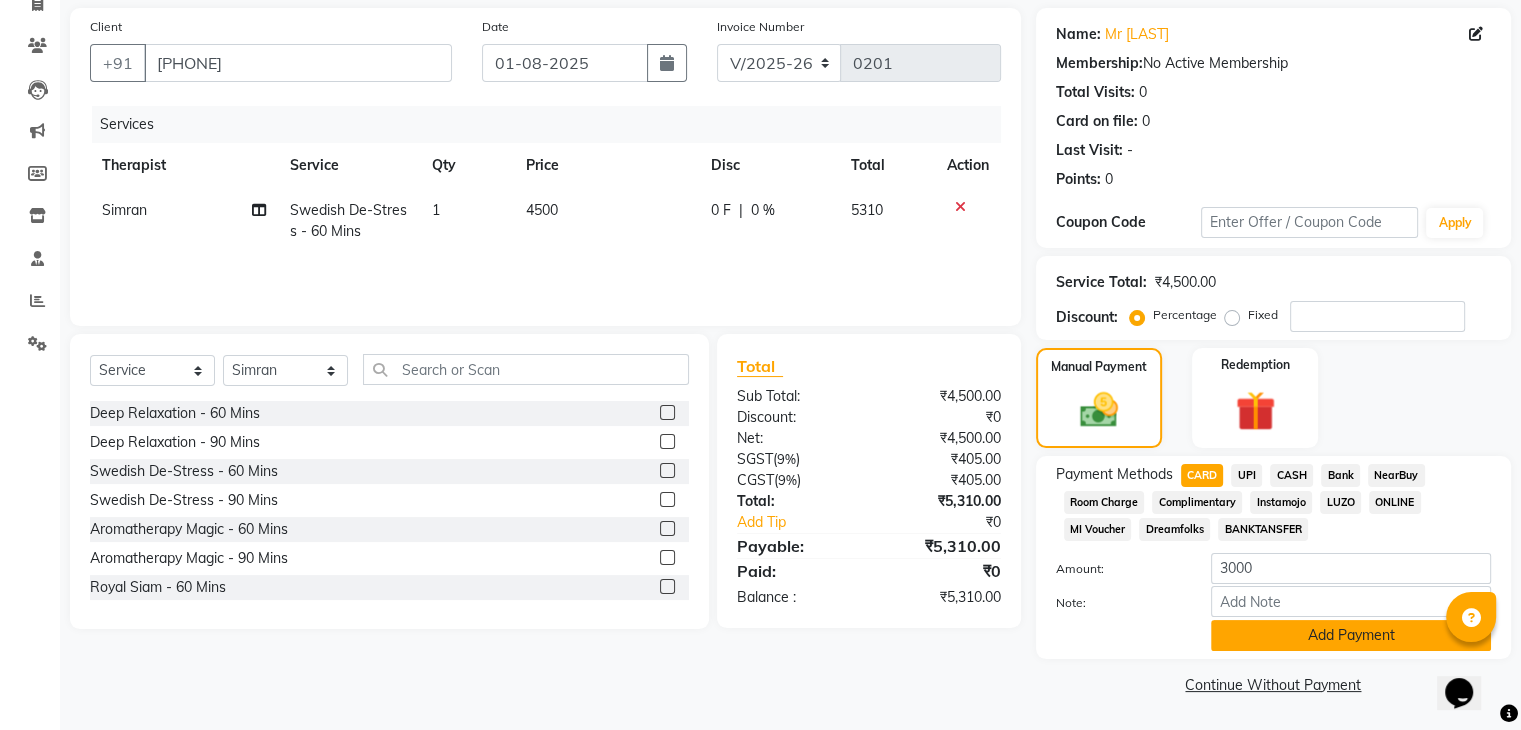 click on "Add Payment" 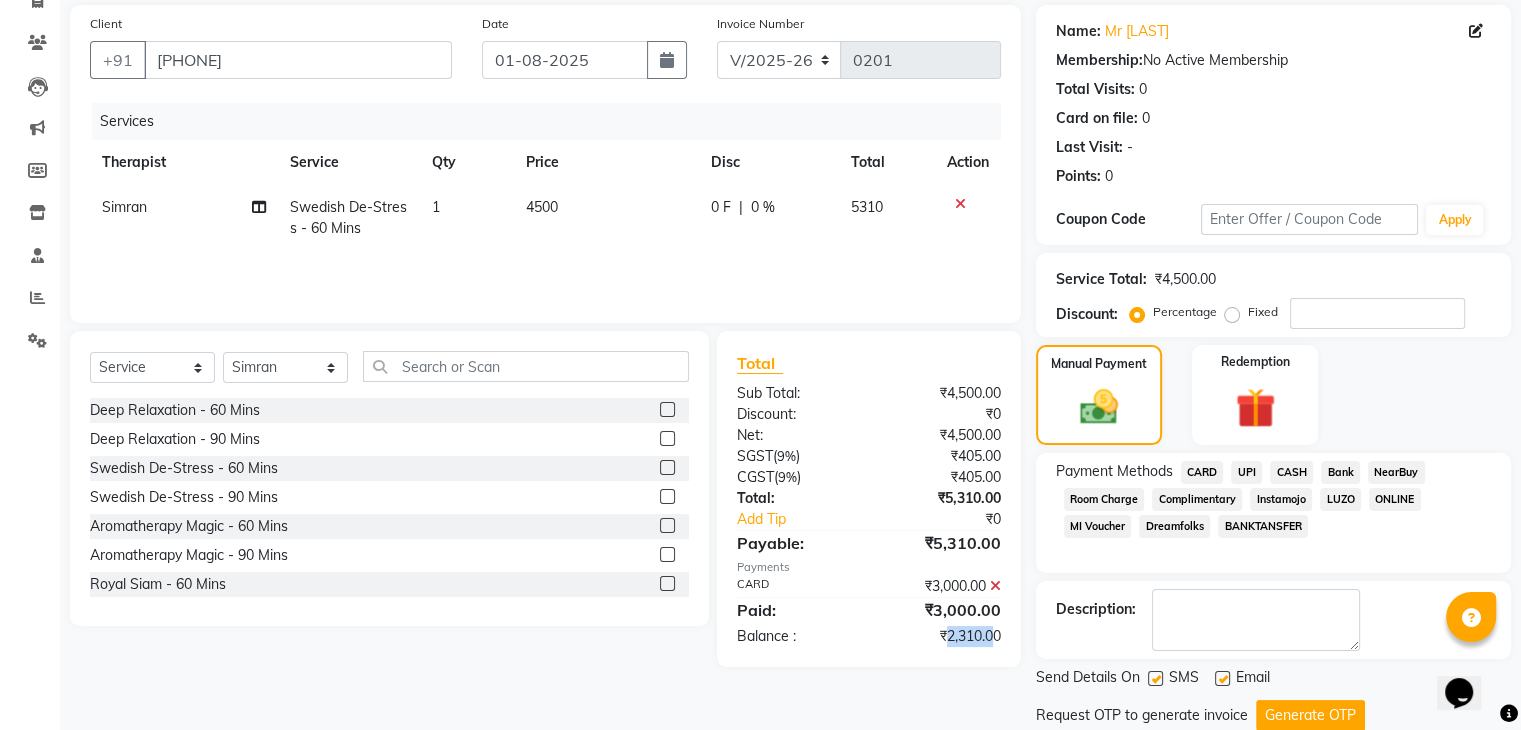 drag, startPoint x: 943, startPoint y: 637, endPoint x: 992, endPoint y: 640, distance: 49.09175 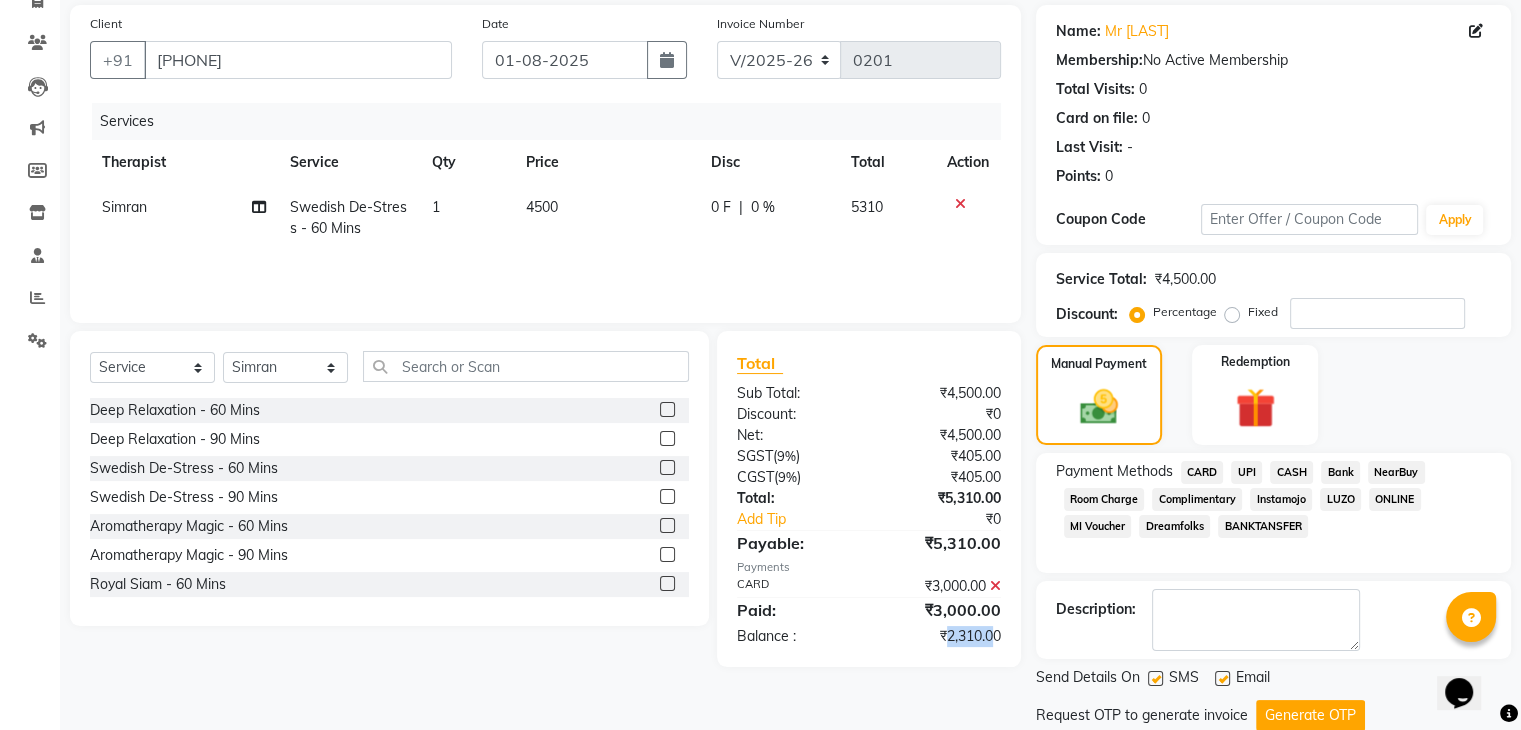 copy on "2,310.0" 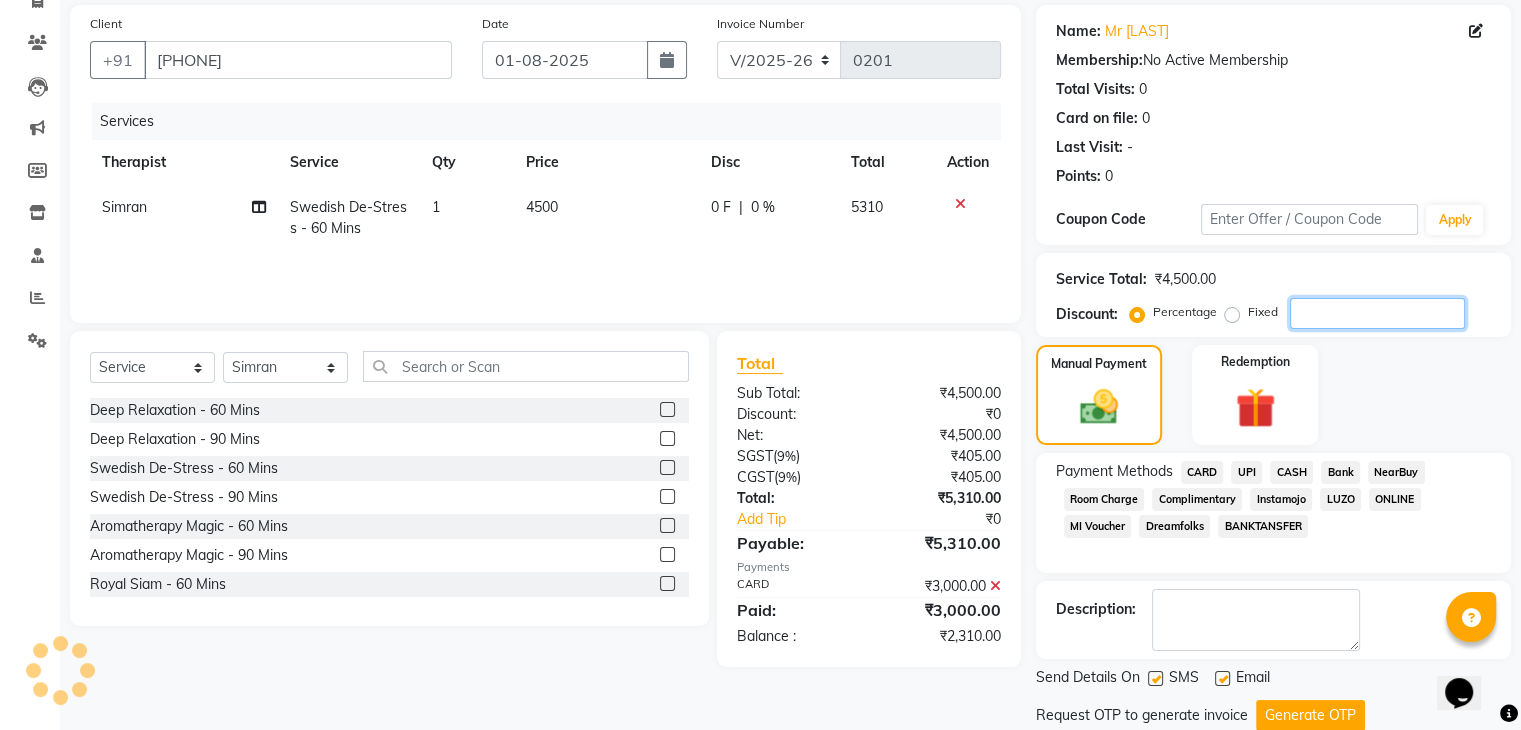 click 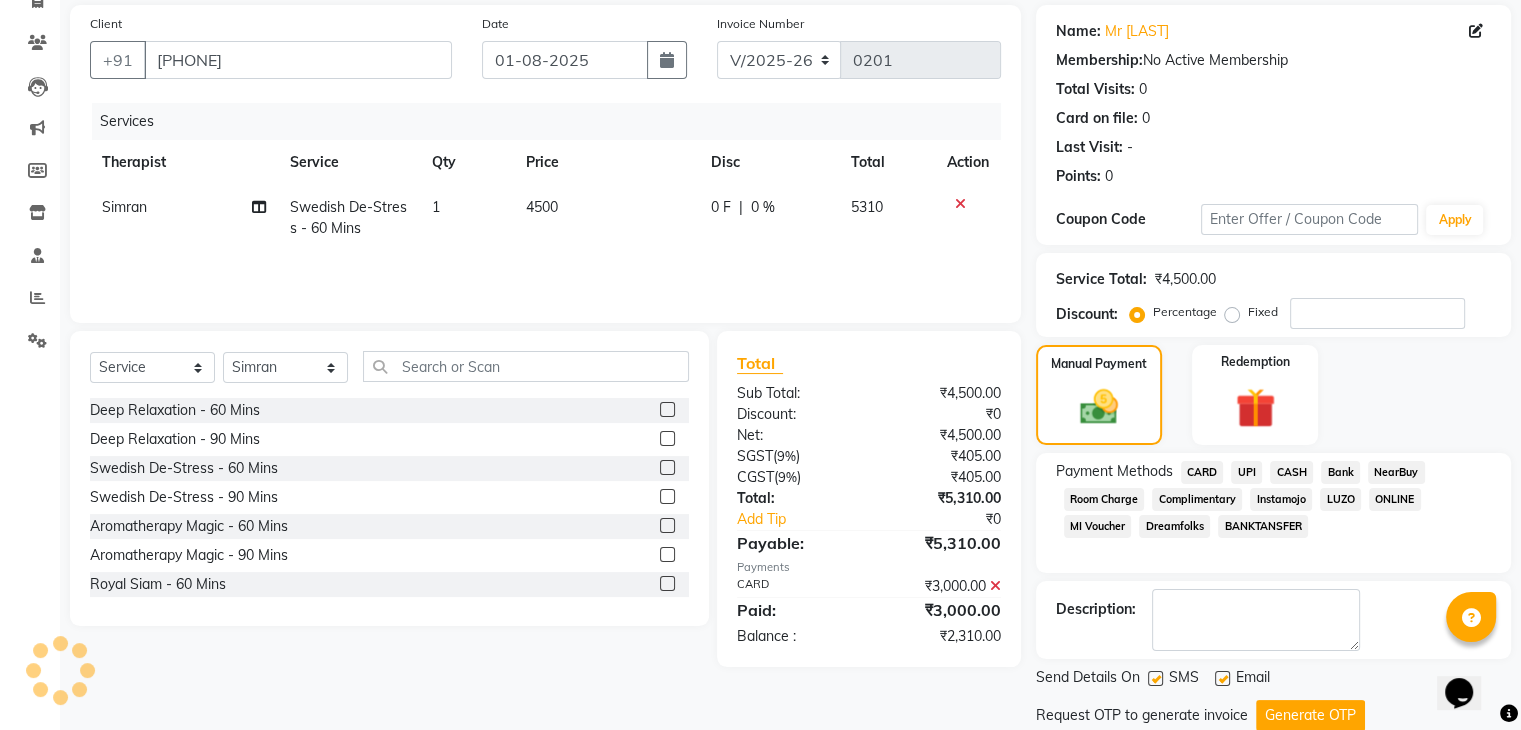 click on "Fixed" 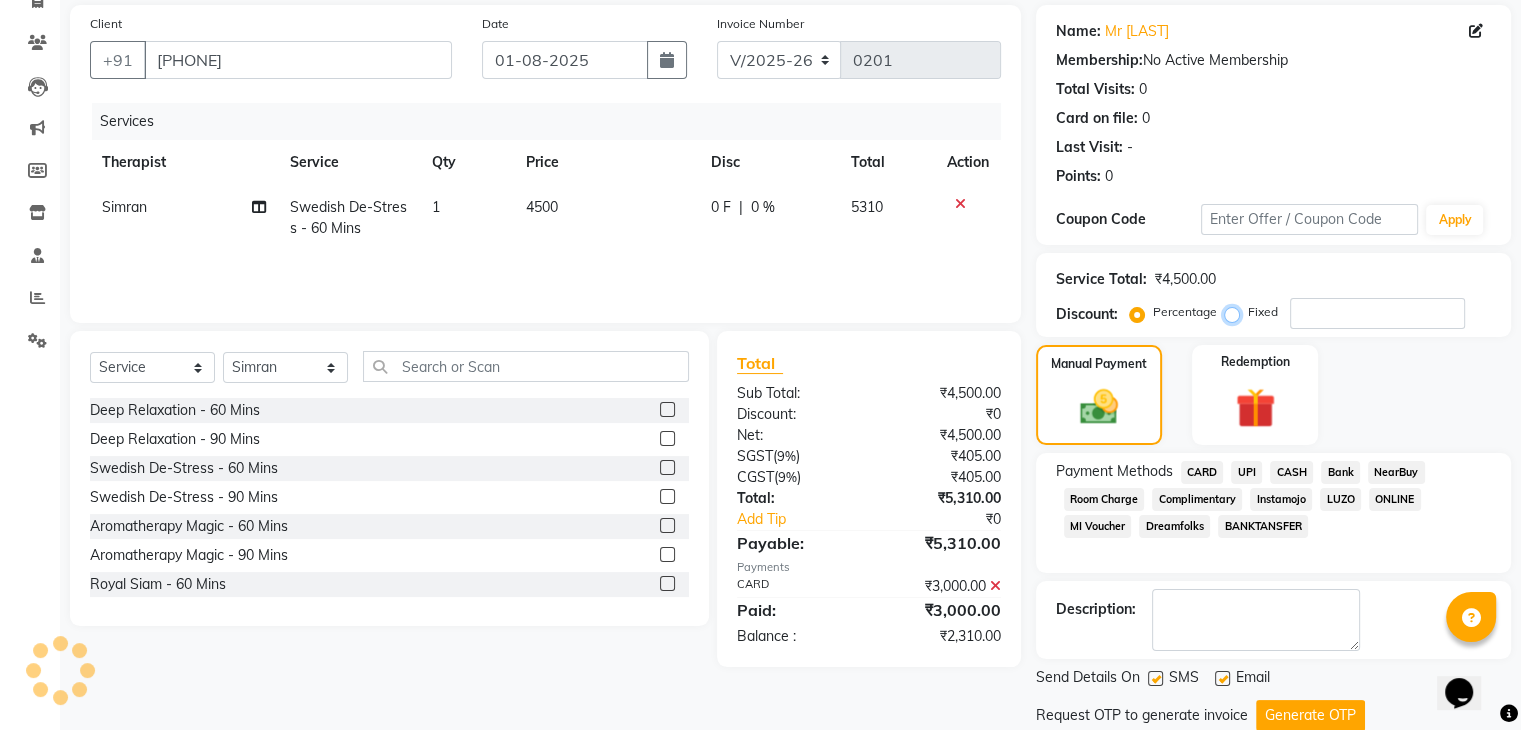 click on "Fixed" at bounding box center (1236, 312) 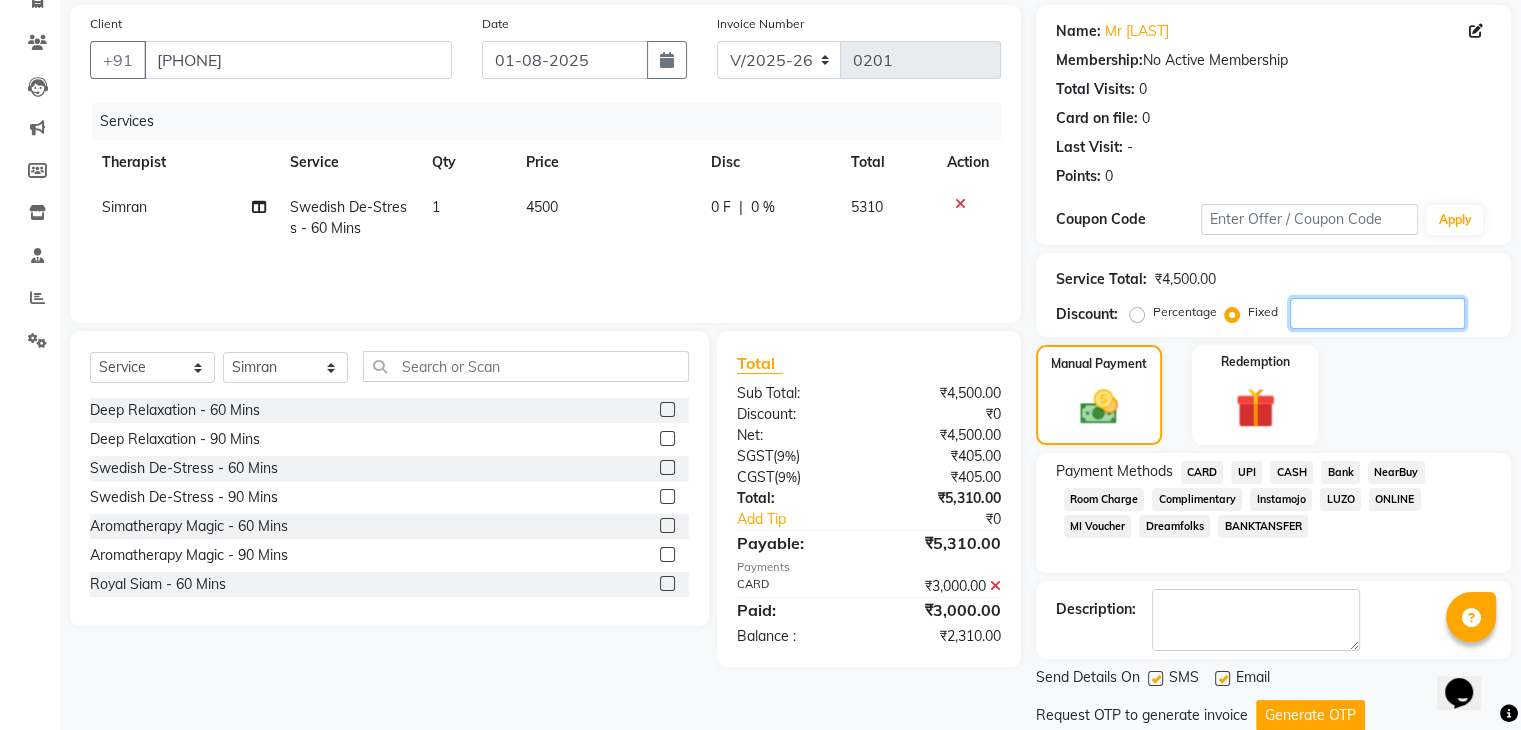 click 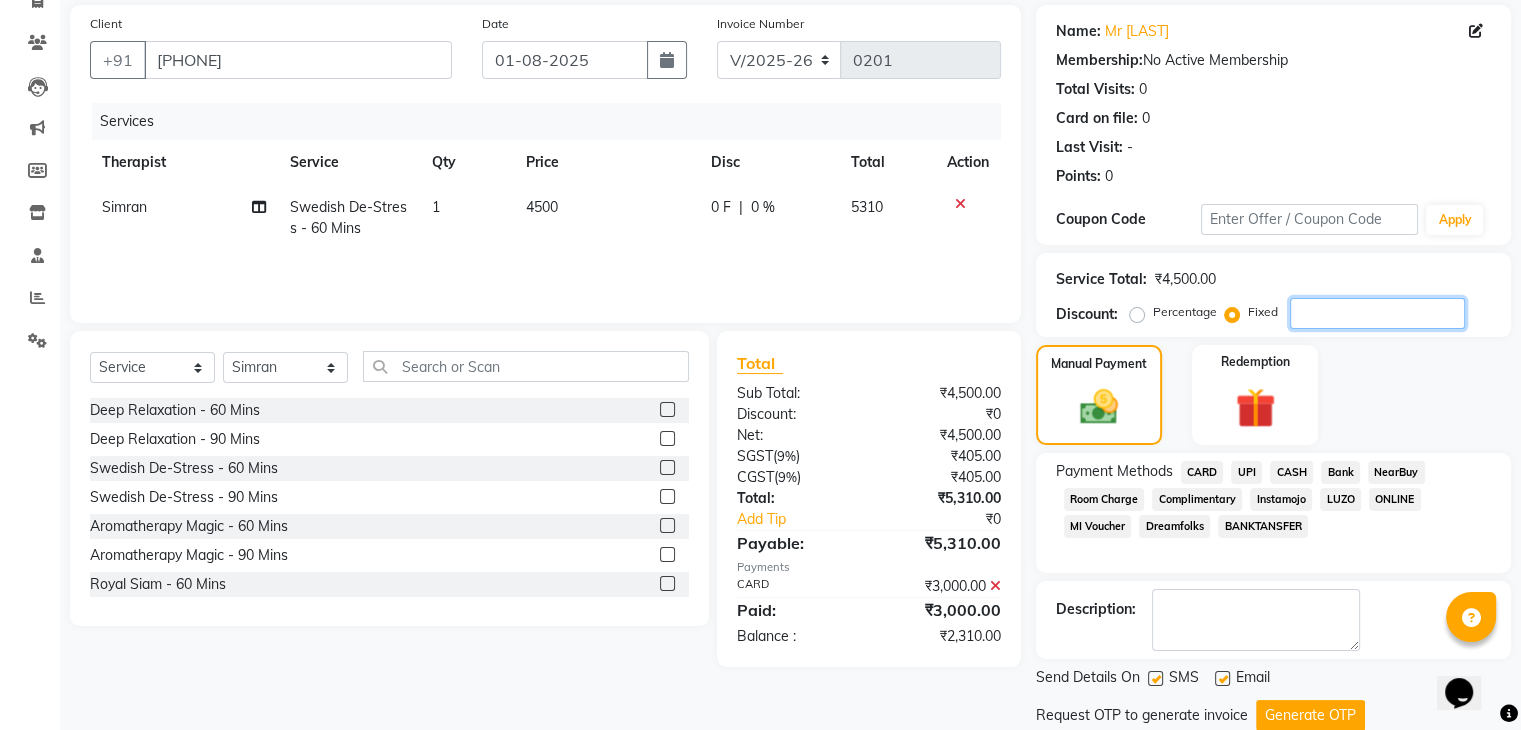 paste on "2310.0" 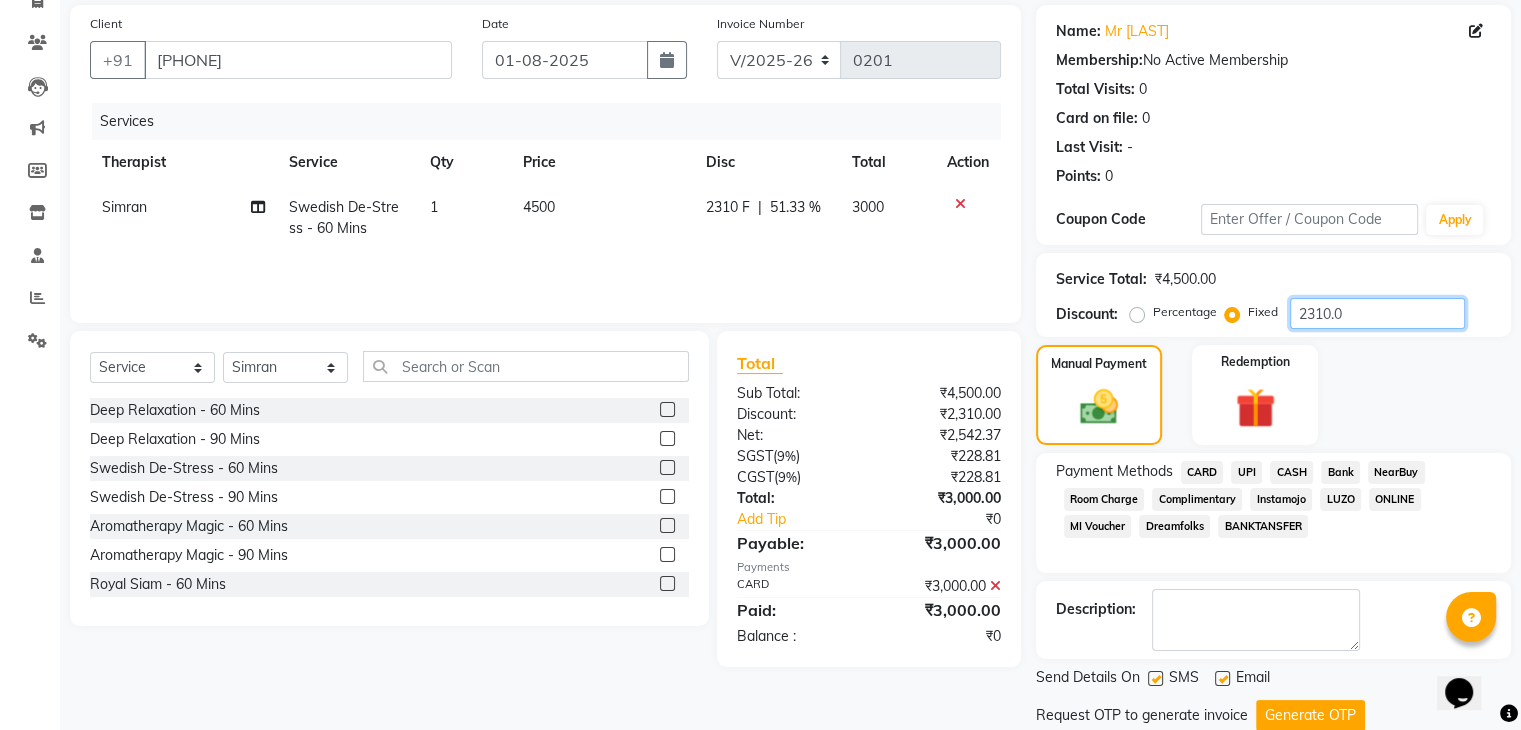 scroll, scrollTop: 209, scrollLeft: 0, axis: vertical 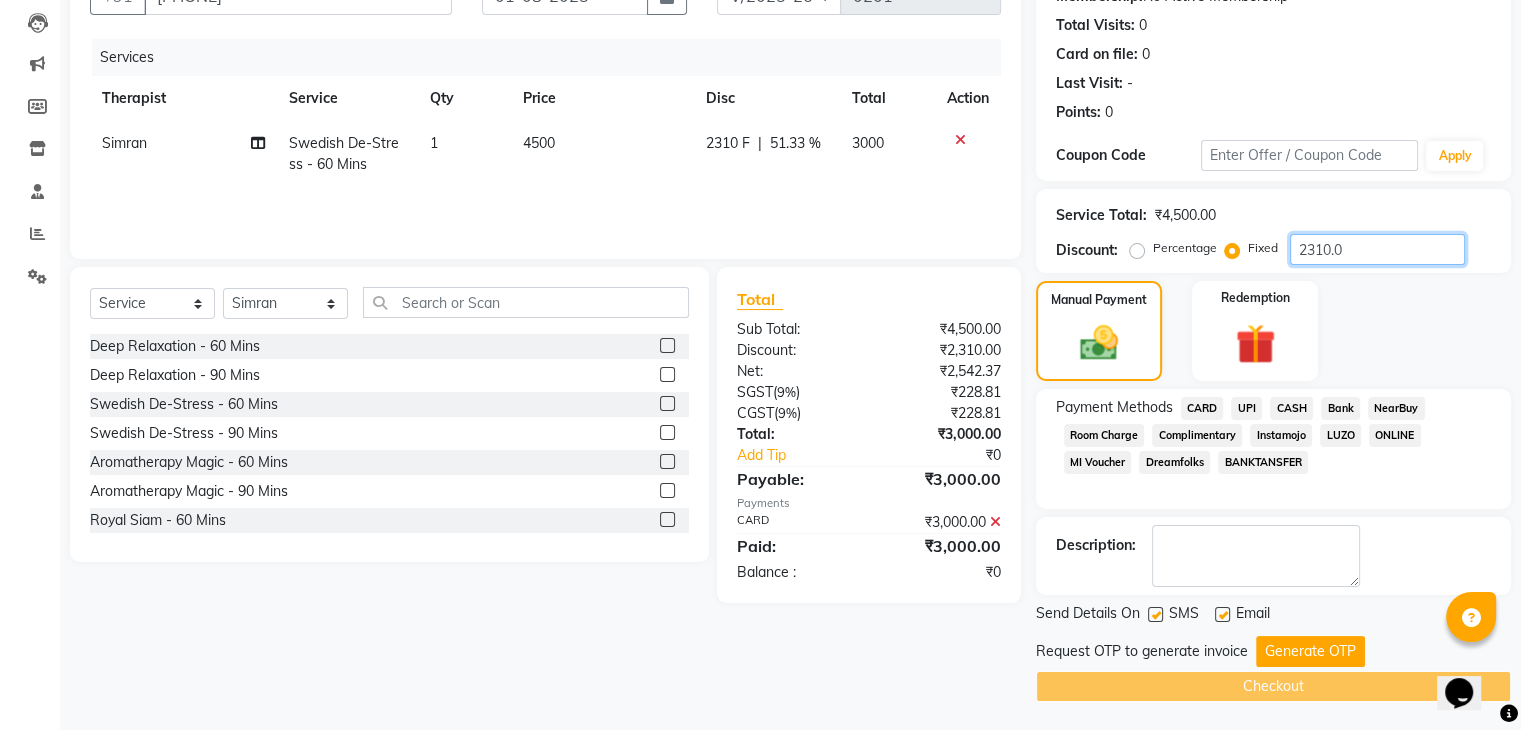type on "2310.0" 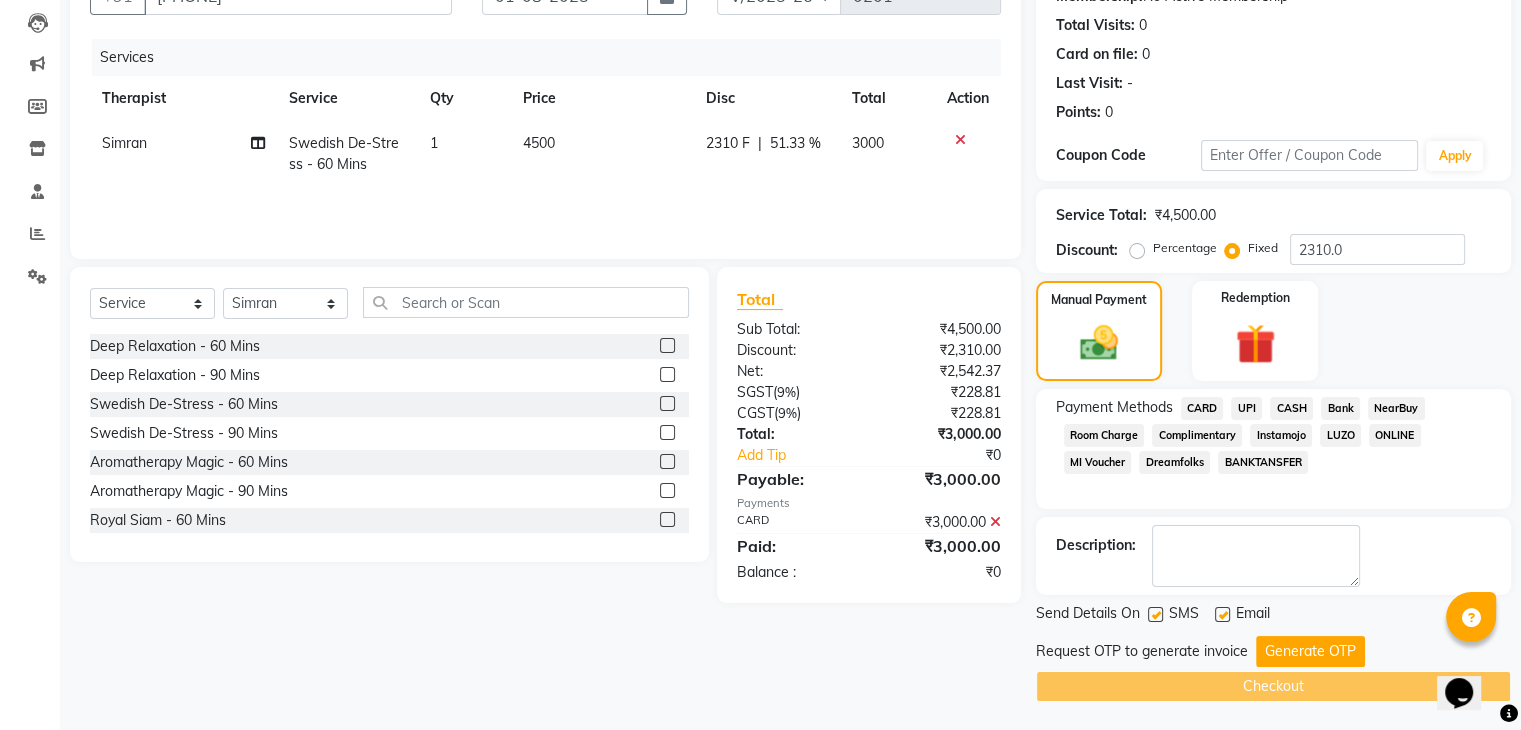 click 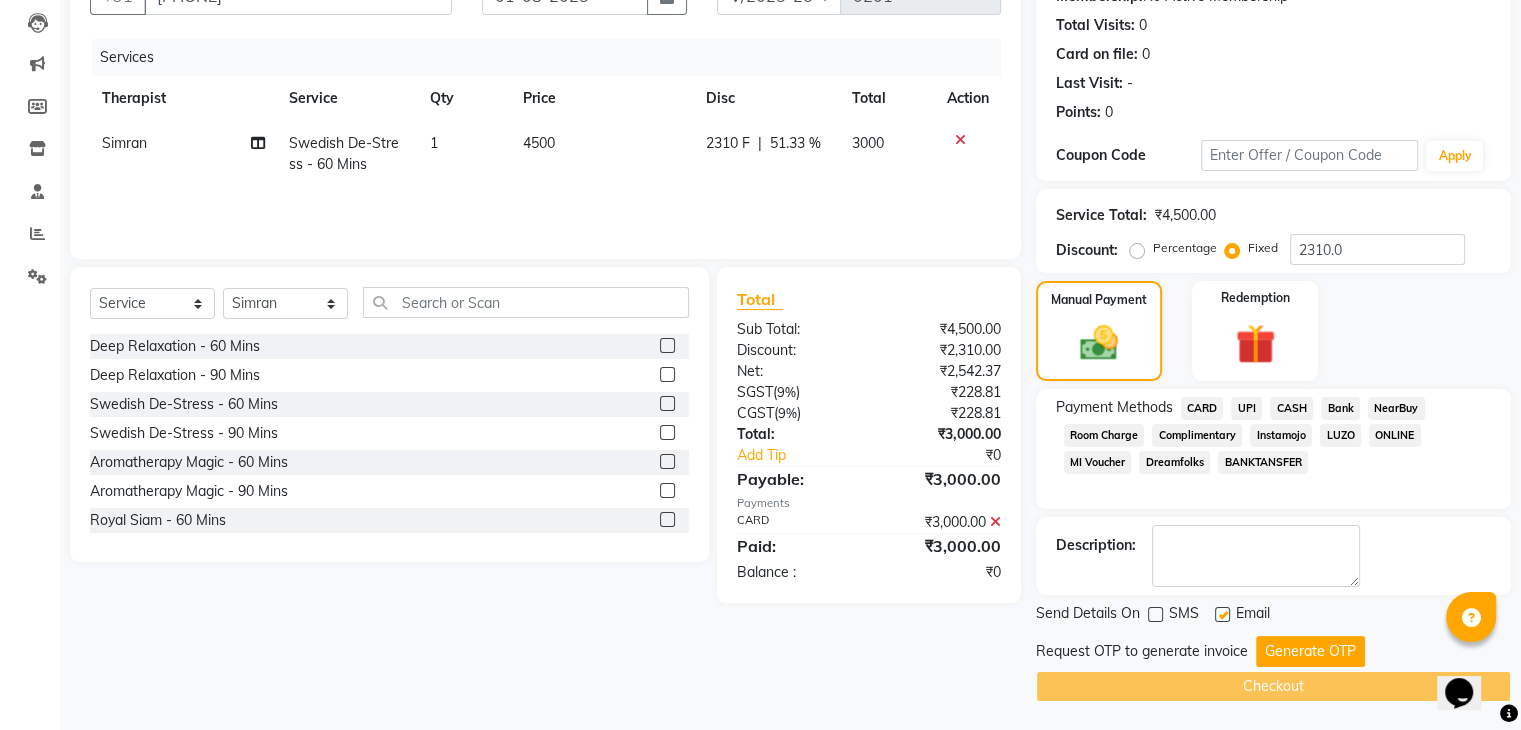 click 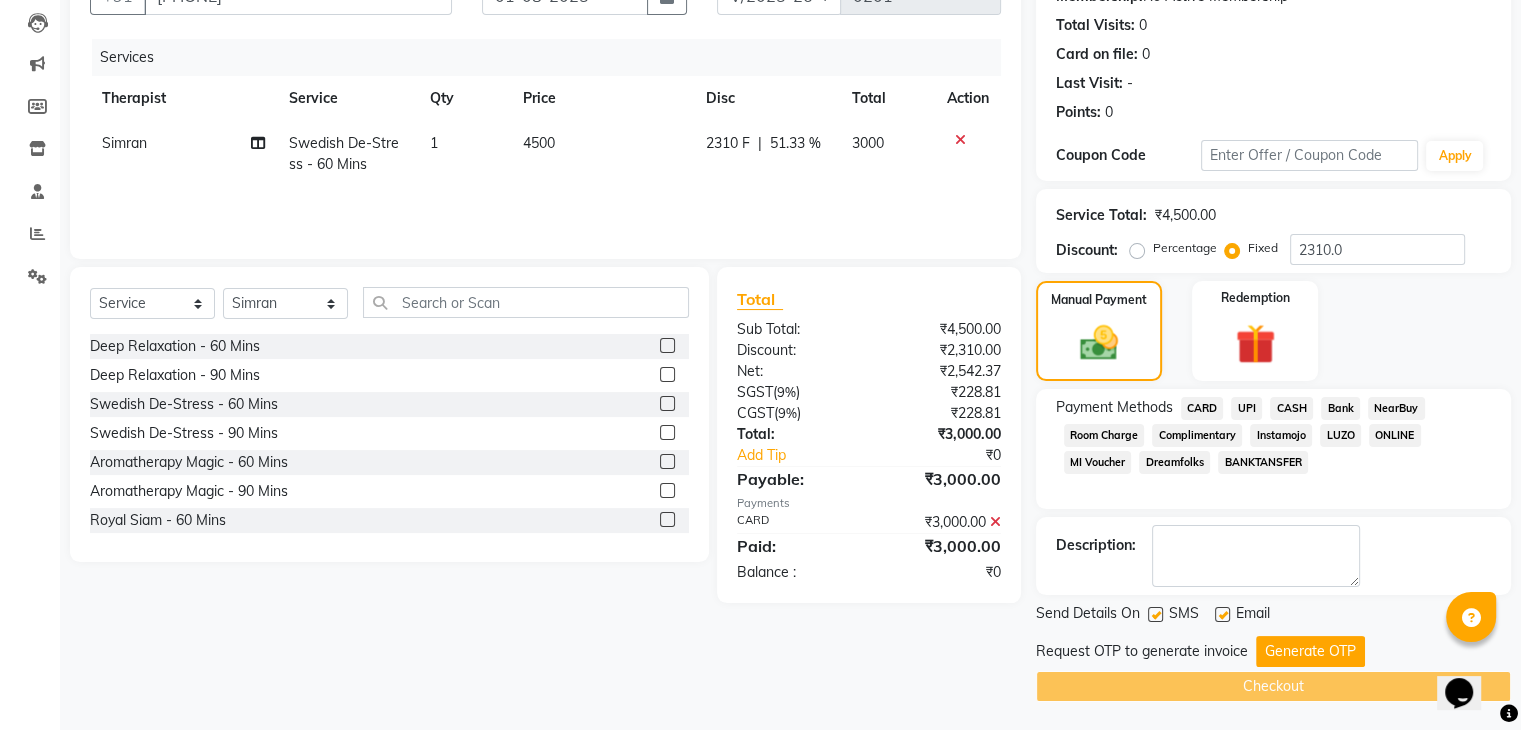 click 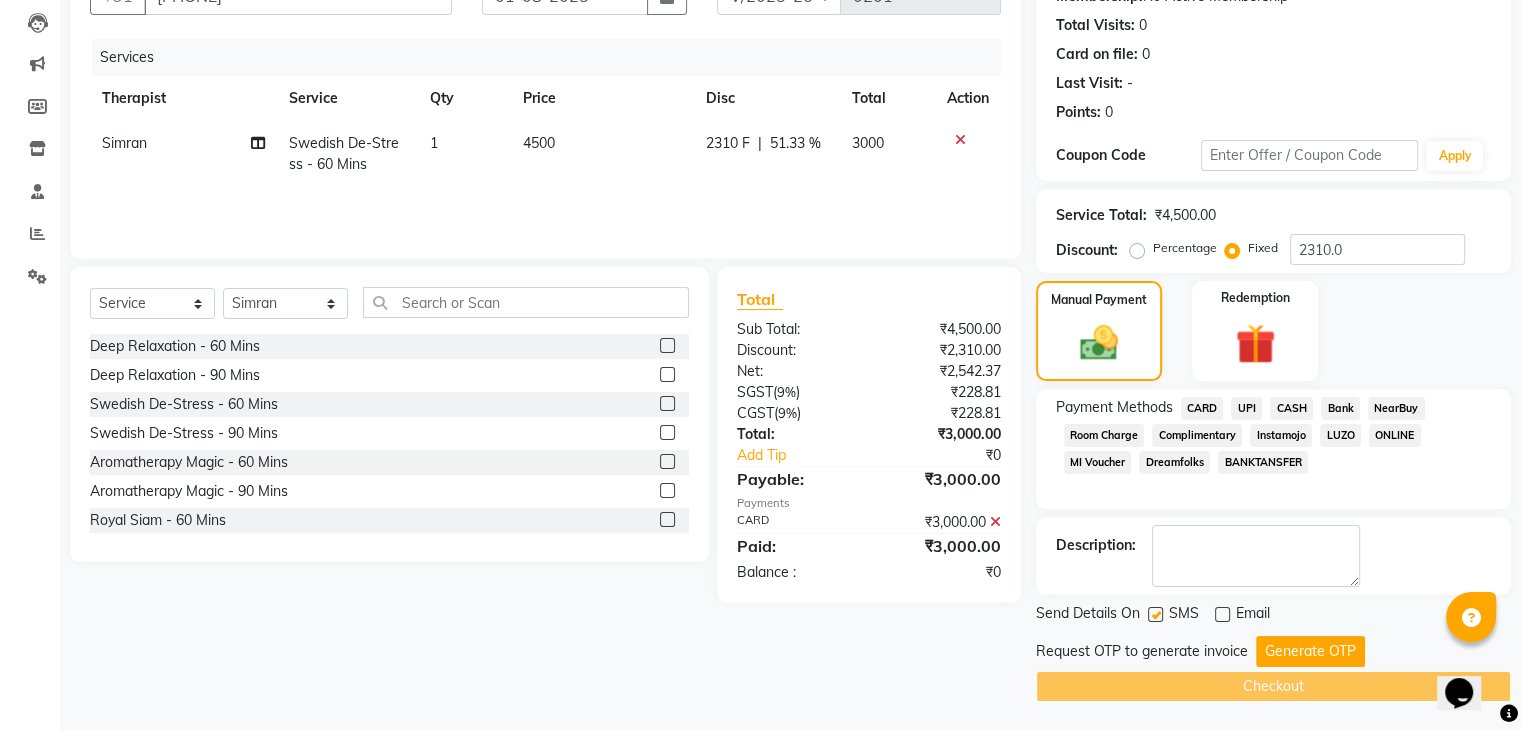 click 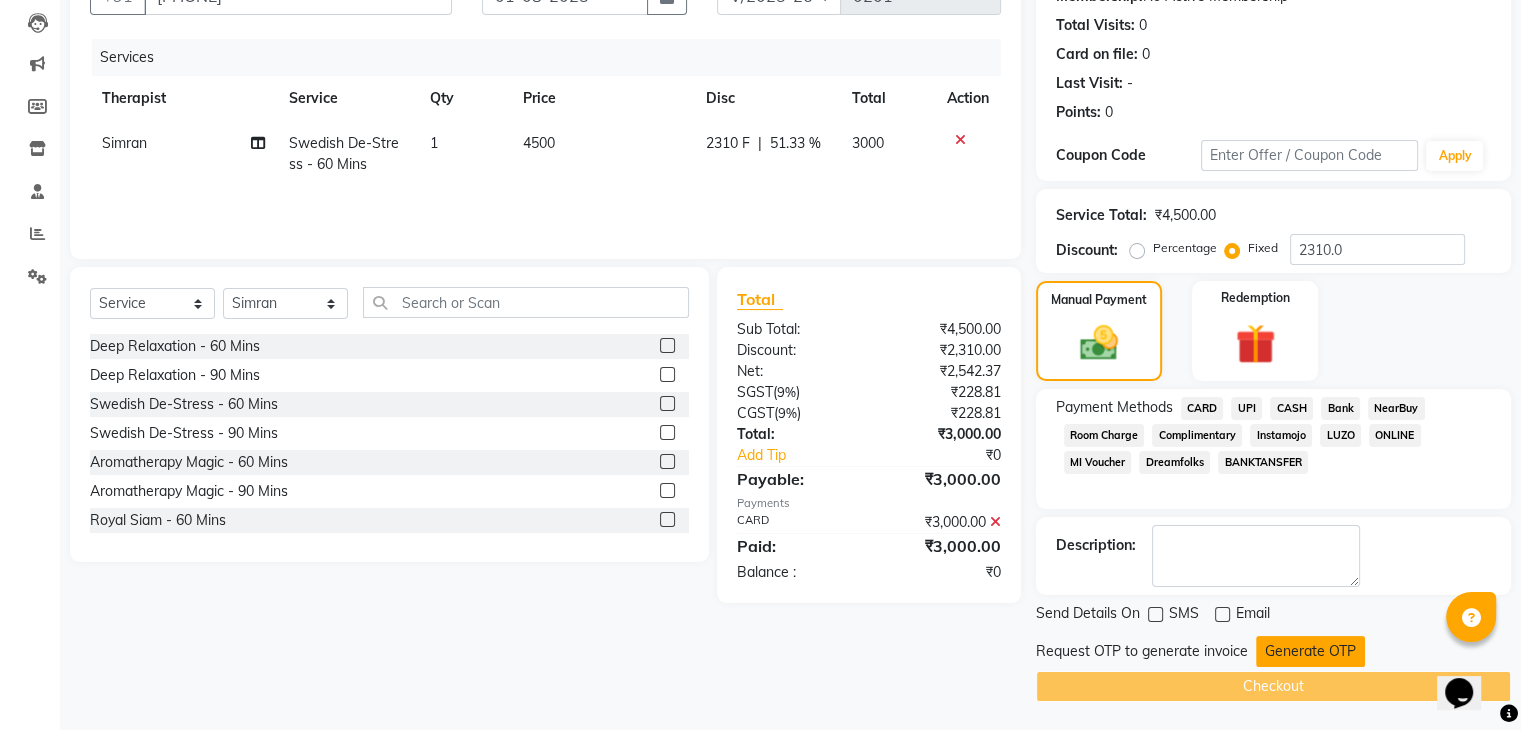 click on "Generate OTP" 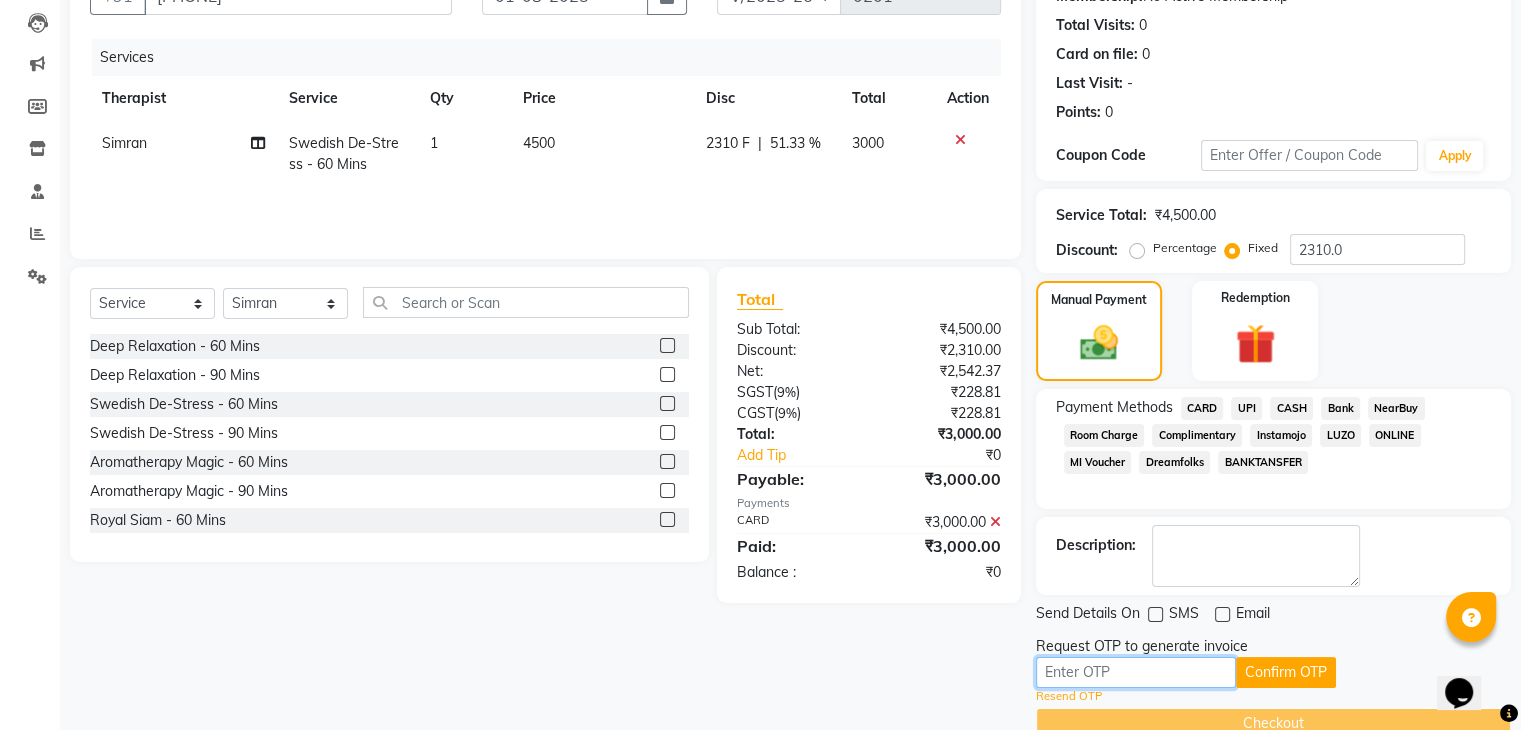 click at bounding box center [1136, 672] 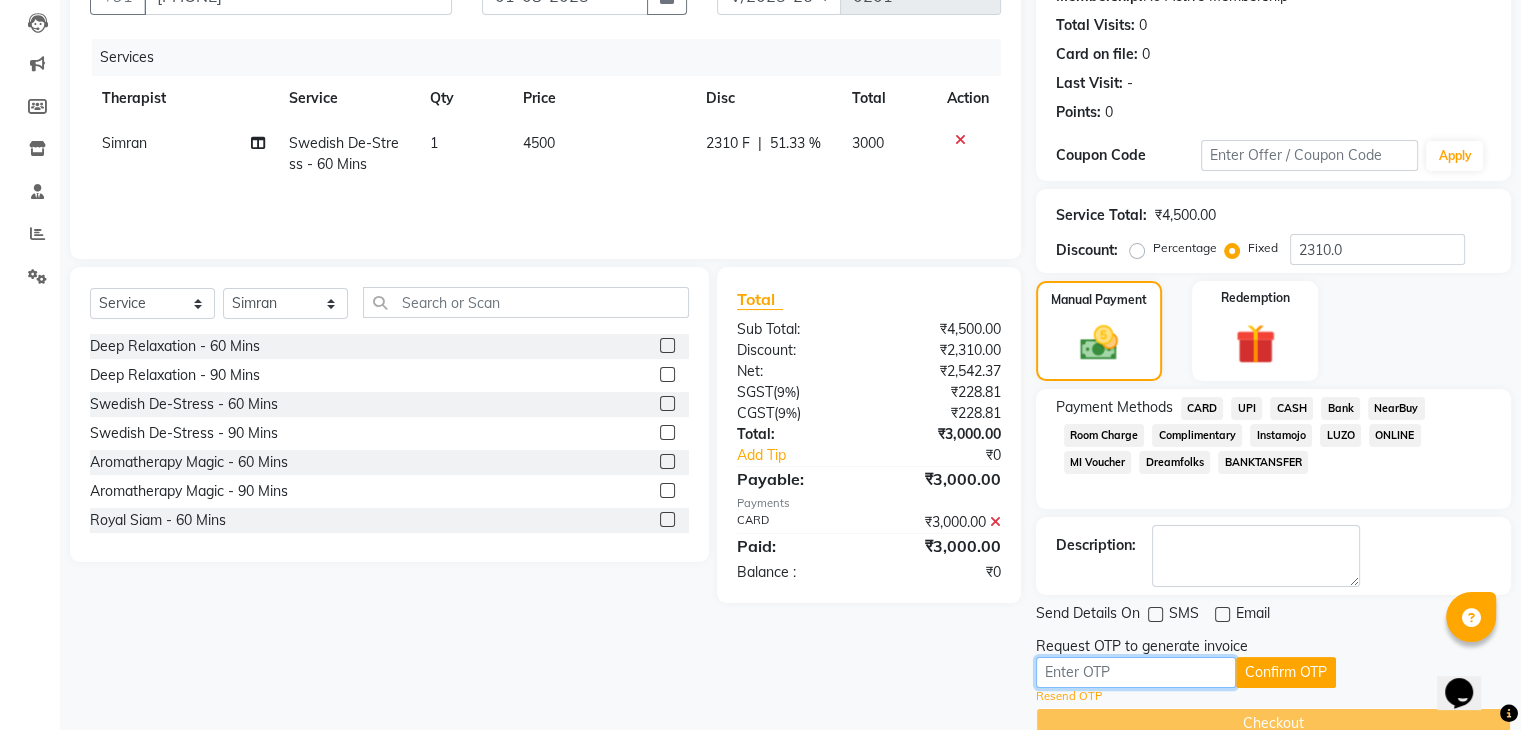 paste on "2553" 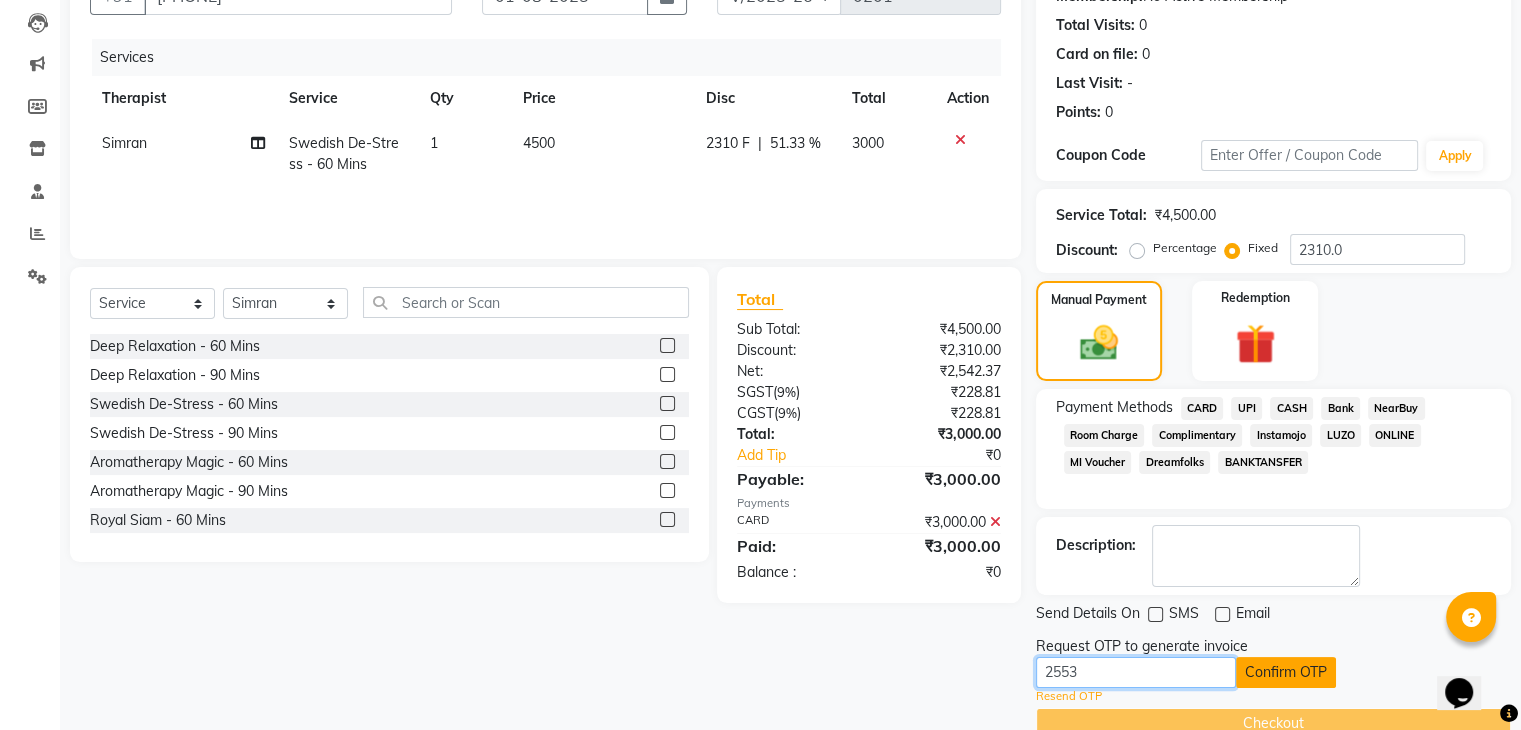 type on "2553" 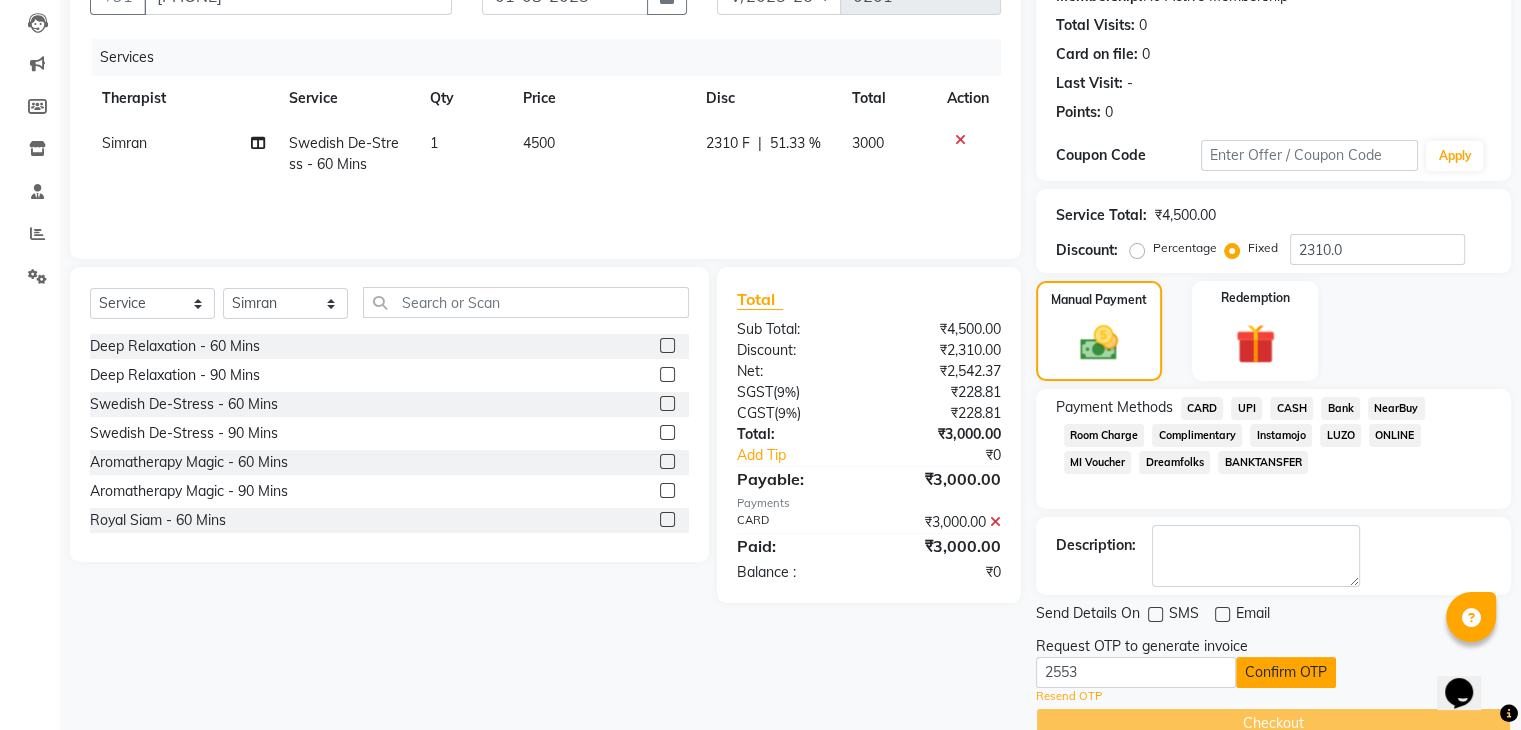 click on "Confirm OTP" 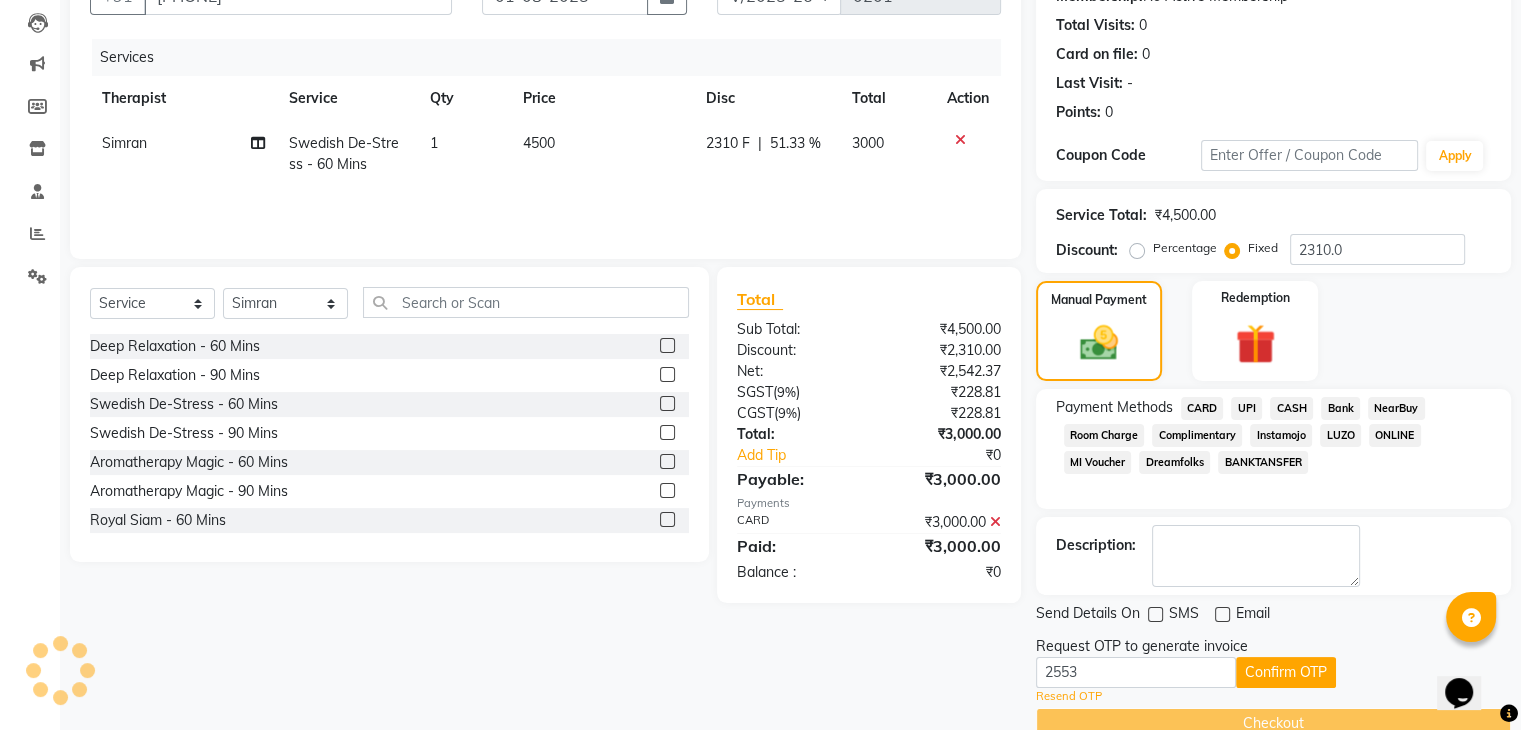 scroll, scrollTop: 171, scrollLeft: 0, axis: vertical 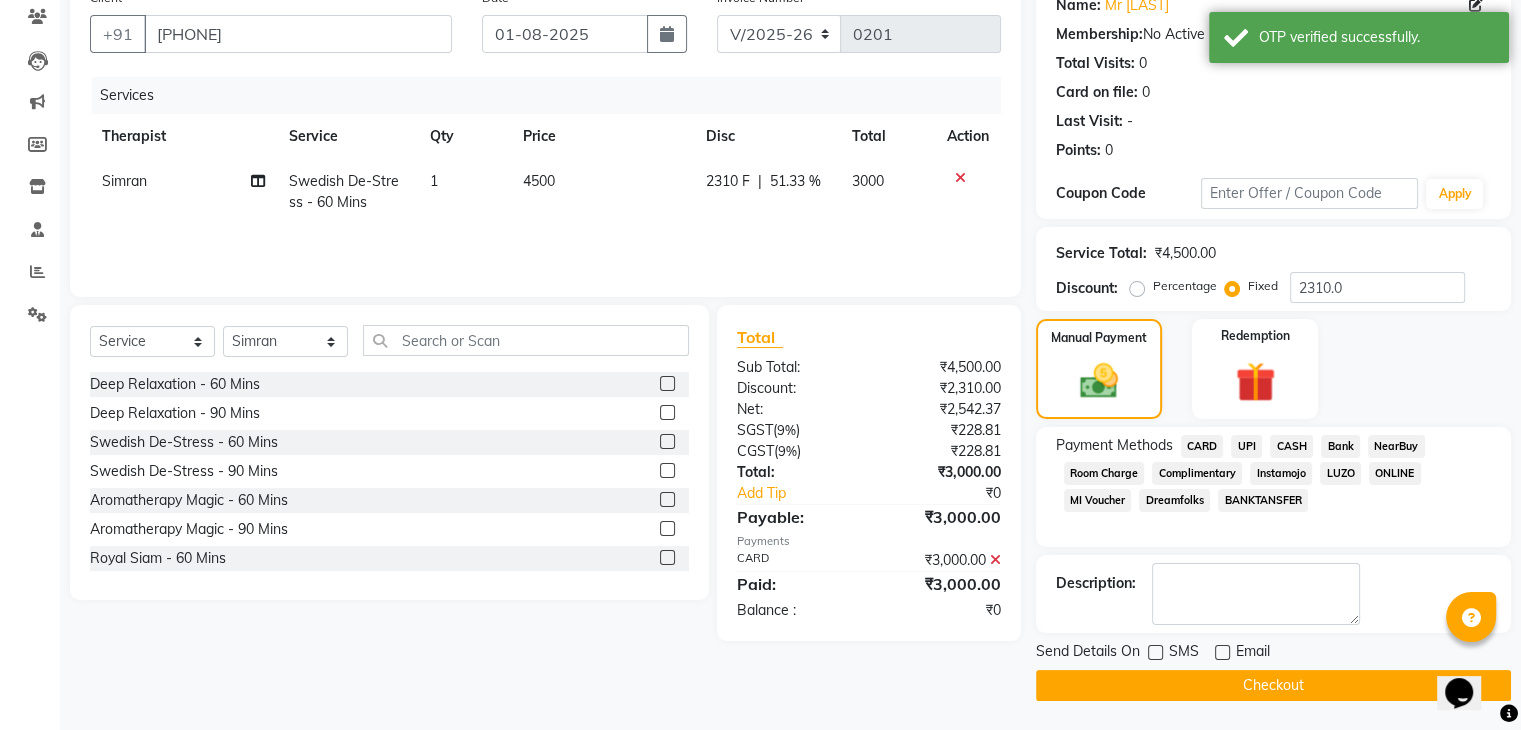 click on "Checkout" 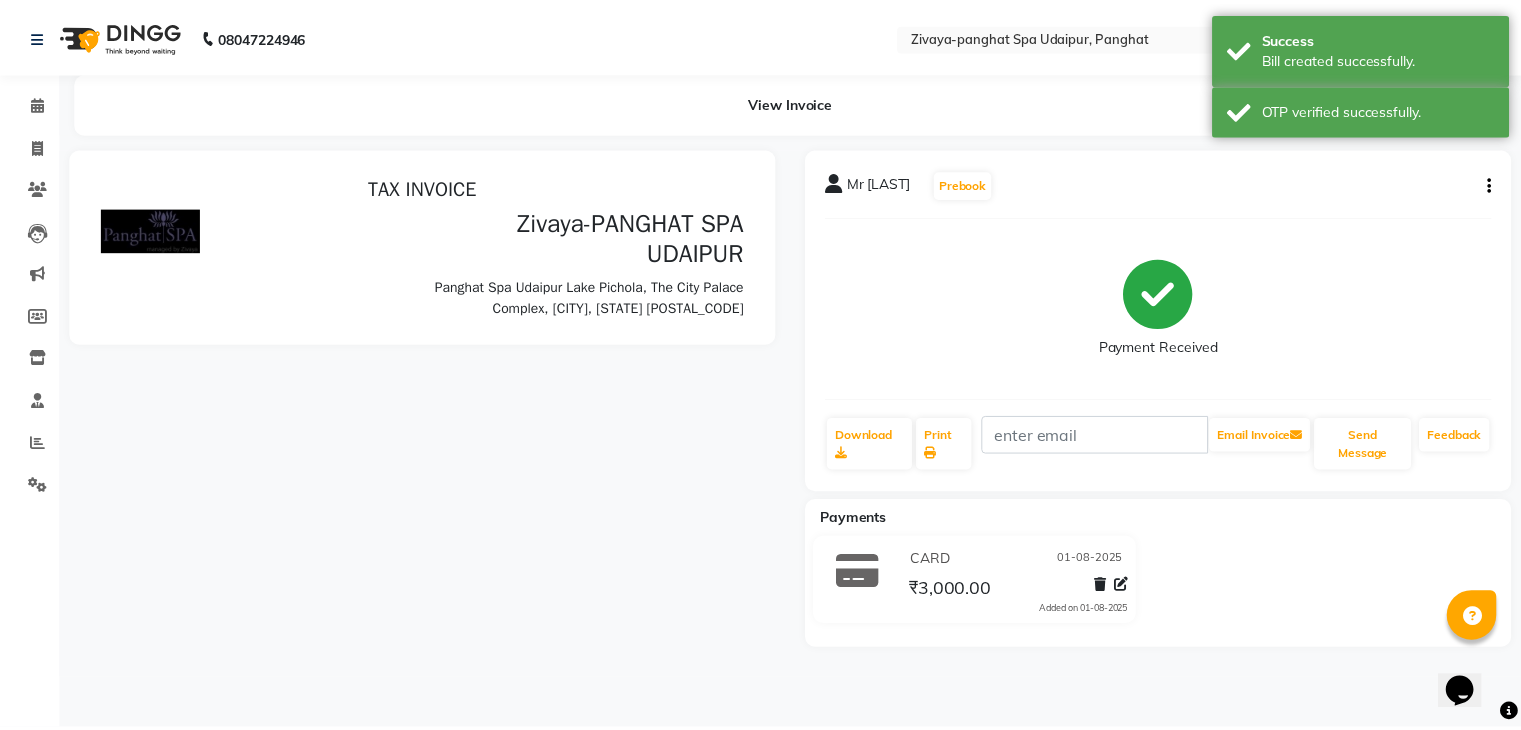 scroll, scrollTop: 0, scrollLeft: 0, axis: both 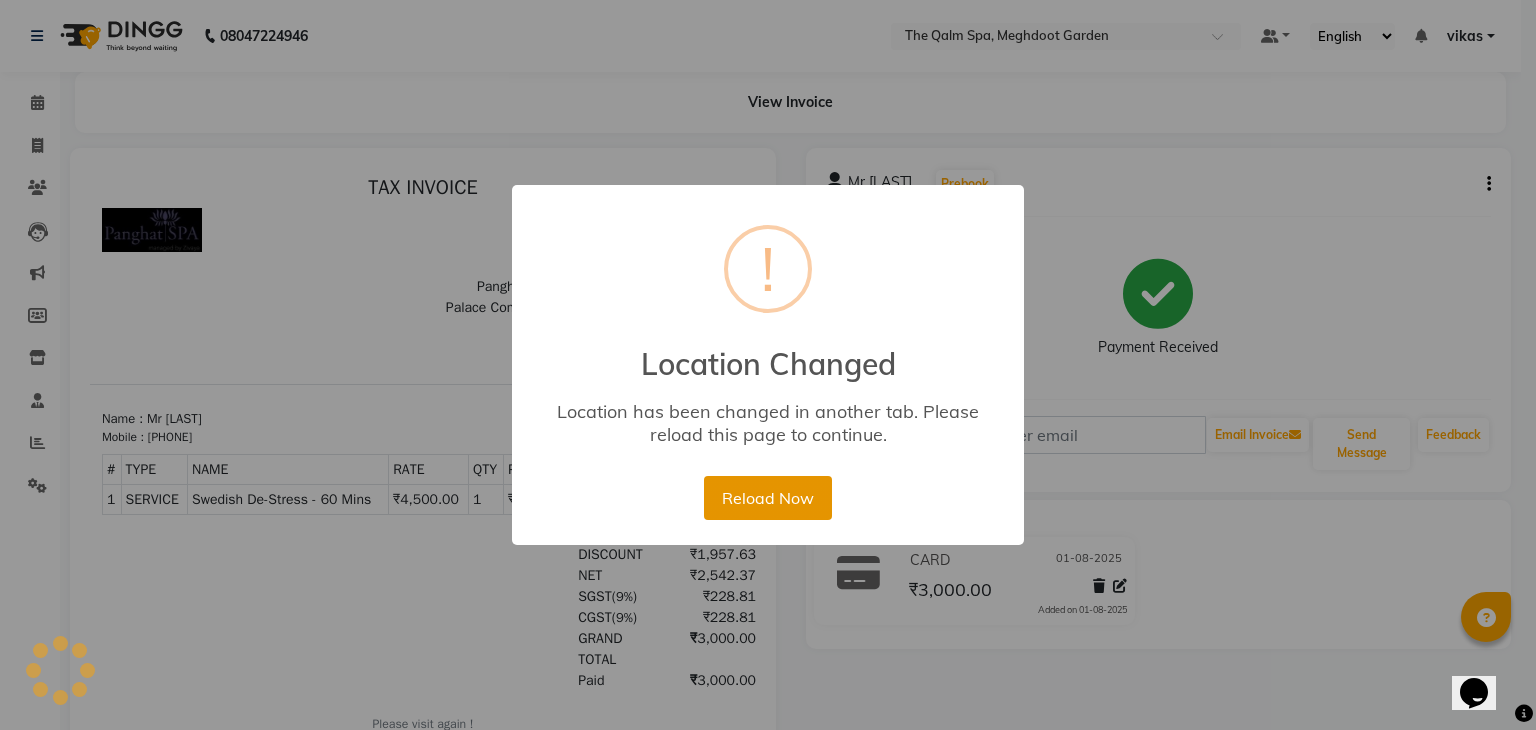 click on "Reload Now" at bounding box center [767, 498] 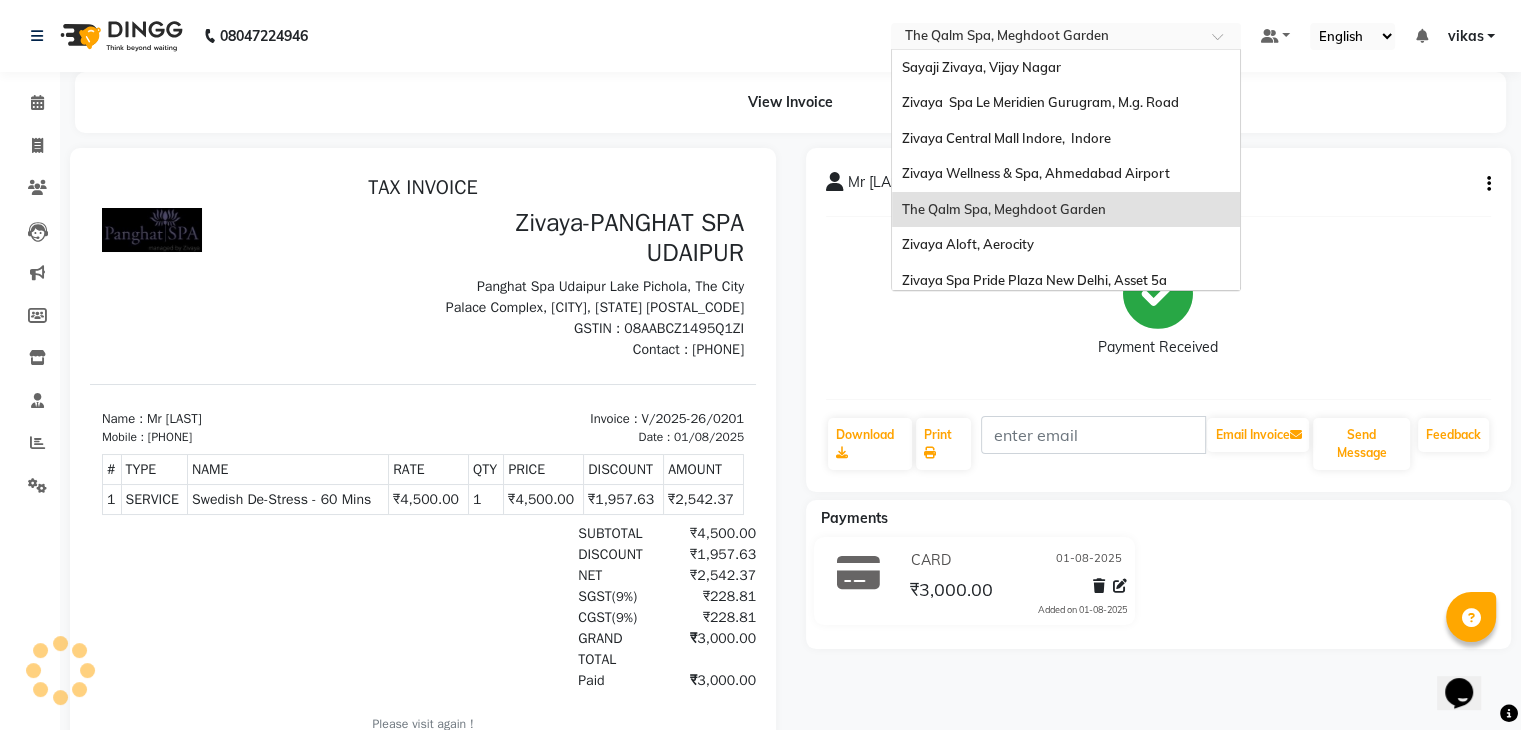 click at bounding box center [1046, 38] 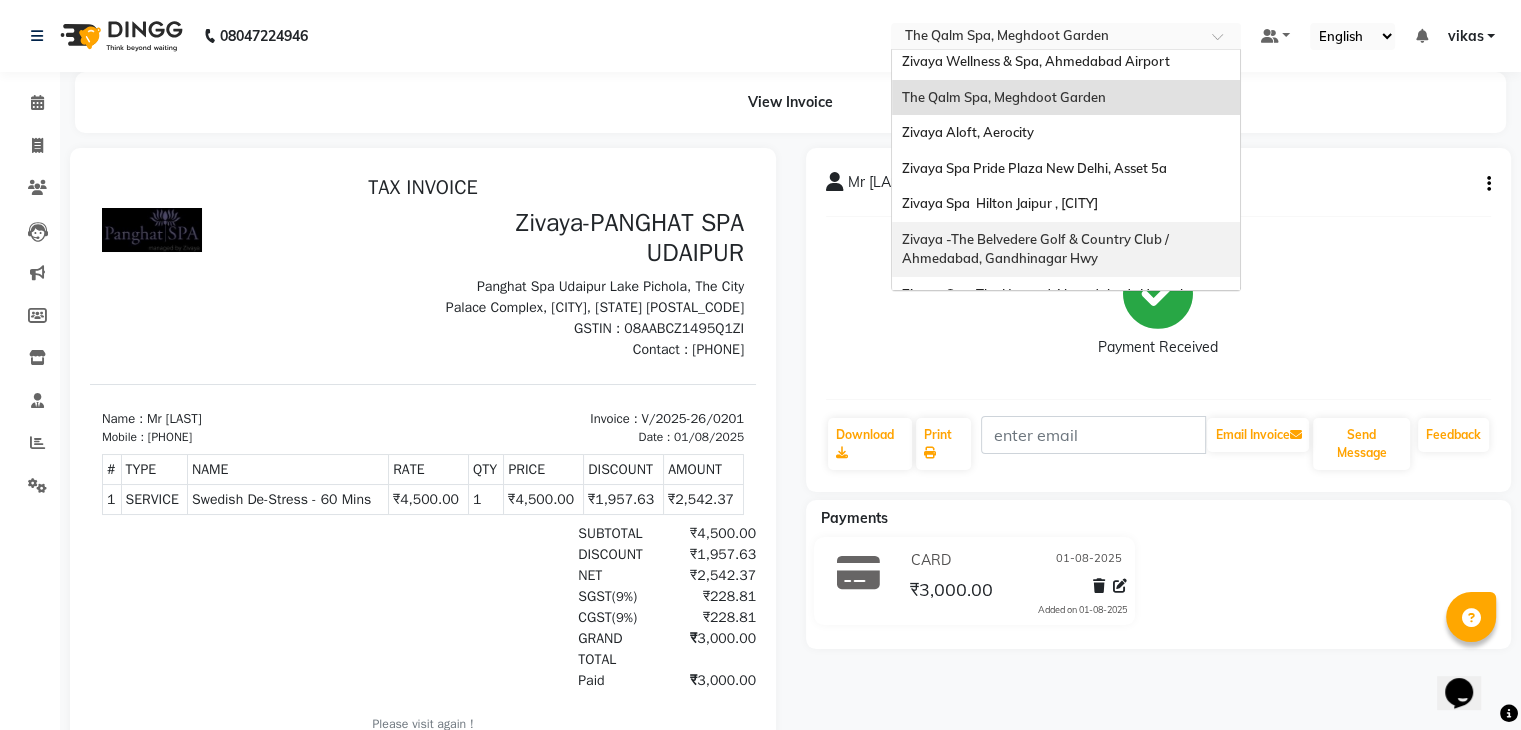 scroll, scrollTop: 240, scrollLeft: 0, axis: vertical 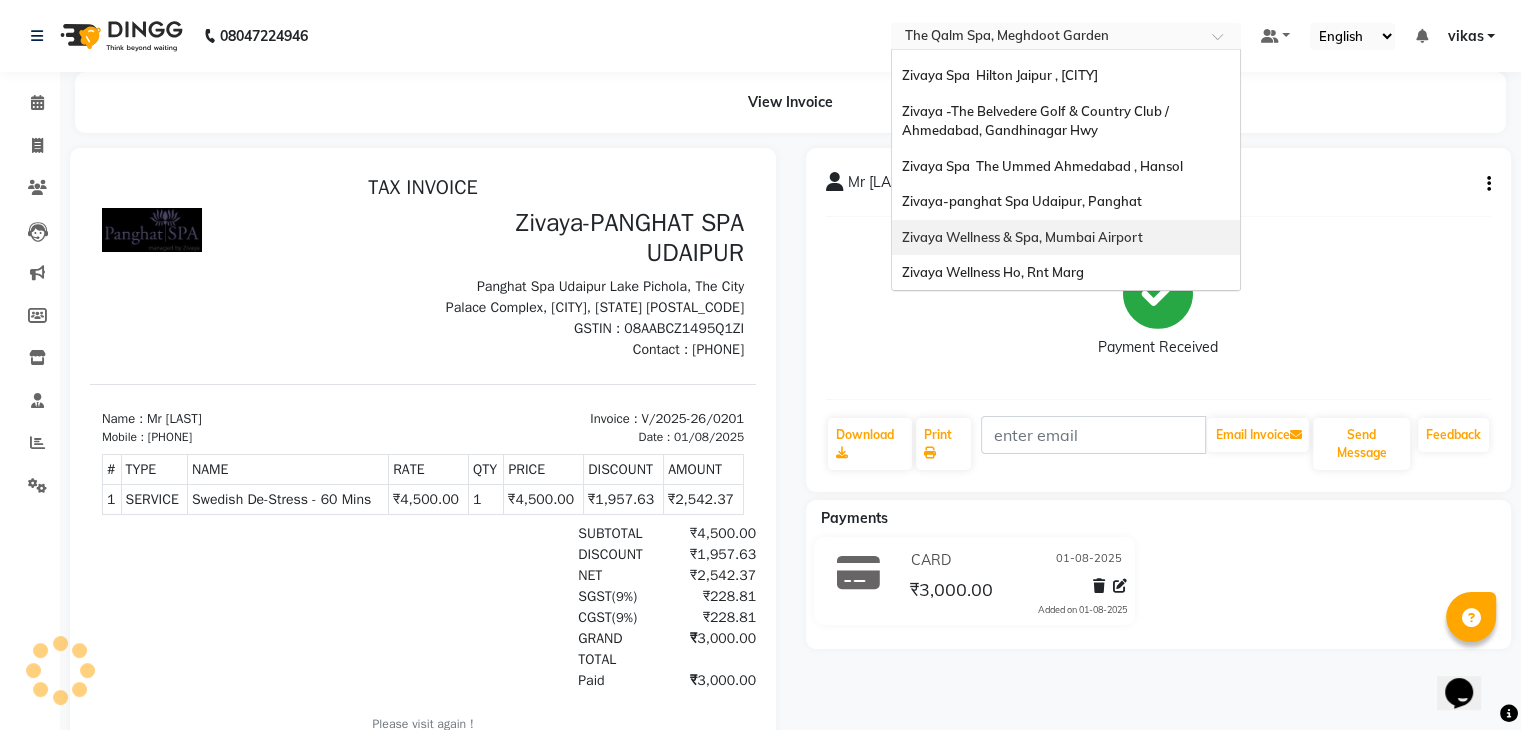 click on "Zivaya Wellness & Spa, Mumbai Airport" at bounding box center (1022, 237) 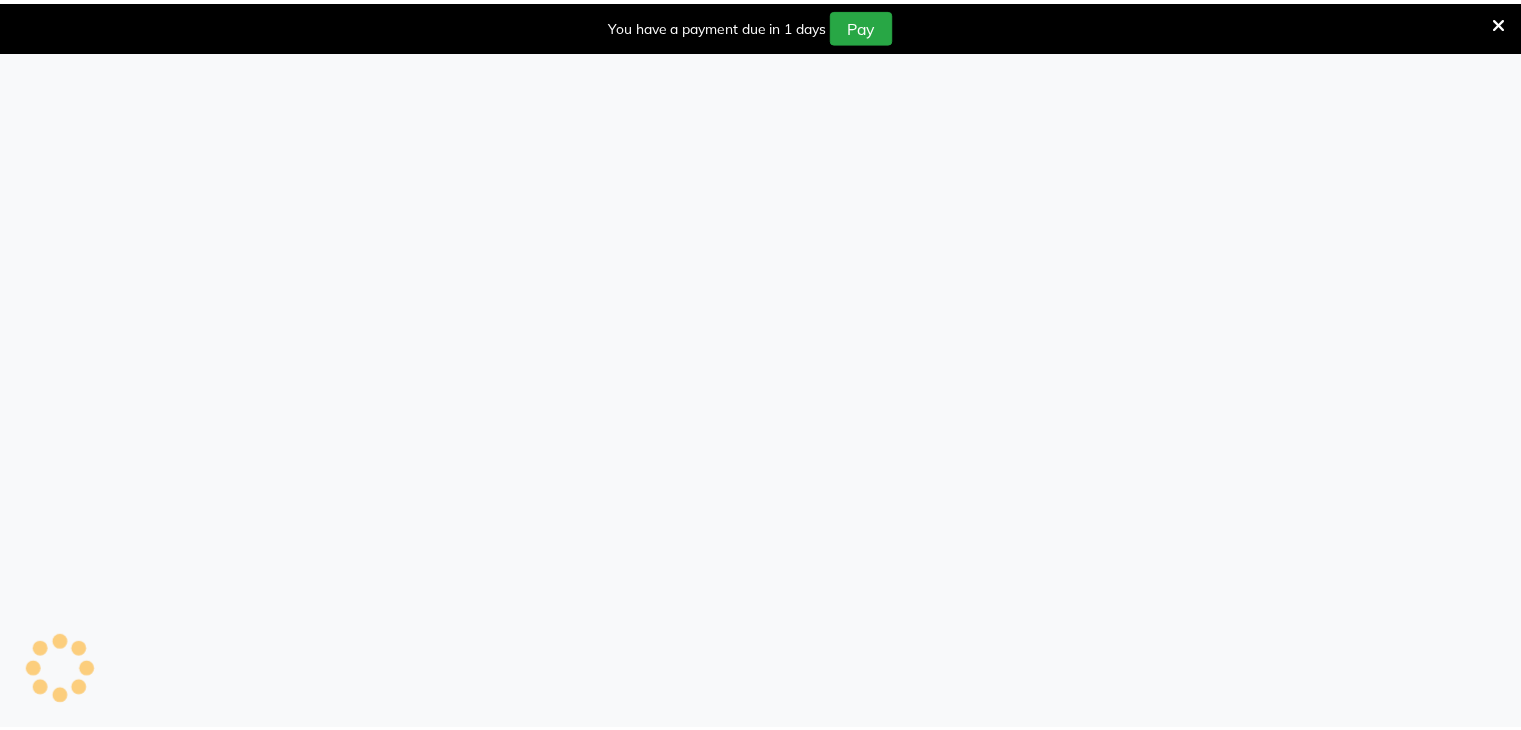 scroll, scrollTop: 0, scrollLeft: 0, axis: both 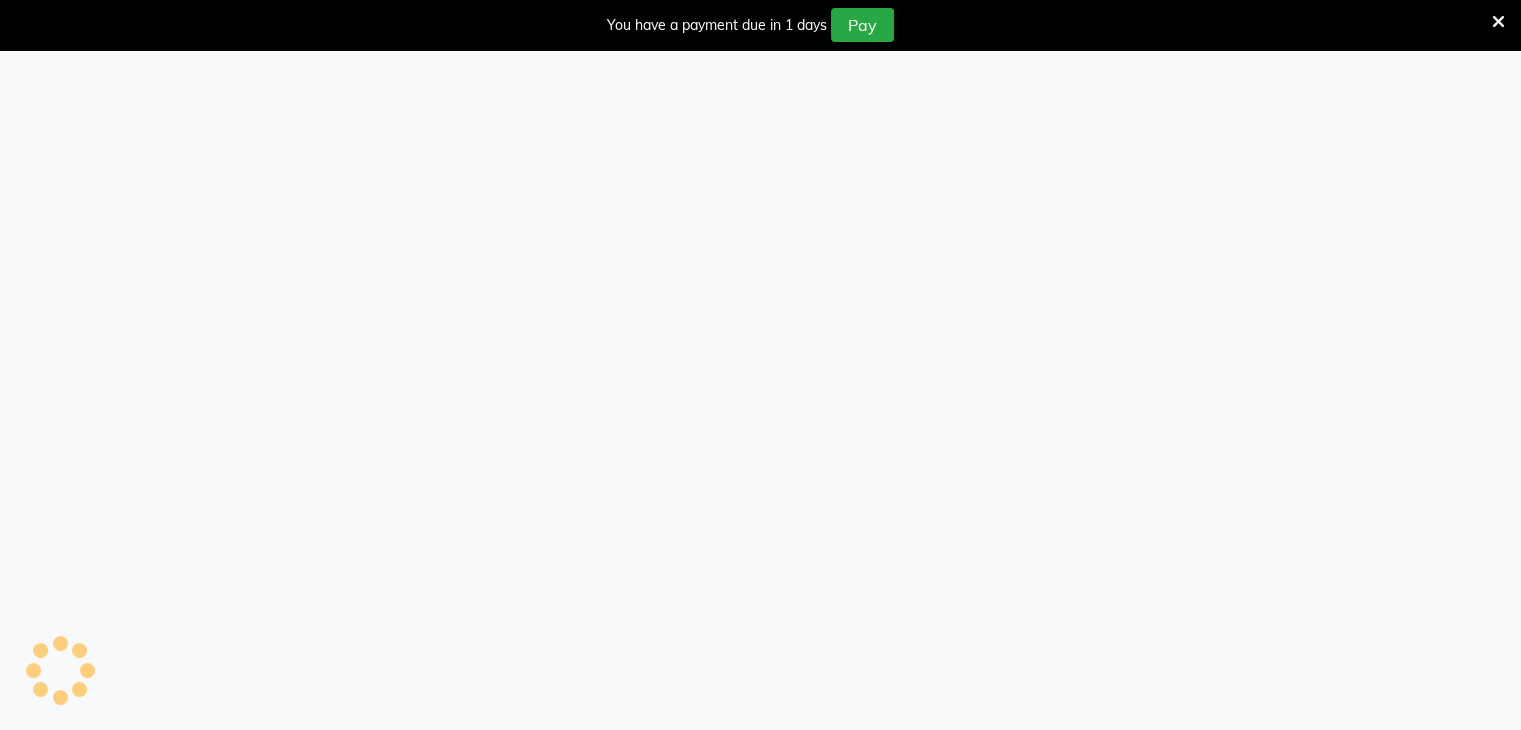 select on "service" 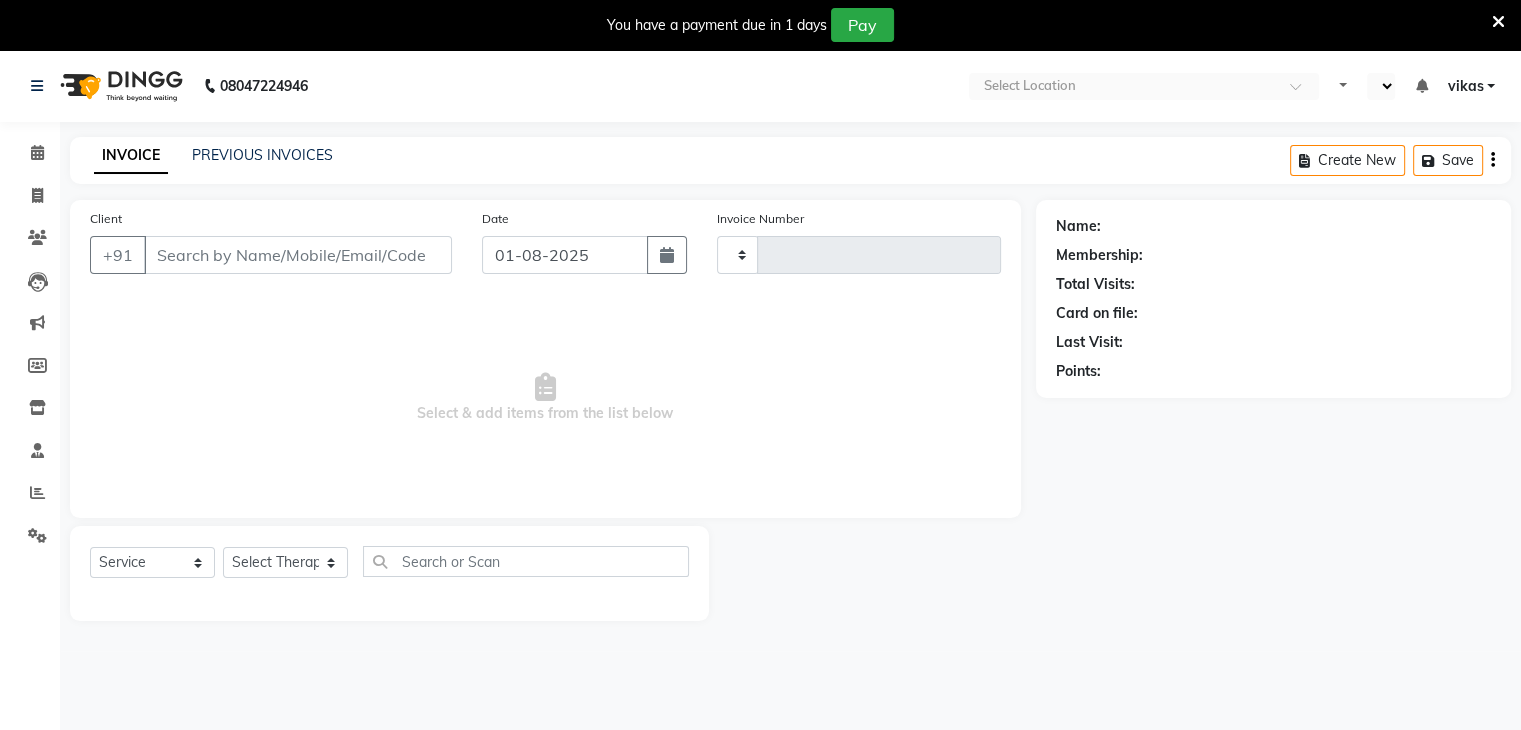 click at bounding box center [1498, 22] 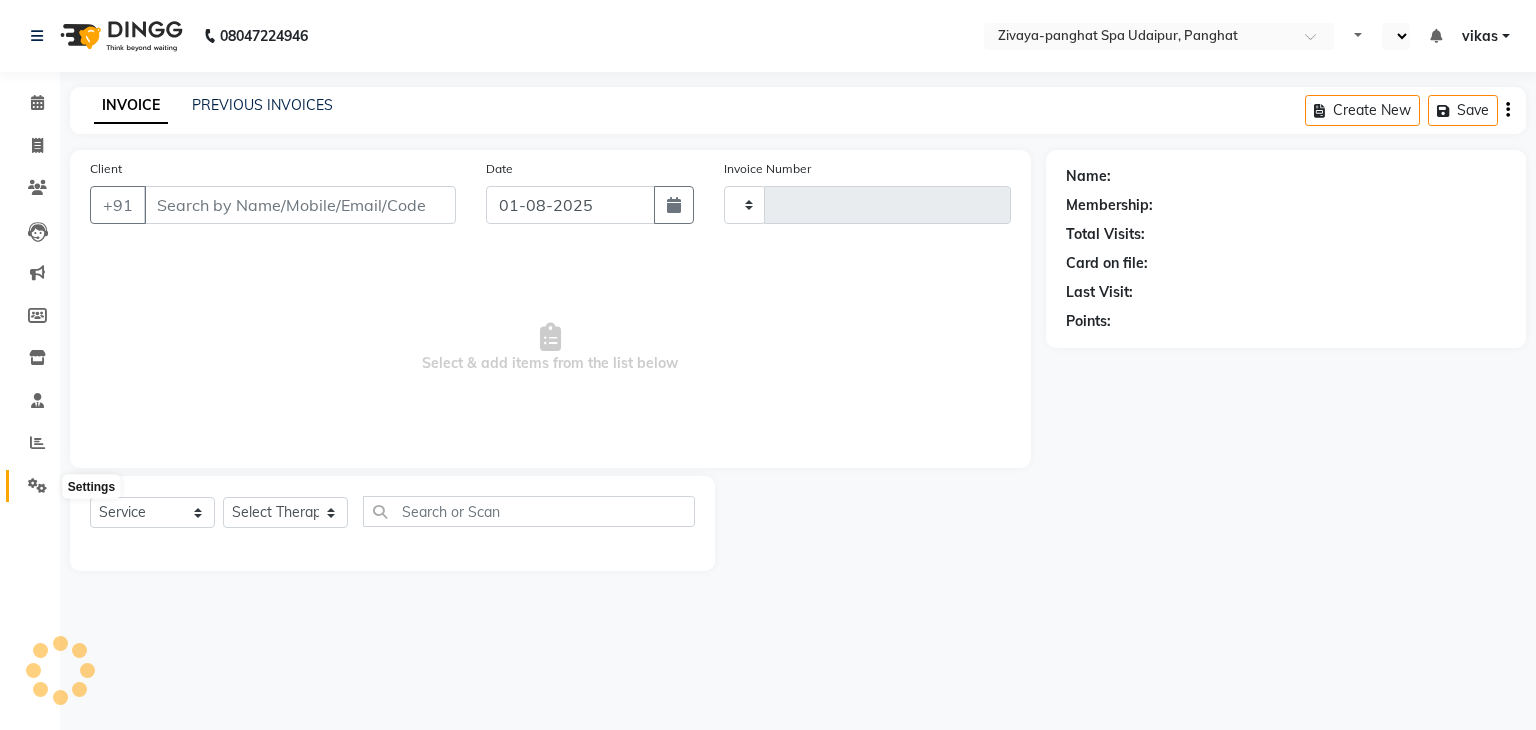click 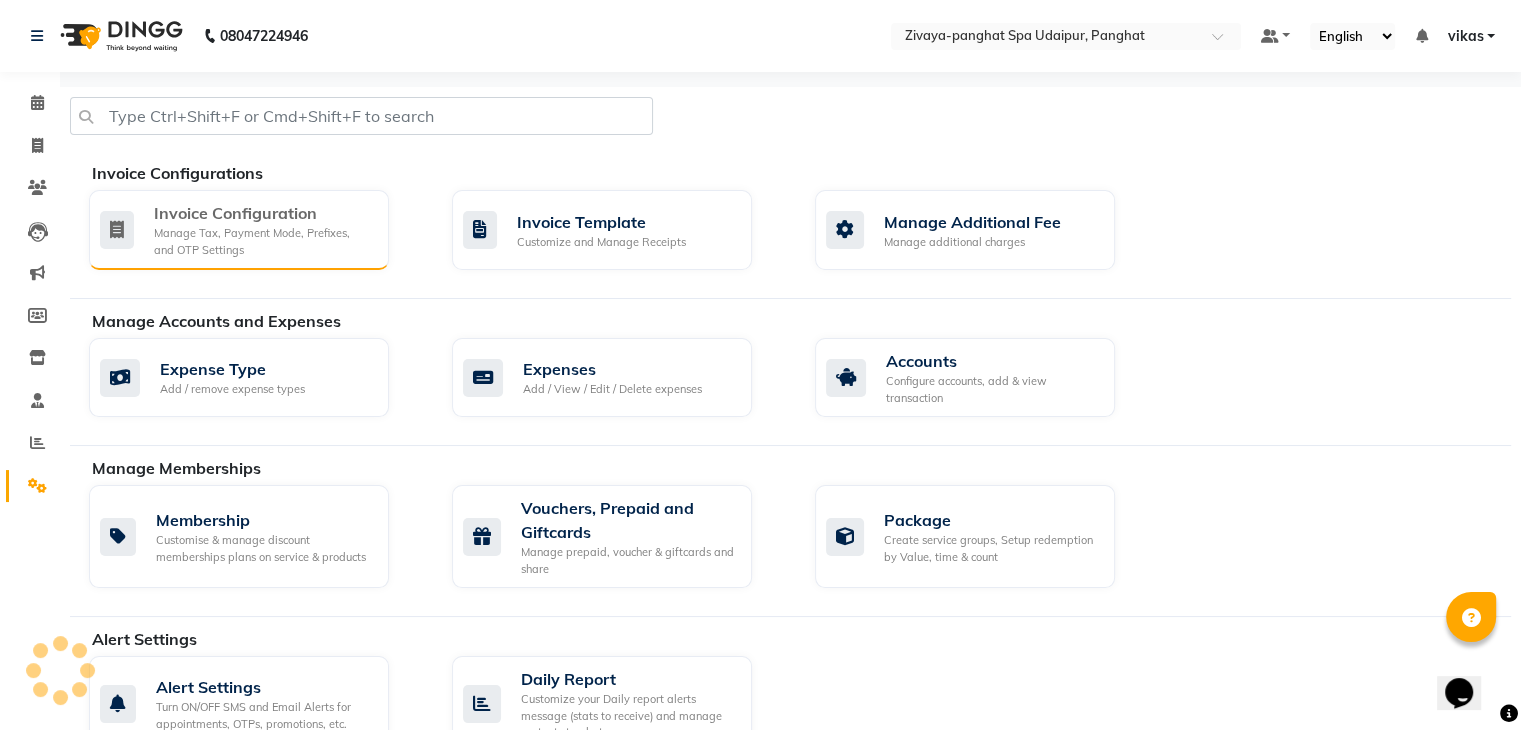 scroll, scrollTop: 0, scrollLeft: 0, axis: both 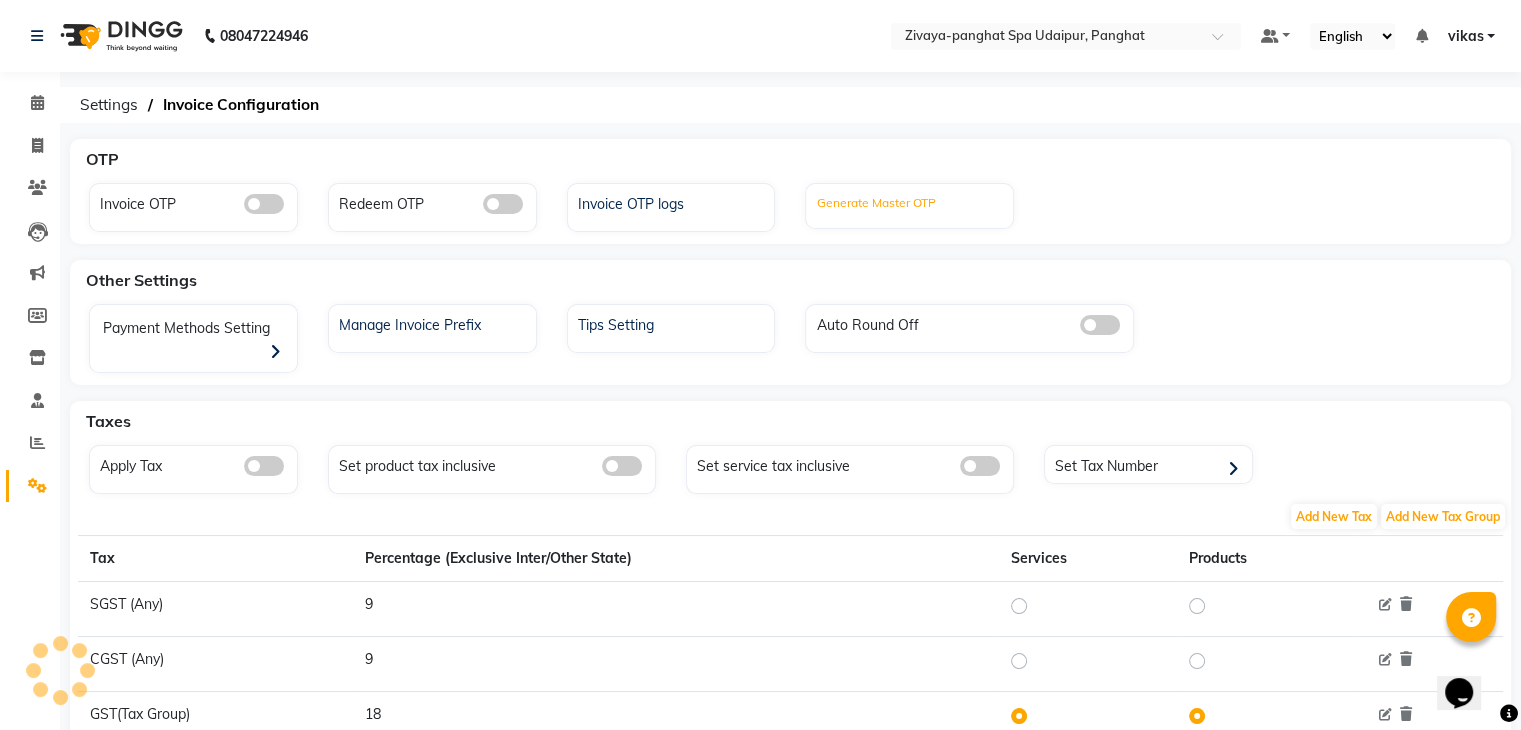 click on "Generate Master OTP" 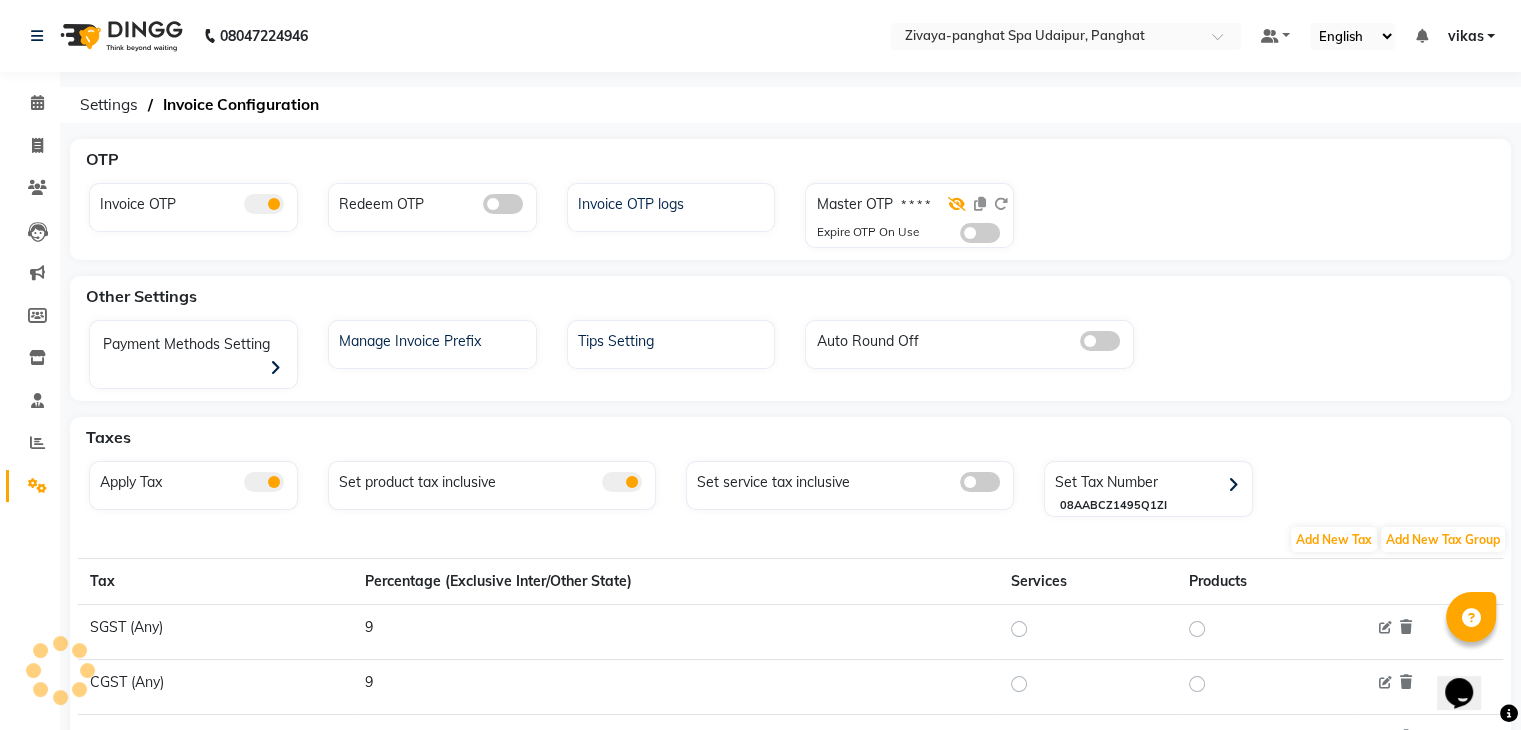 click 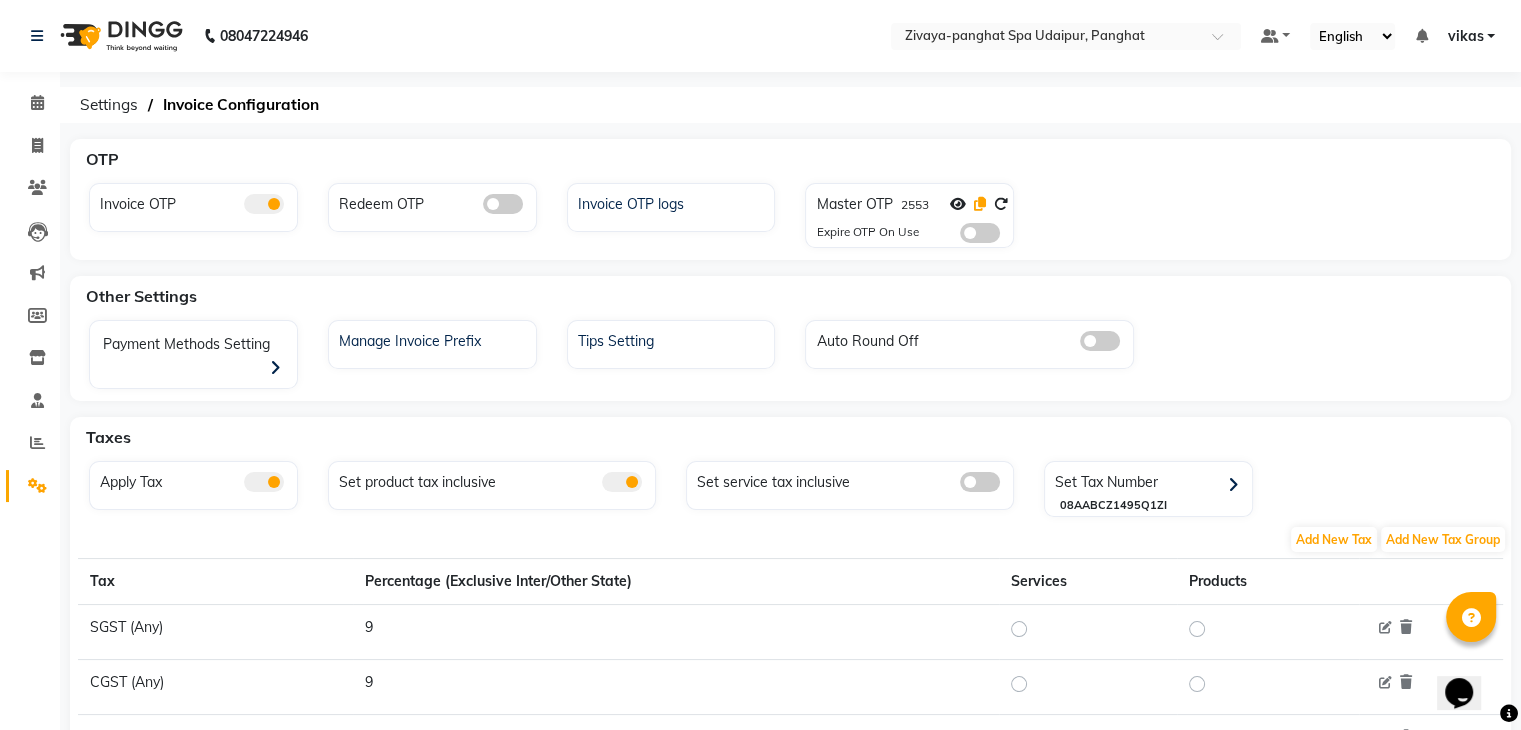 click 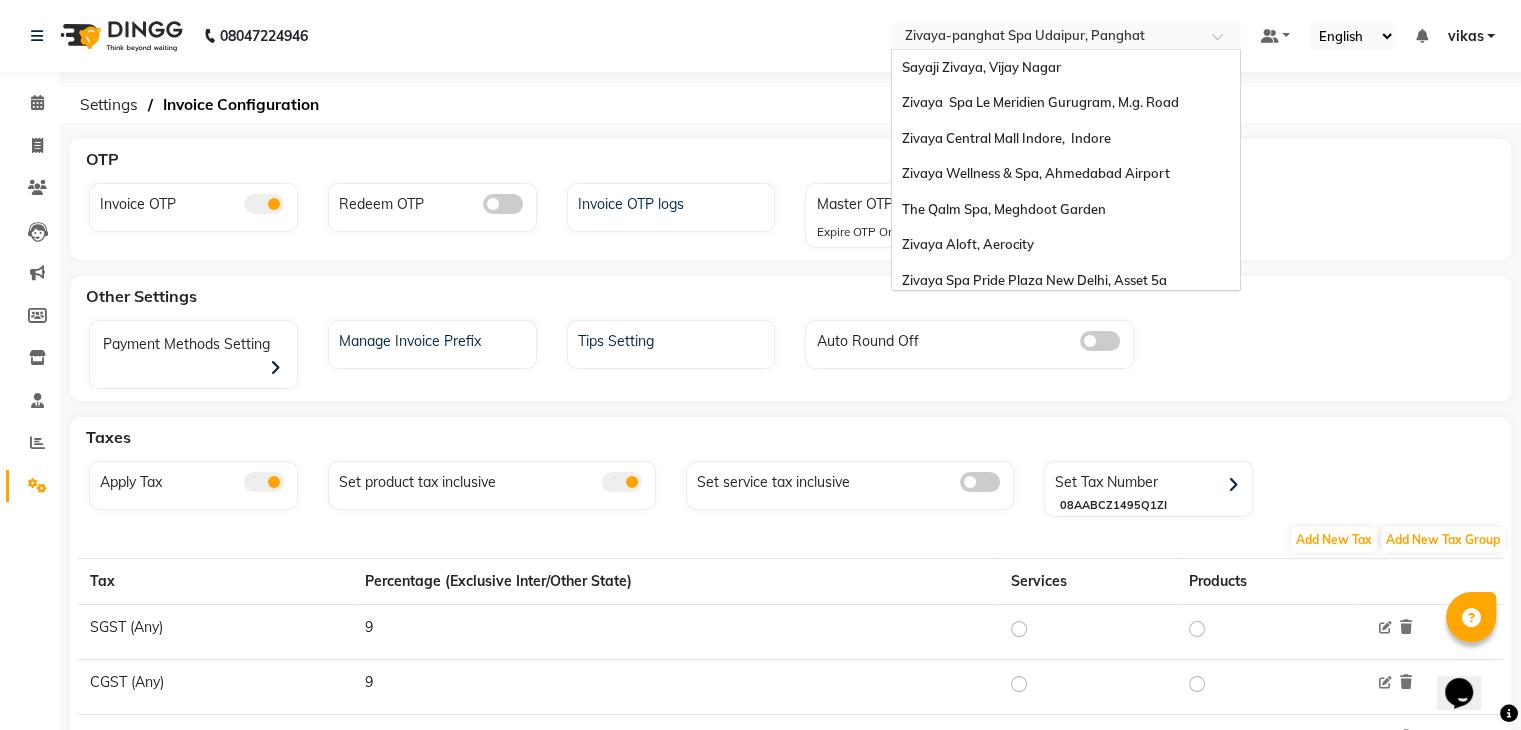 click at bounding box center (1046, 38) 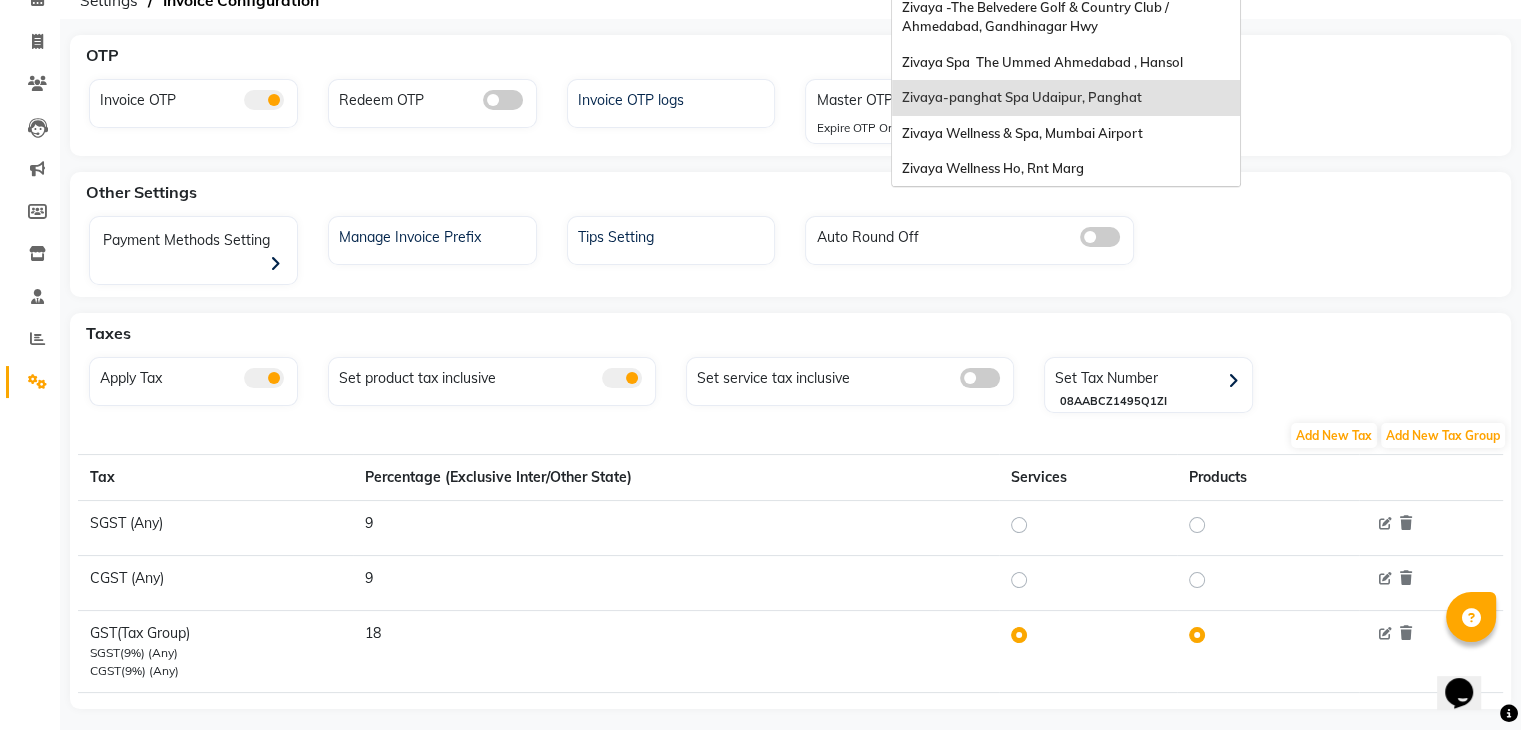 scroll, scrollTop: 0, scrollLeft: 0, axis: both 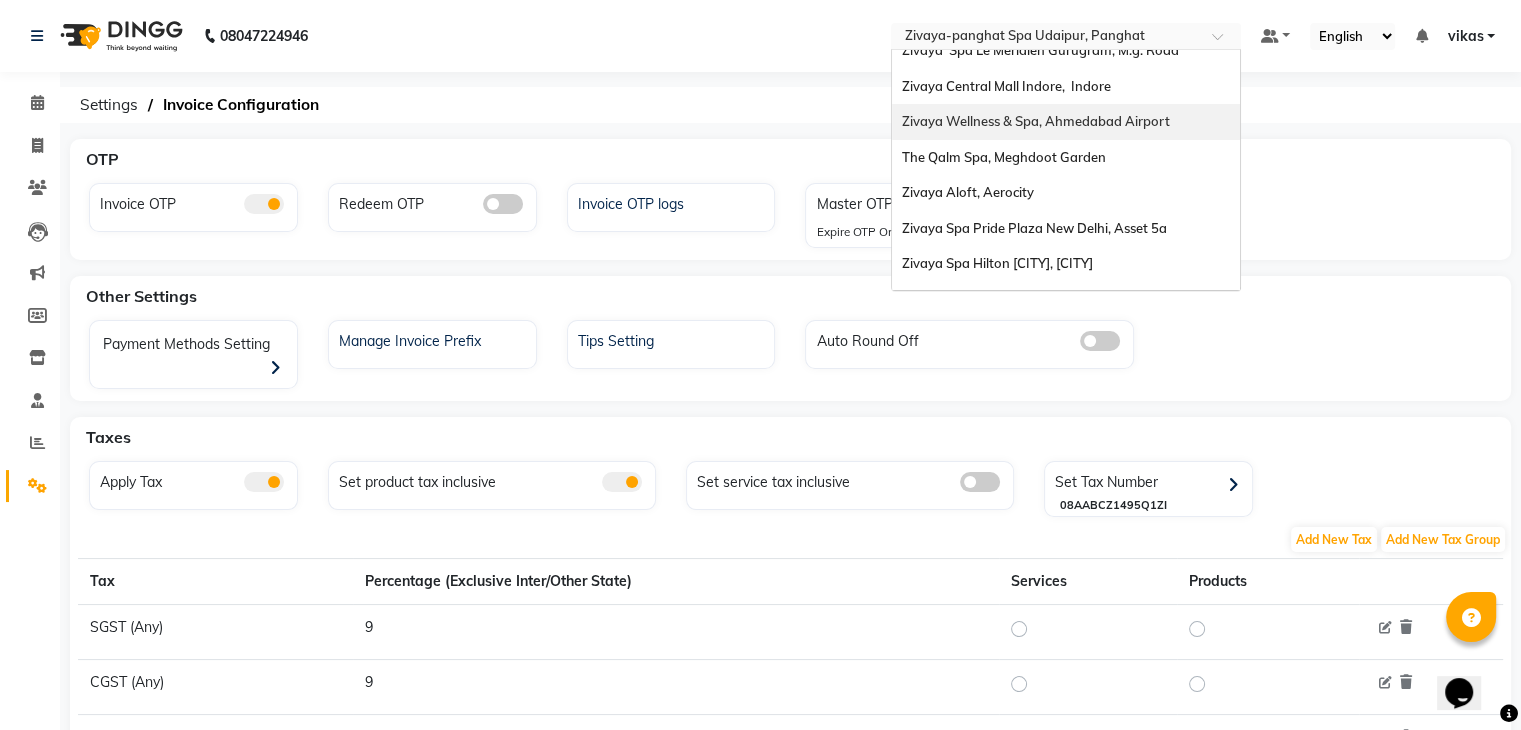 click on "Zivaya Wellness & Spa, Ahmedabad Airport" at bounding box center [1036, 121] 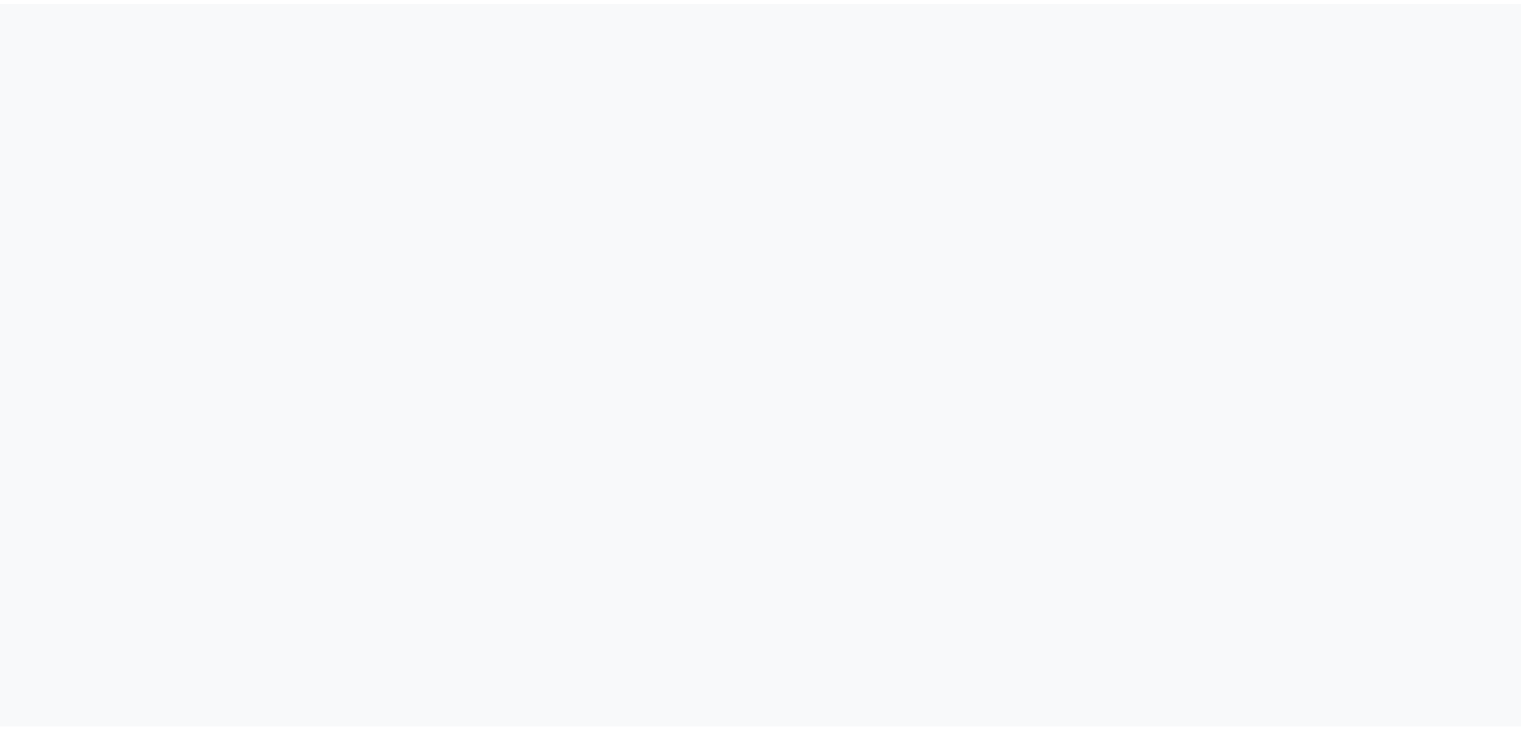 scroll, scrollTop: 0, scrollLeft: 0, axis: both 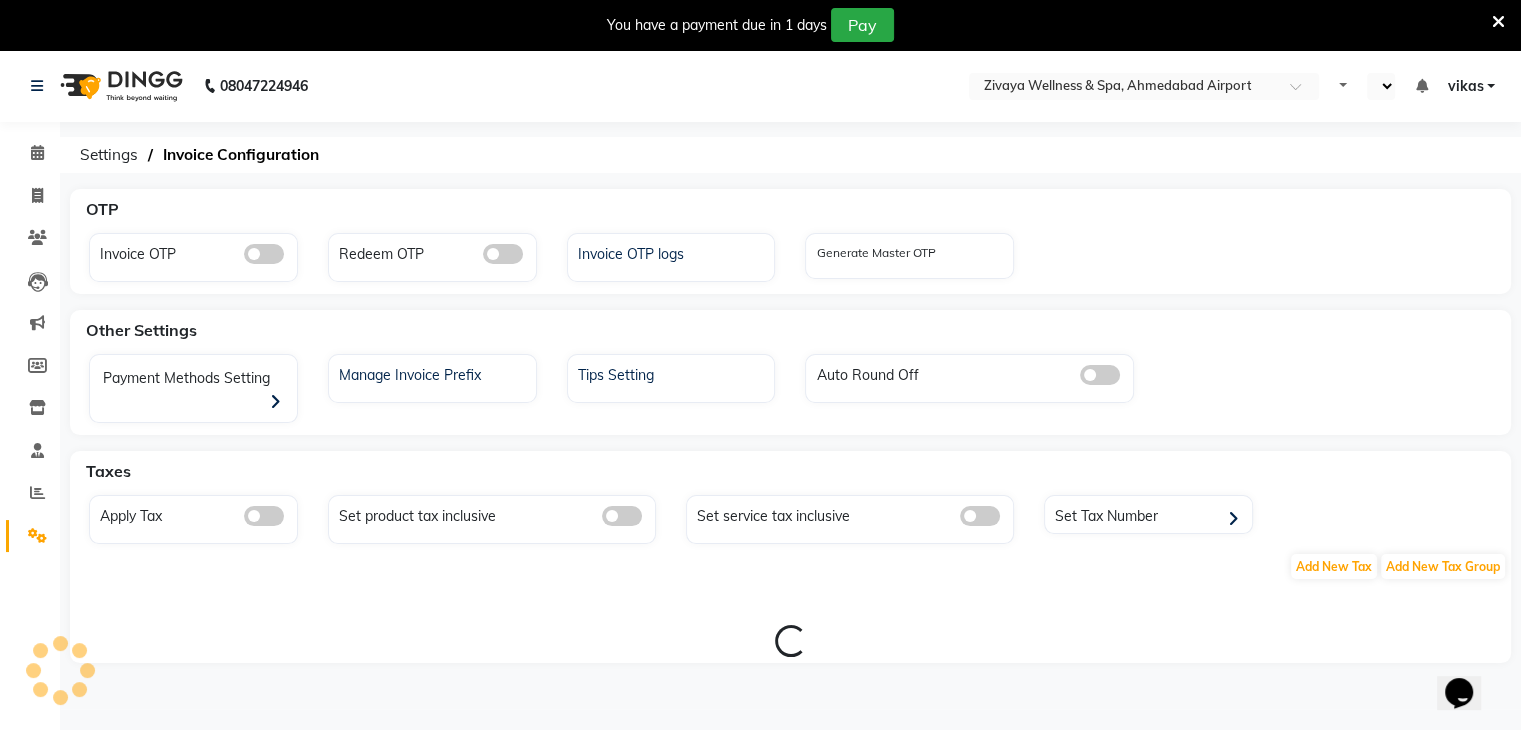 click at bounding box center [1498, 22] 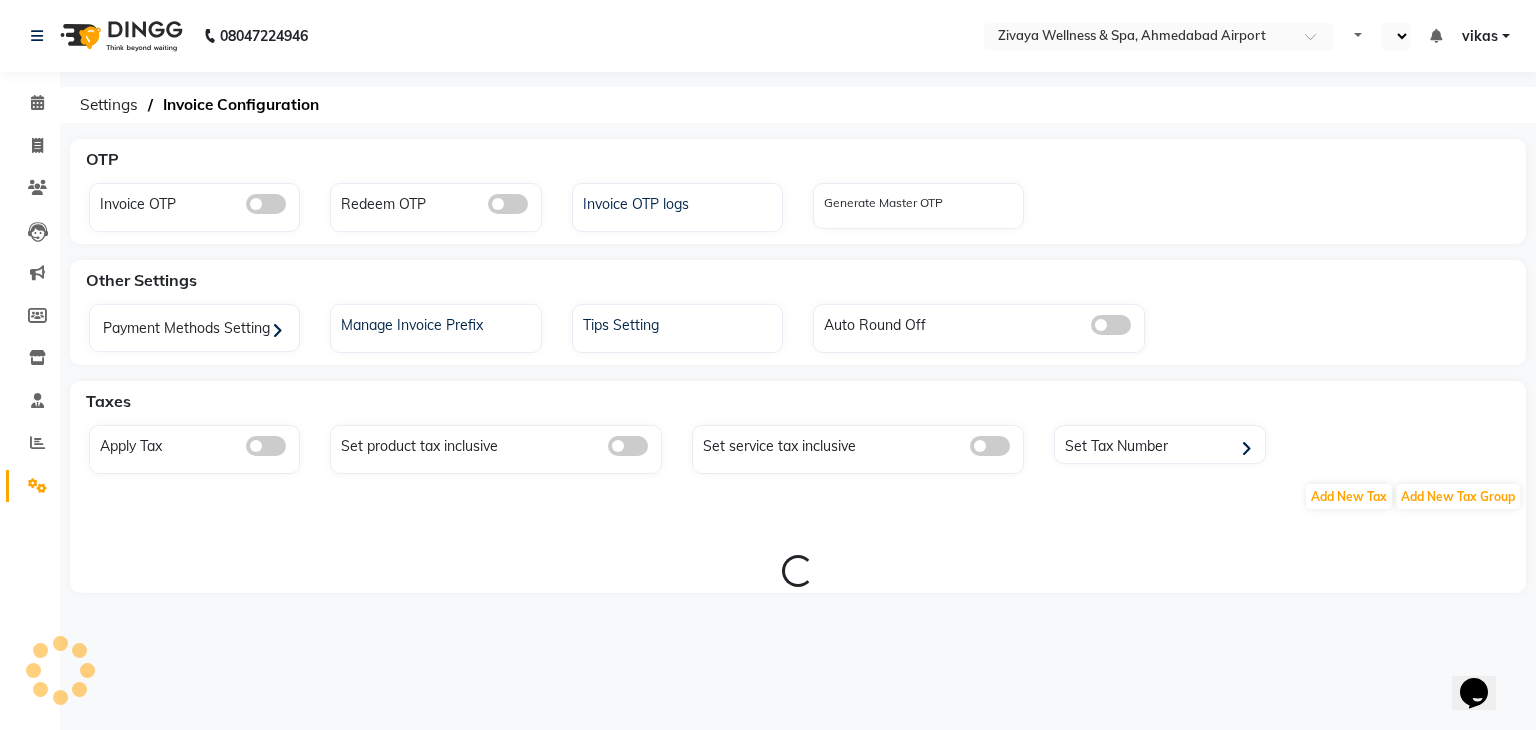 select on "en" 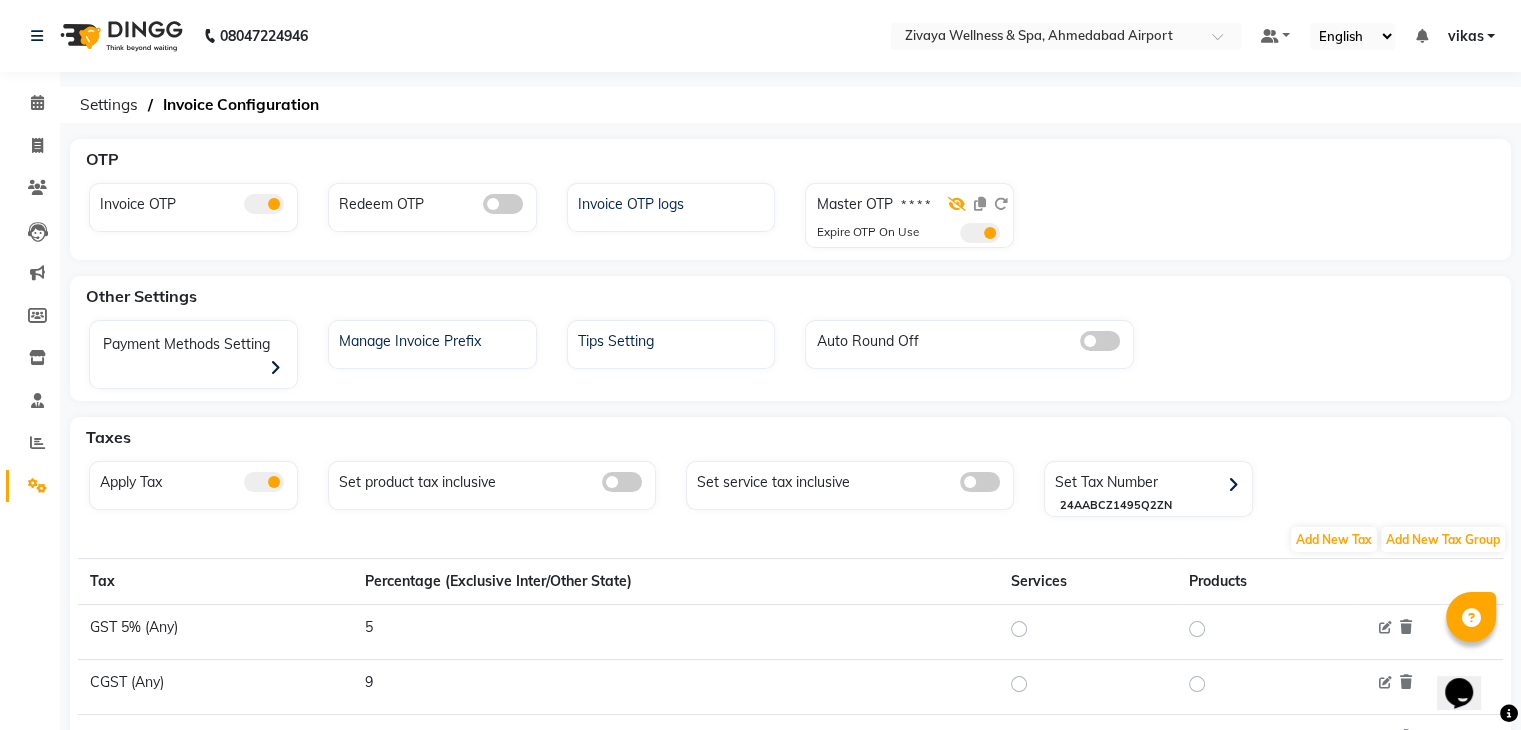 click 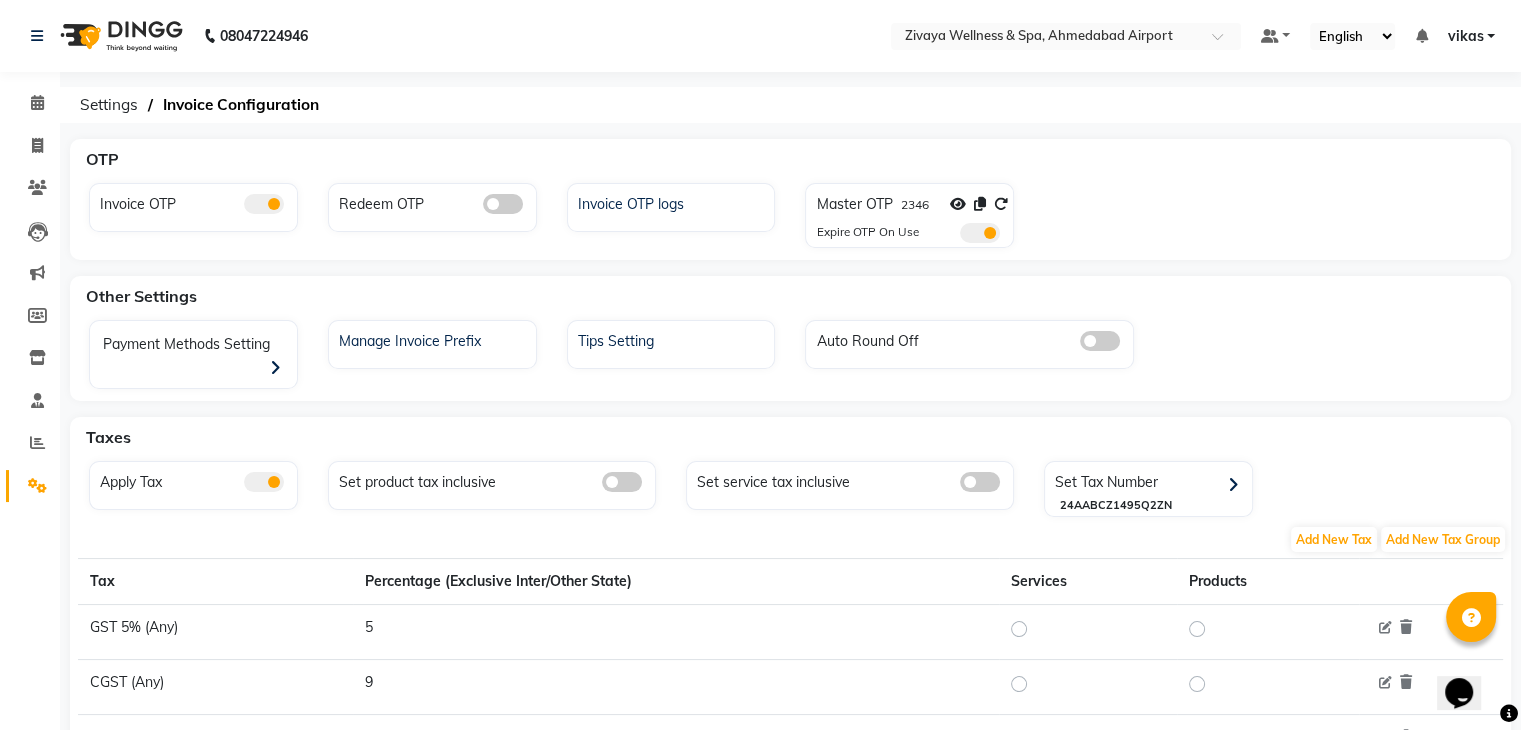 click 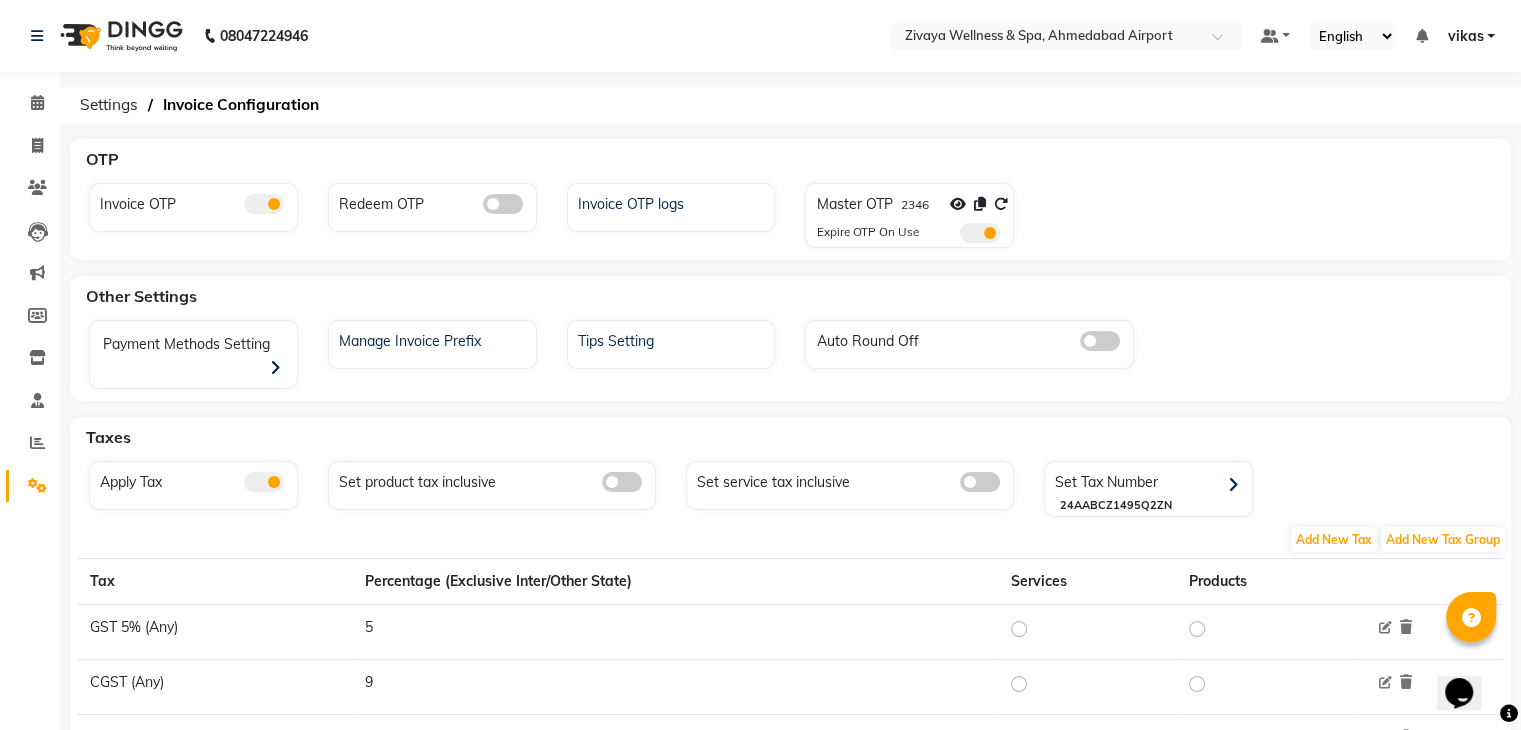click 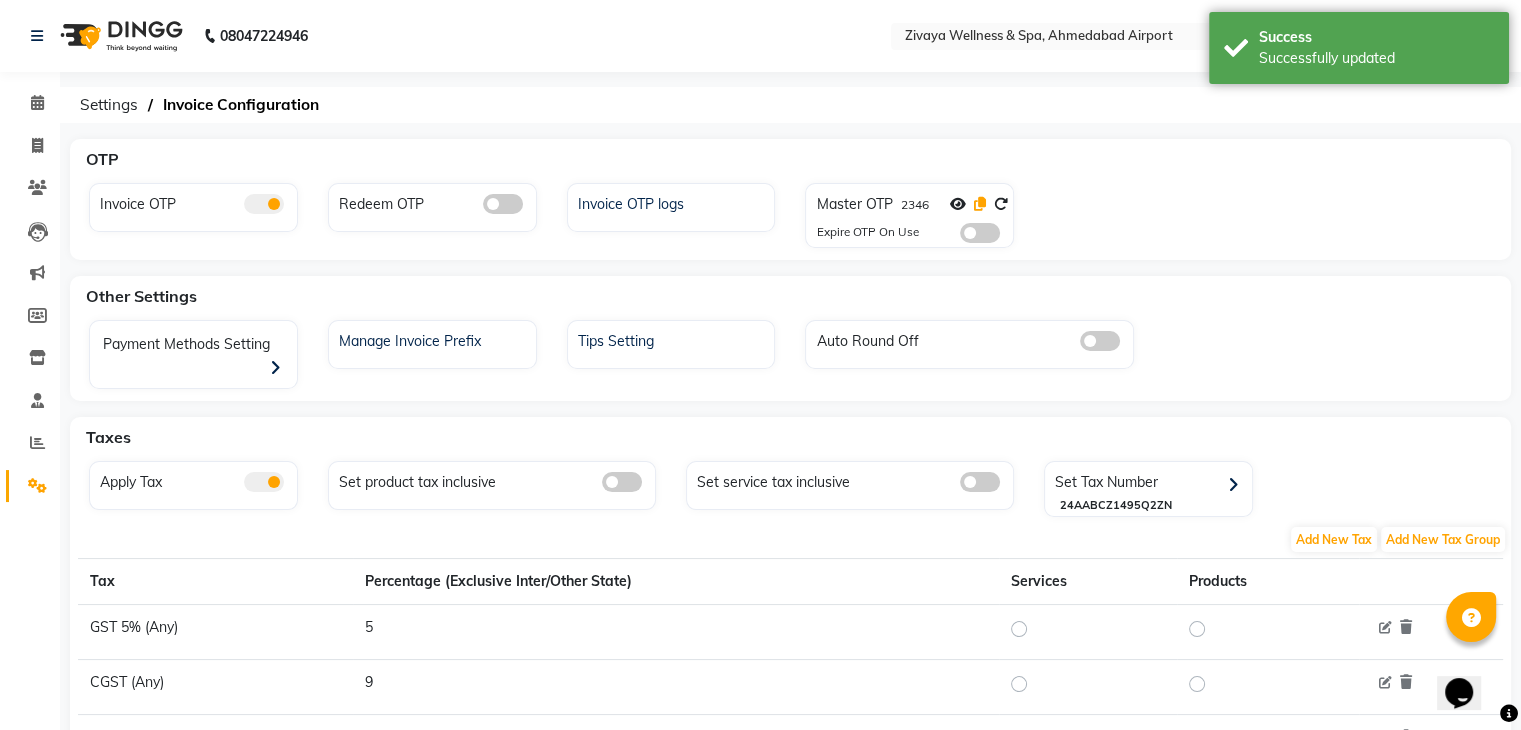 click 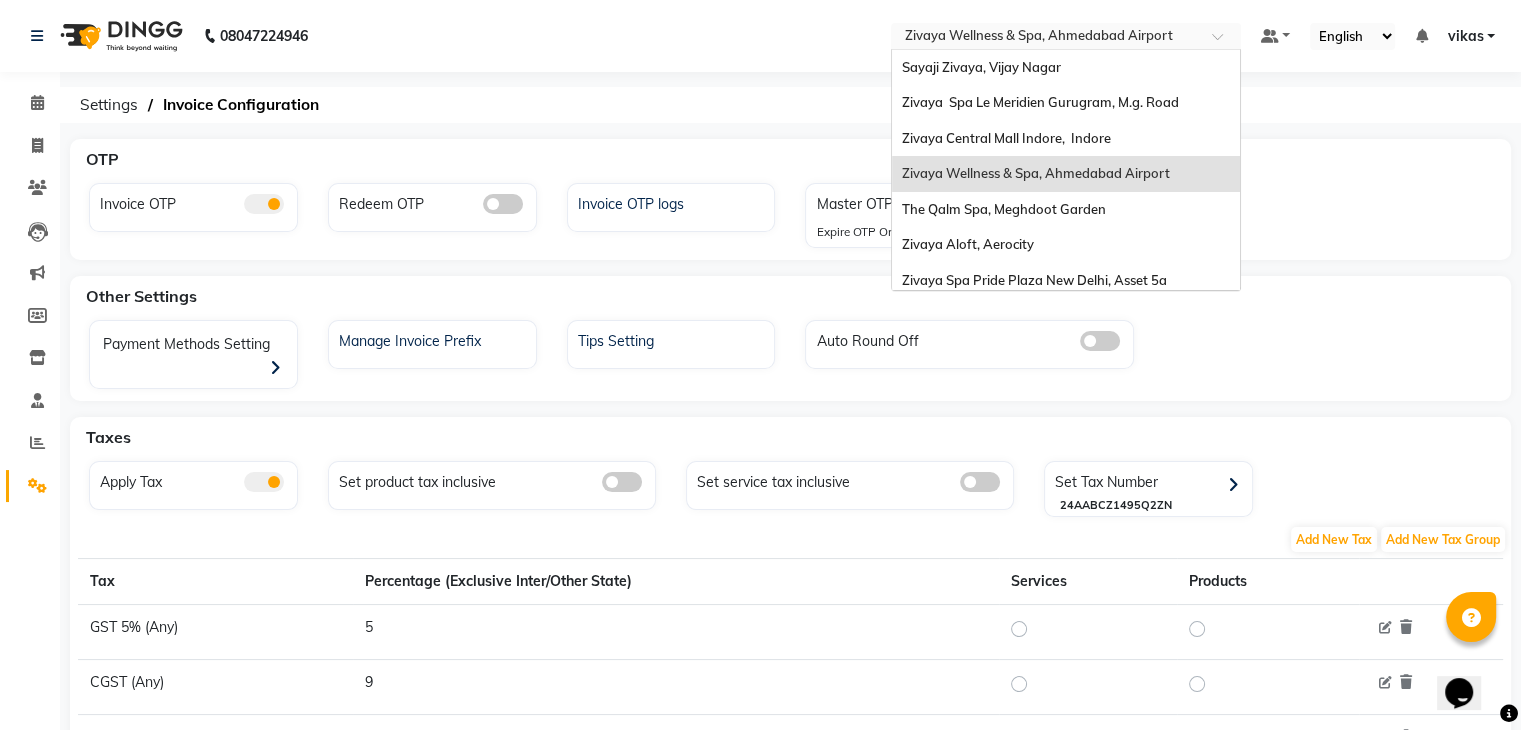 click on "×  Zivaya Wellness & Spa, [CITY] [STATE]" at bounding box center (1039, 36) 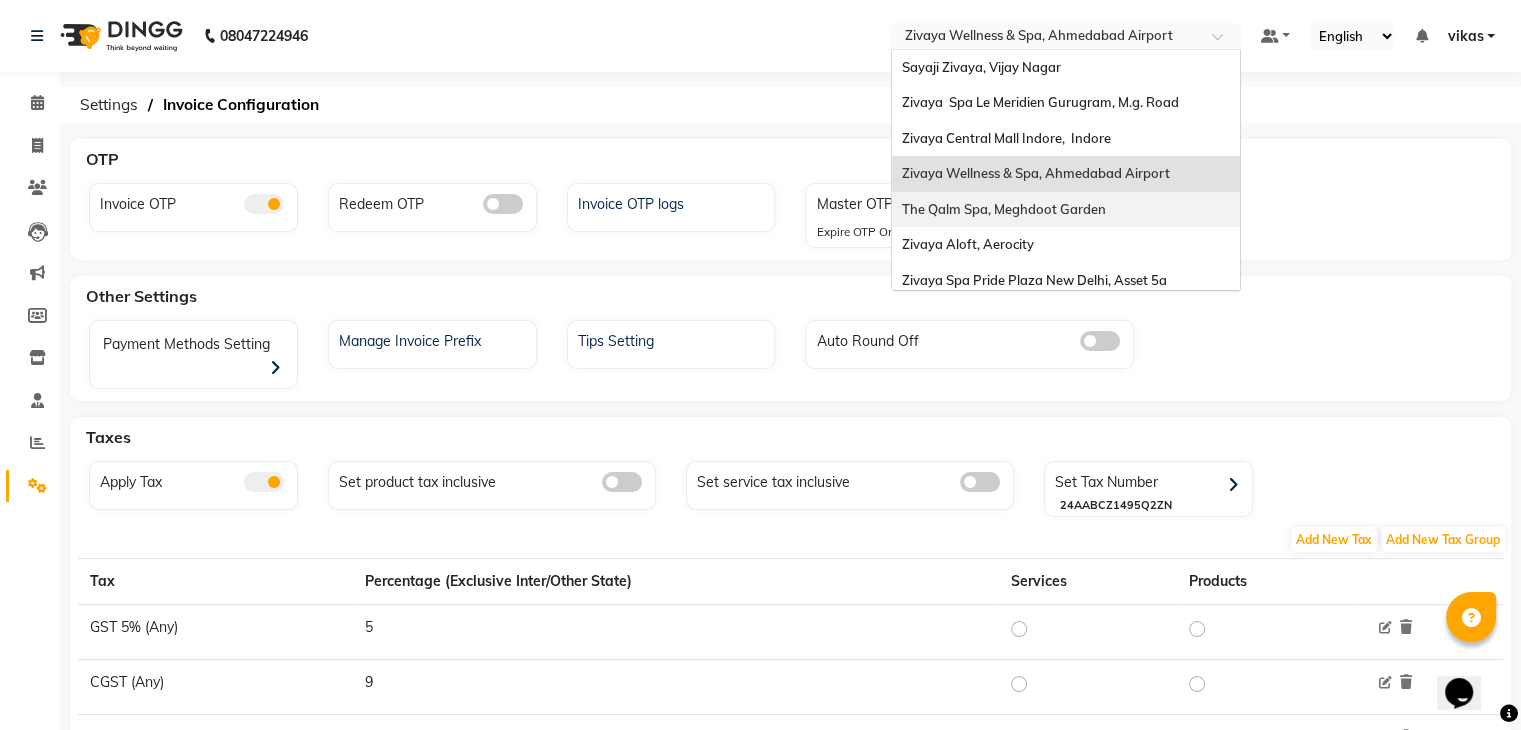 click on "The Qalm Spa, Meghdoot Garden" at bounding box center (1004, 209) 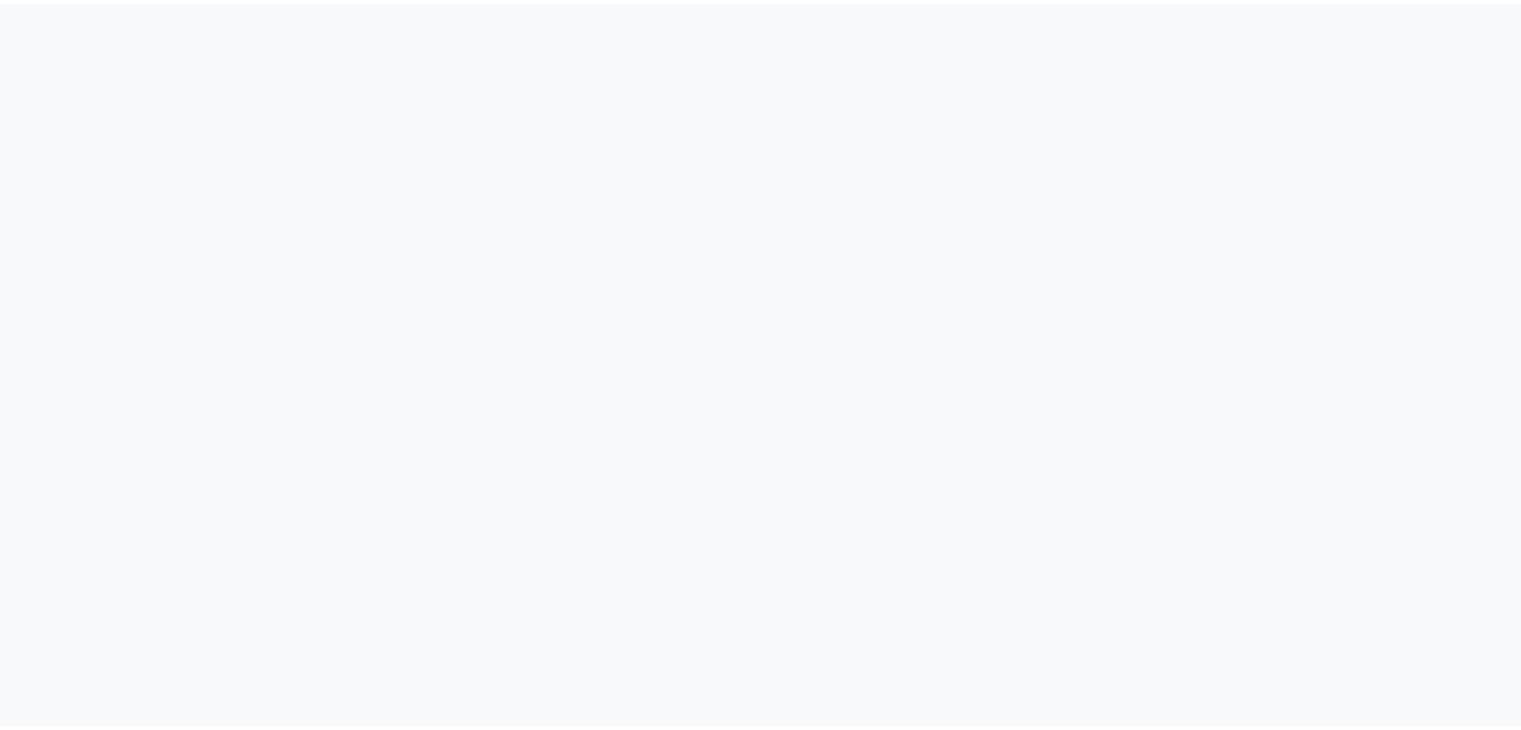 scroll, scrollTop: 0, scrollLeft: 0, axis: both 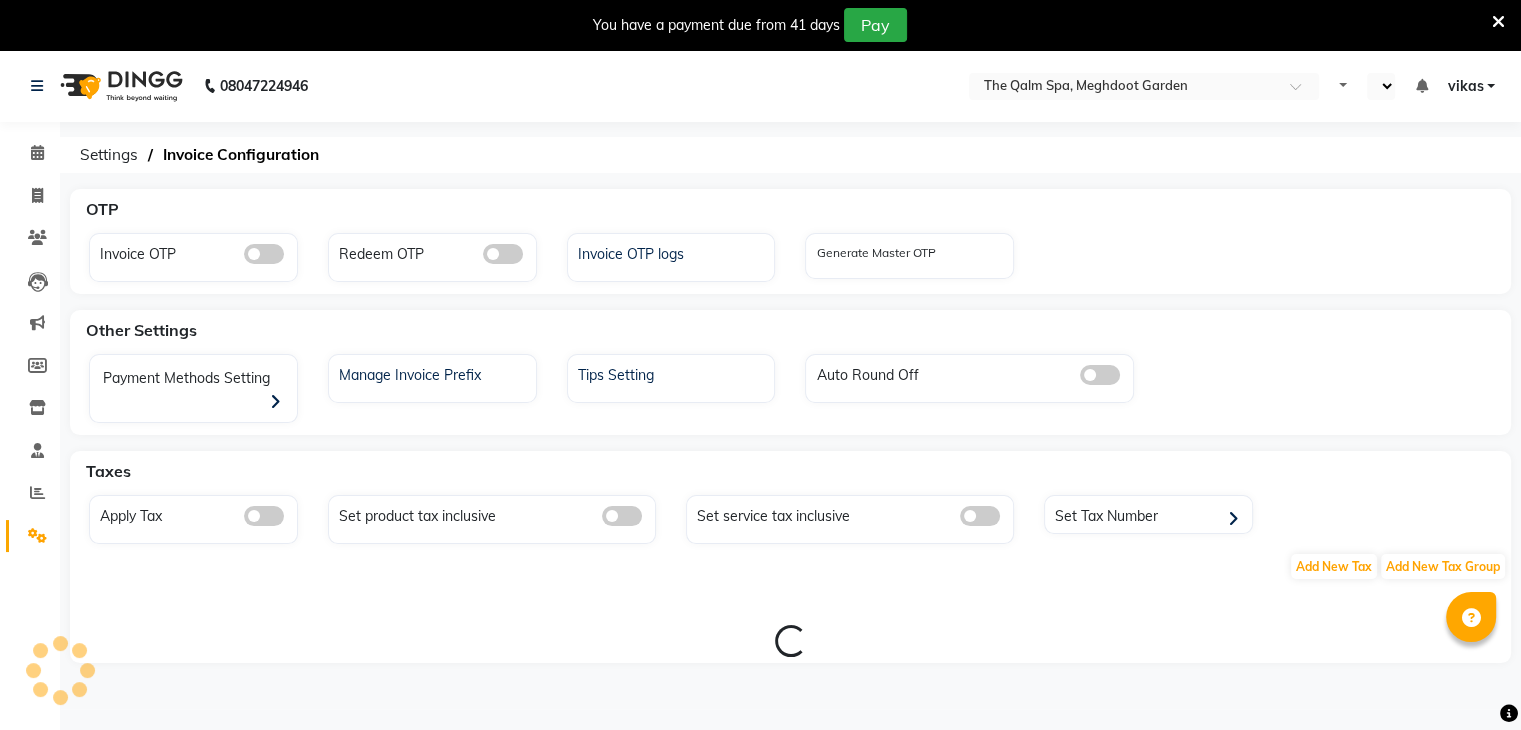 select on "en" 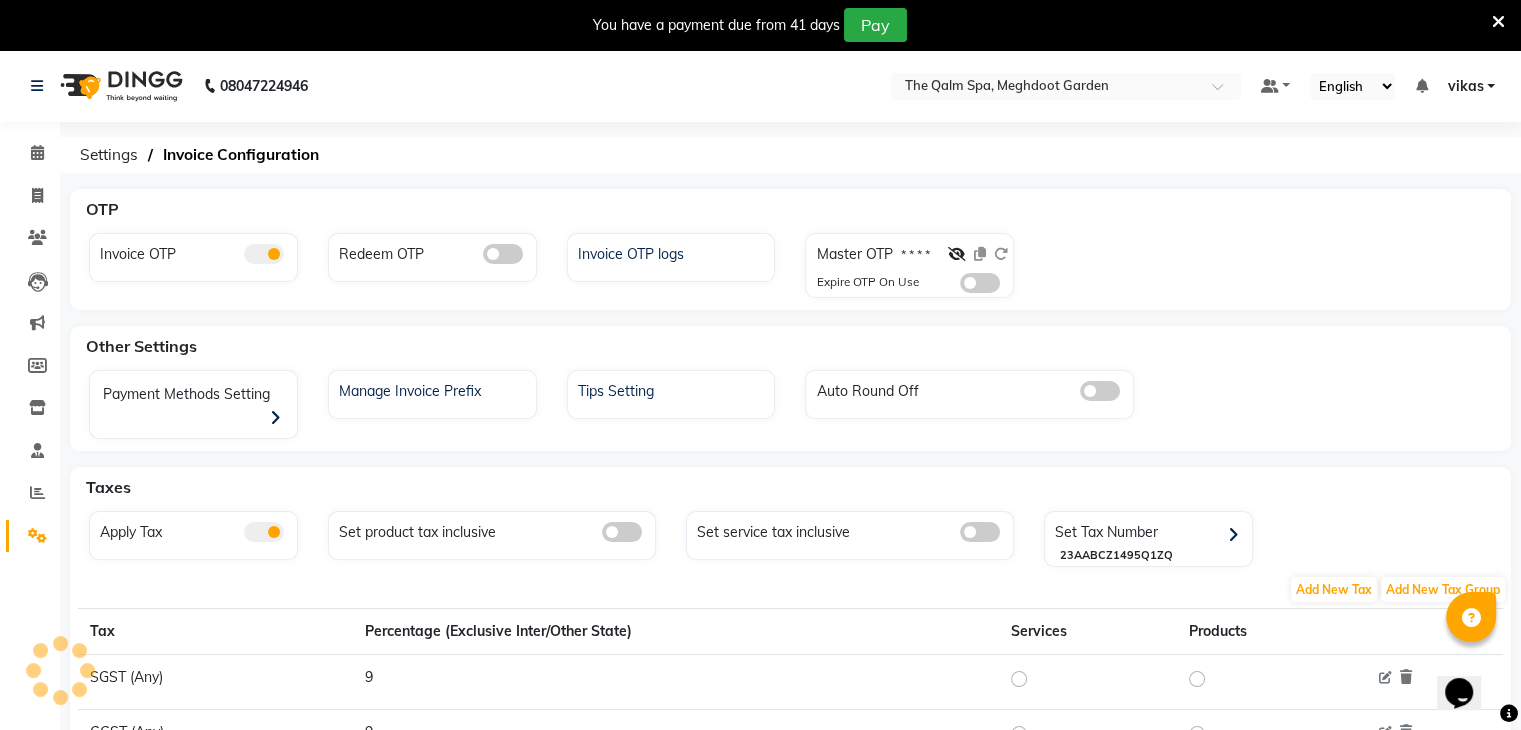 scroll, scrollTop: 0, scrollLeft: 0, axis: both 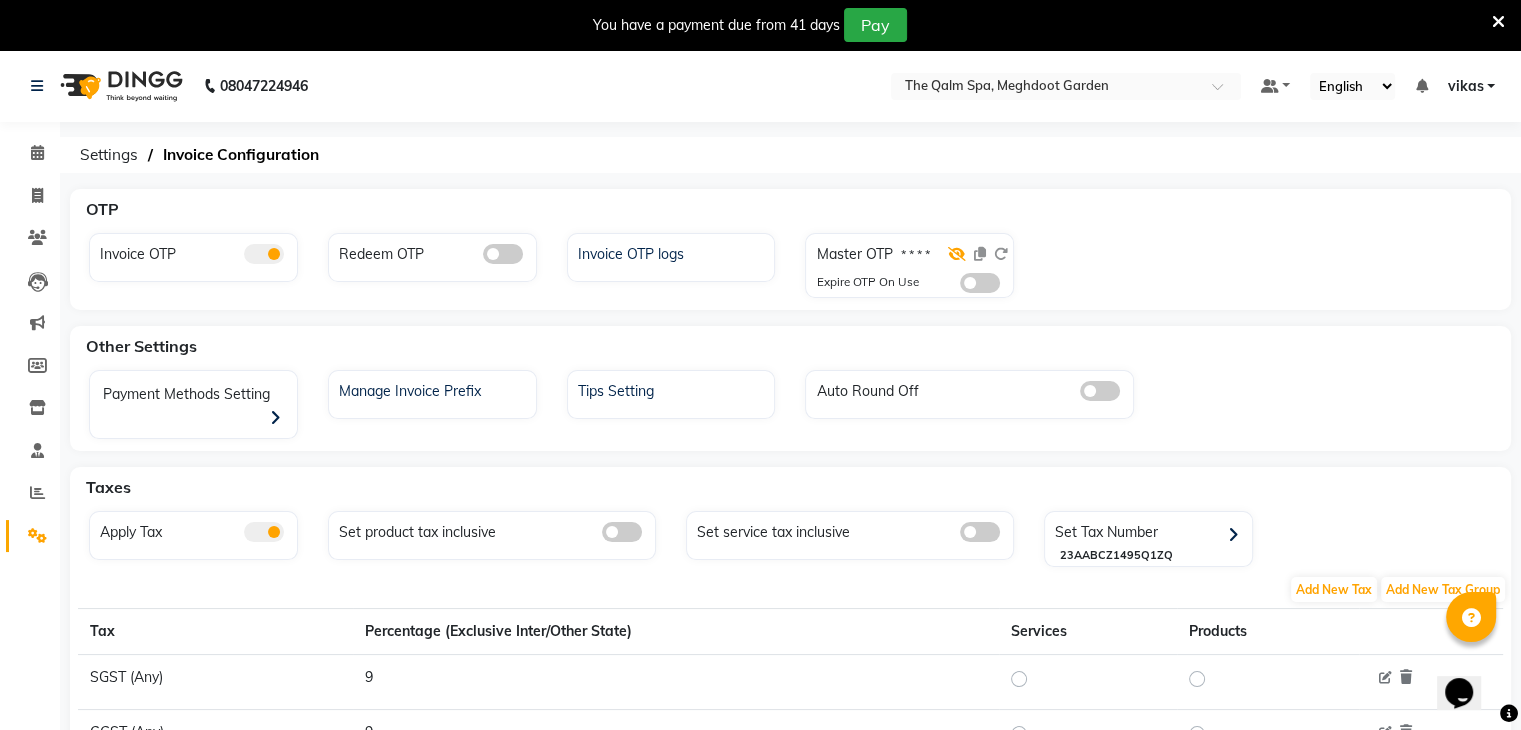 click 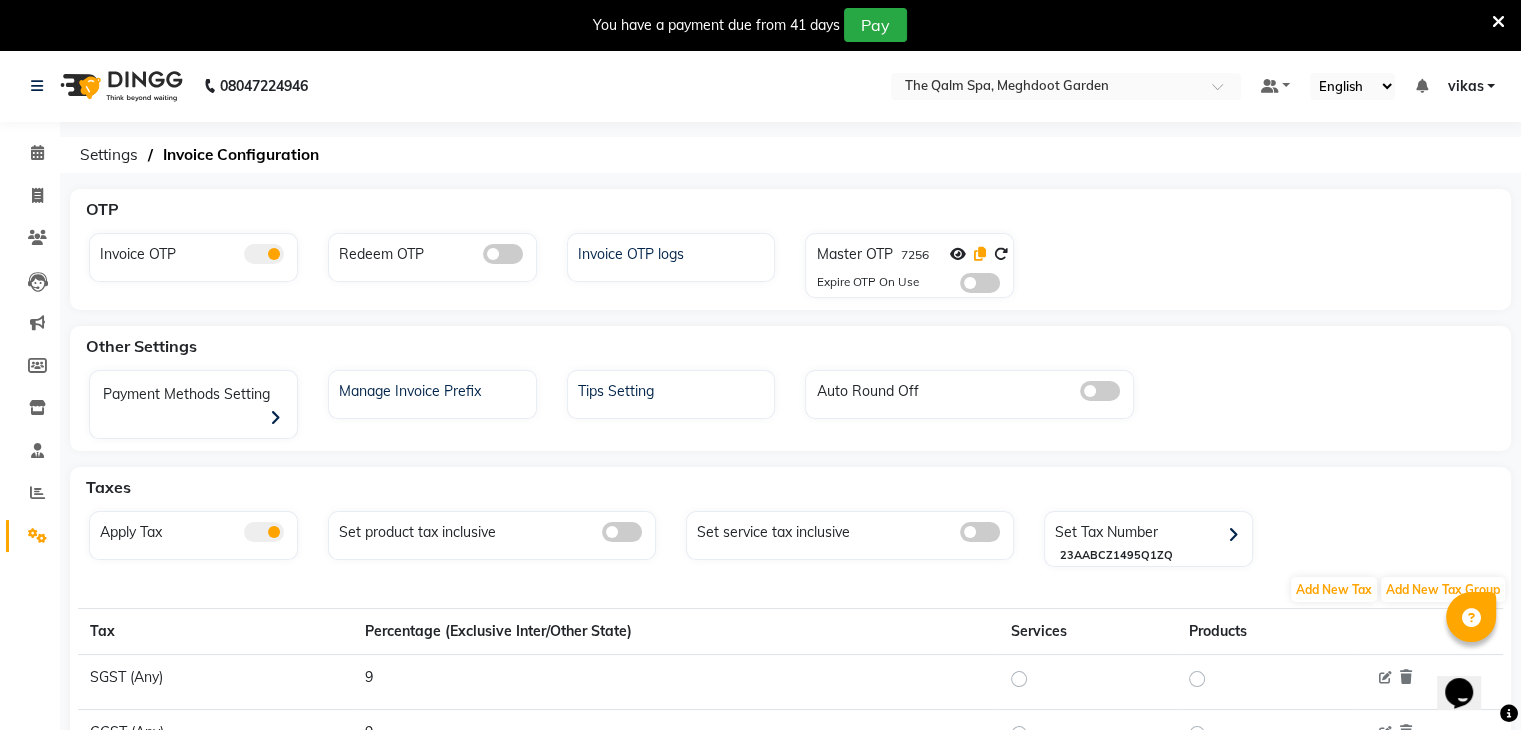 click 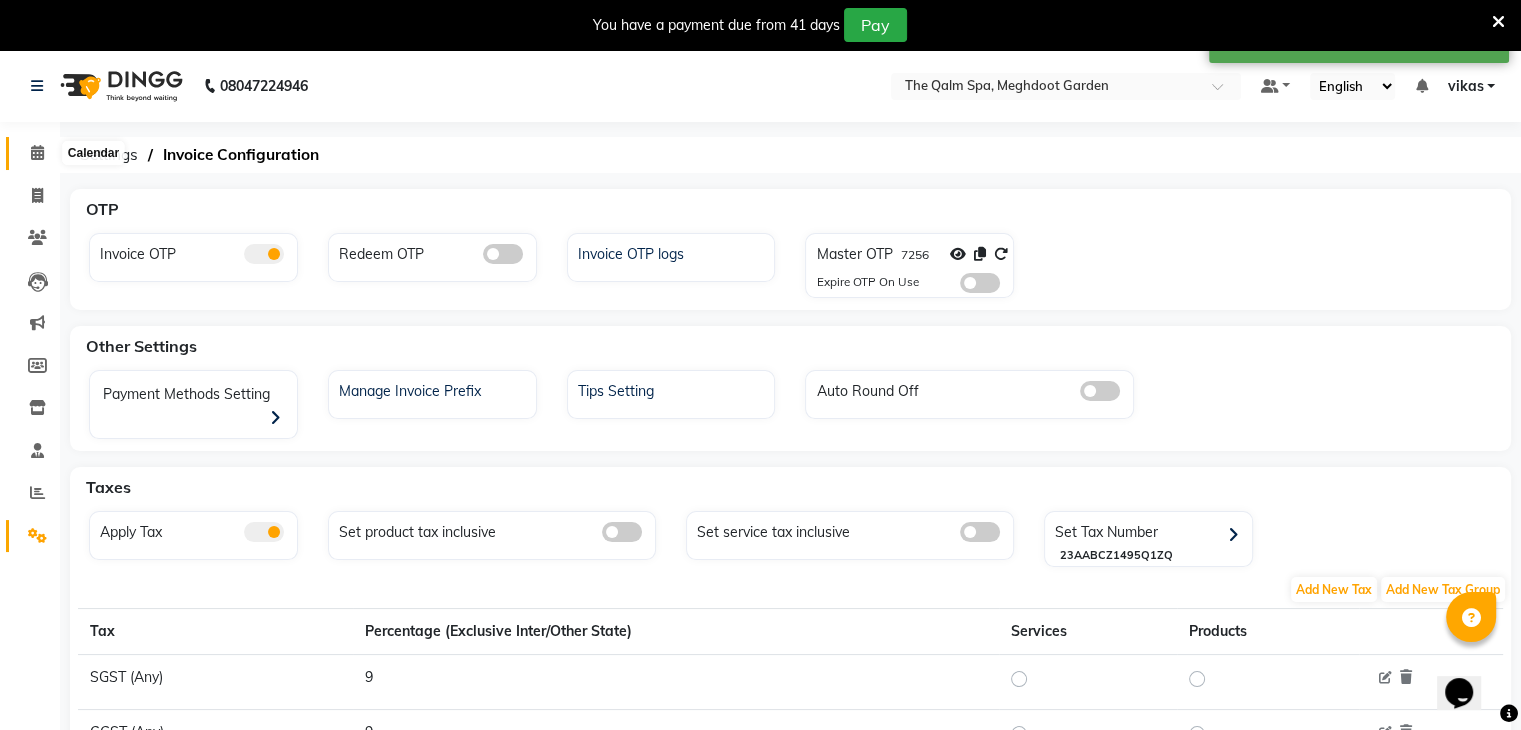 click 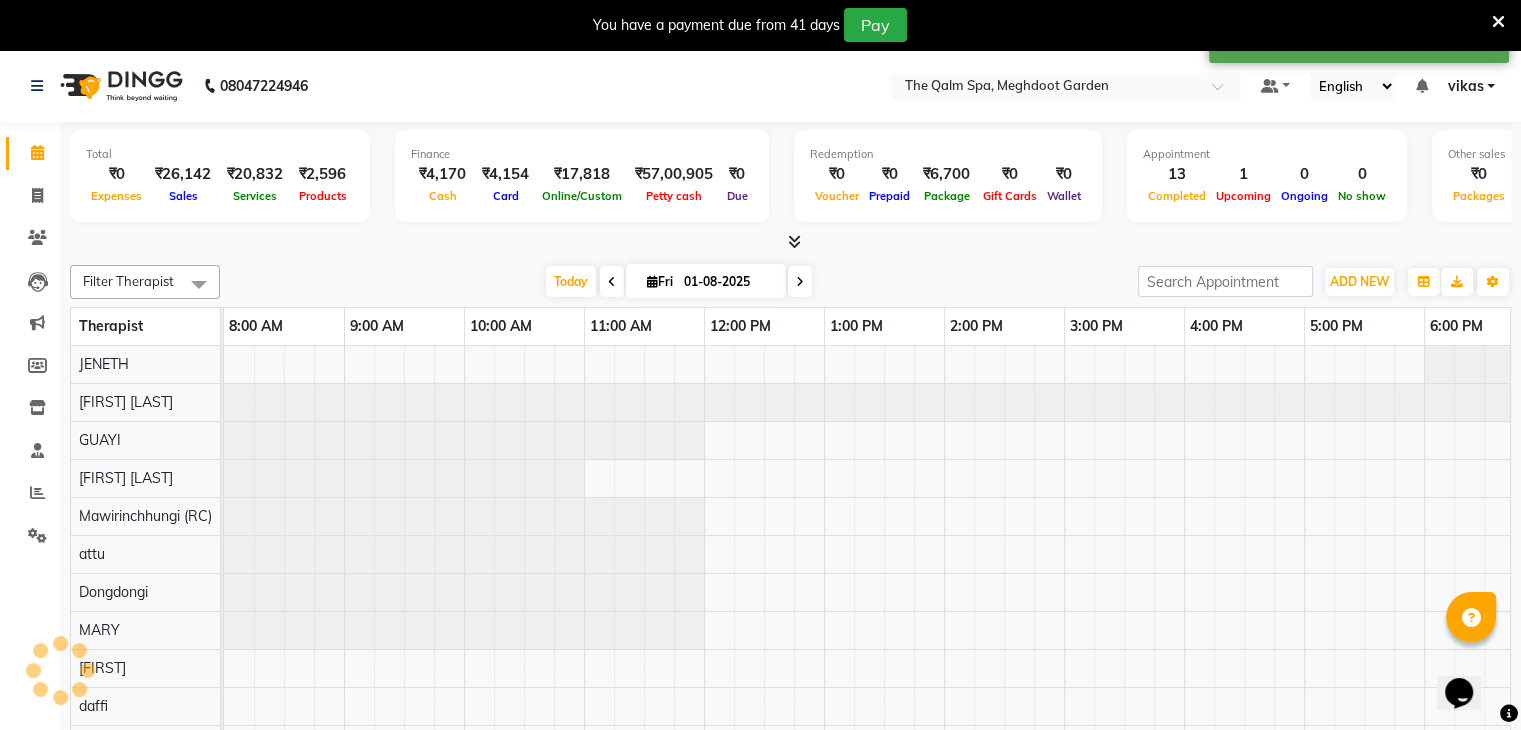 scroll, scrollTop: 0, scrollLeft: 156, axis: horizontal 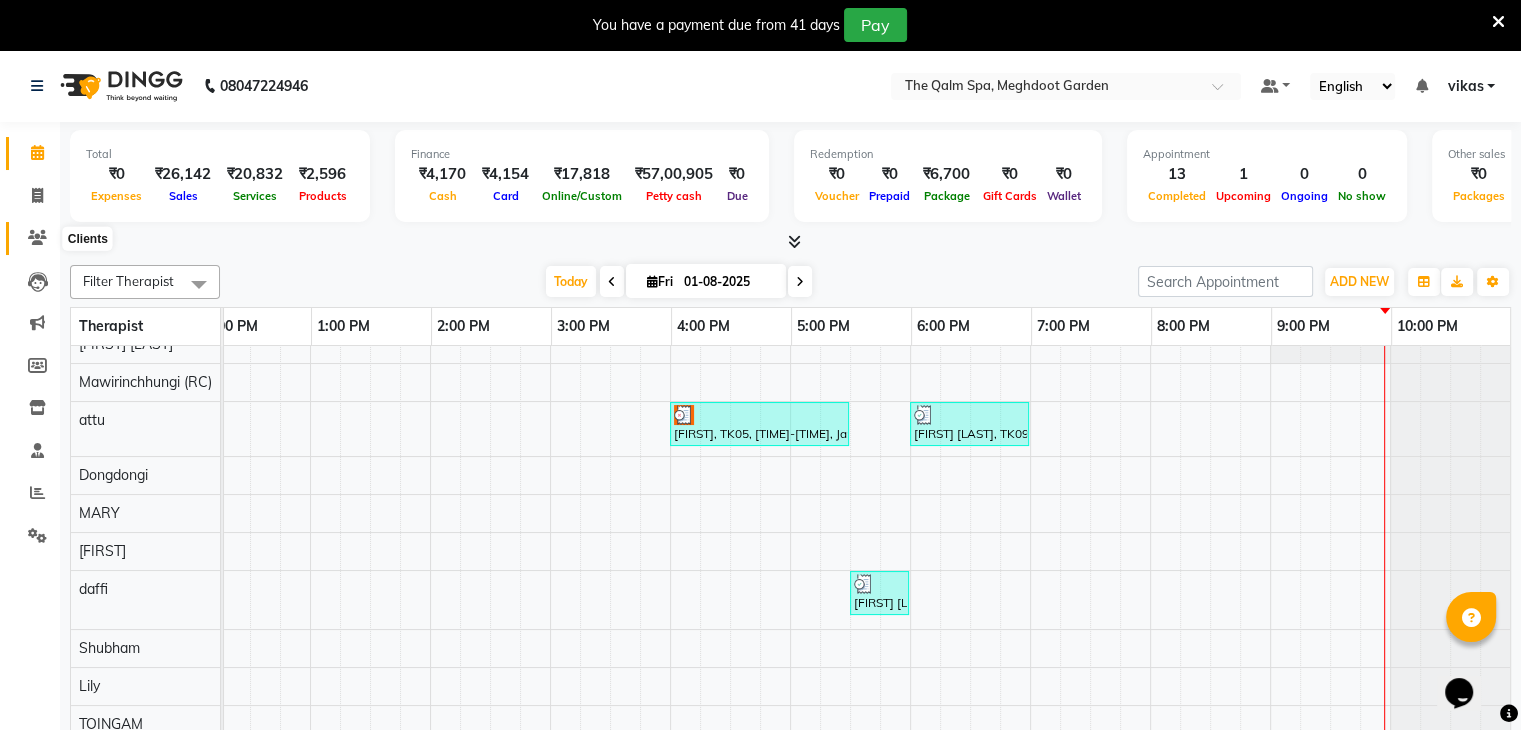 click 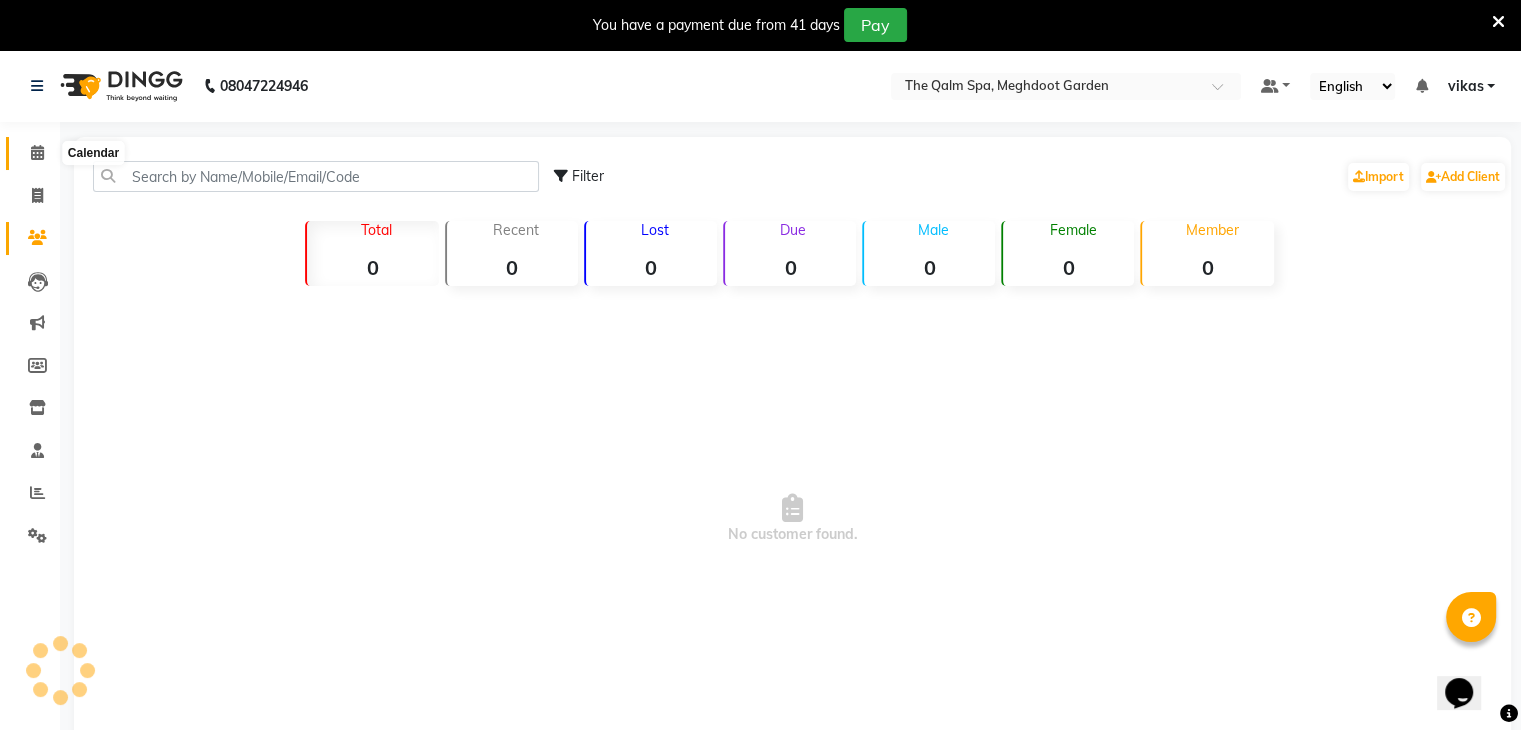 click 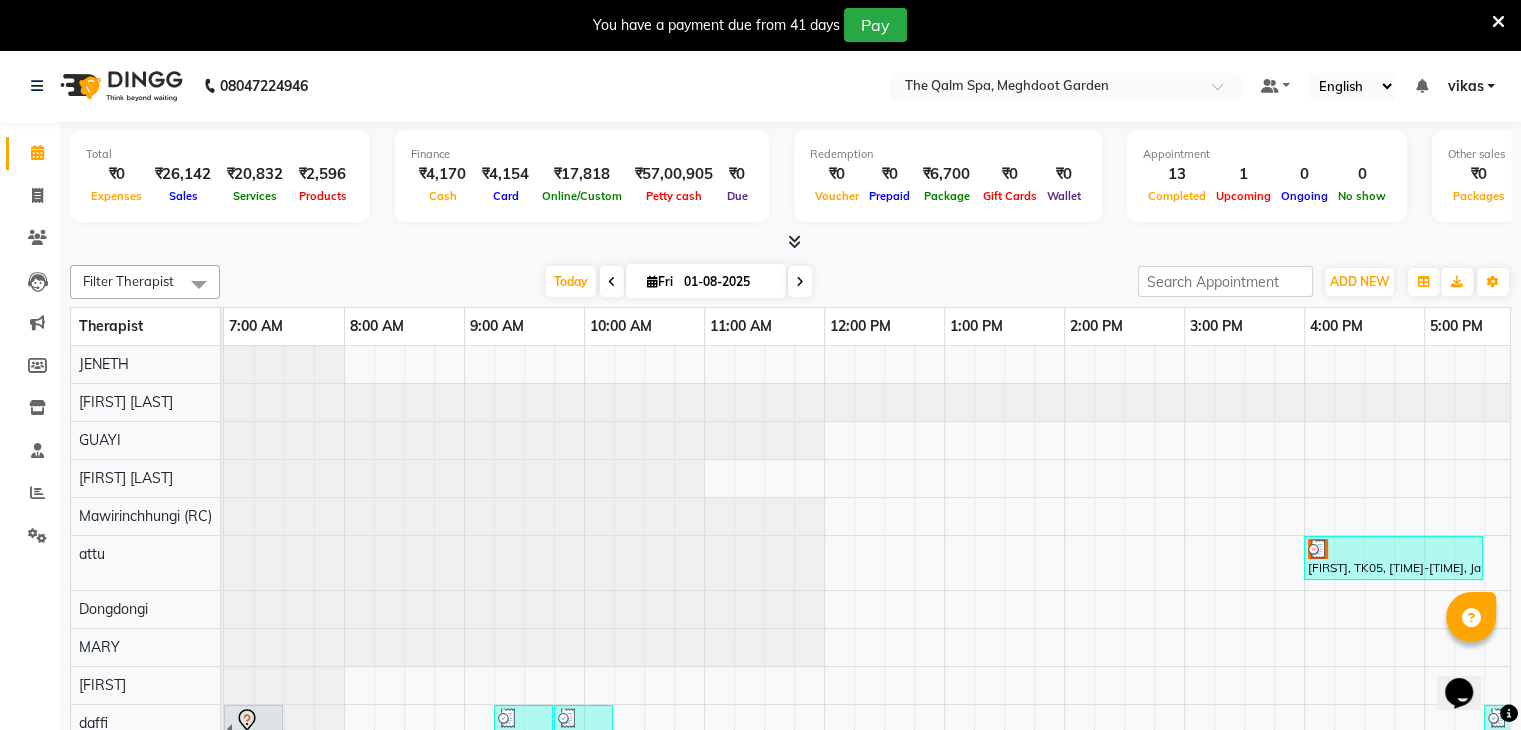 click at bounding box center [794, 241] 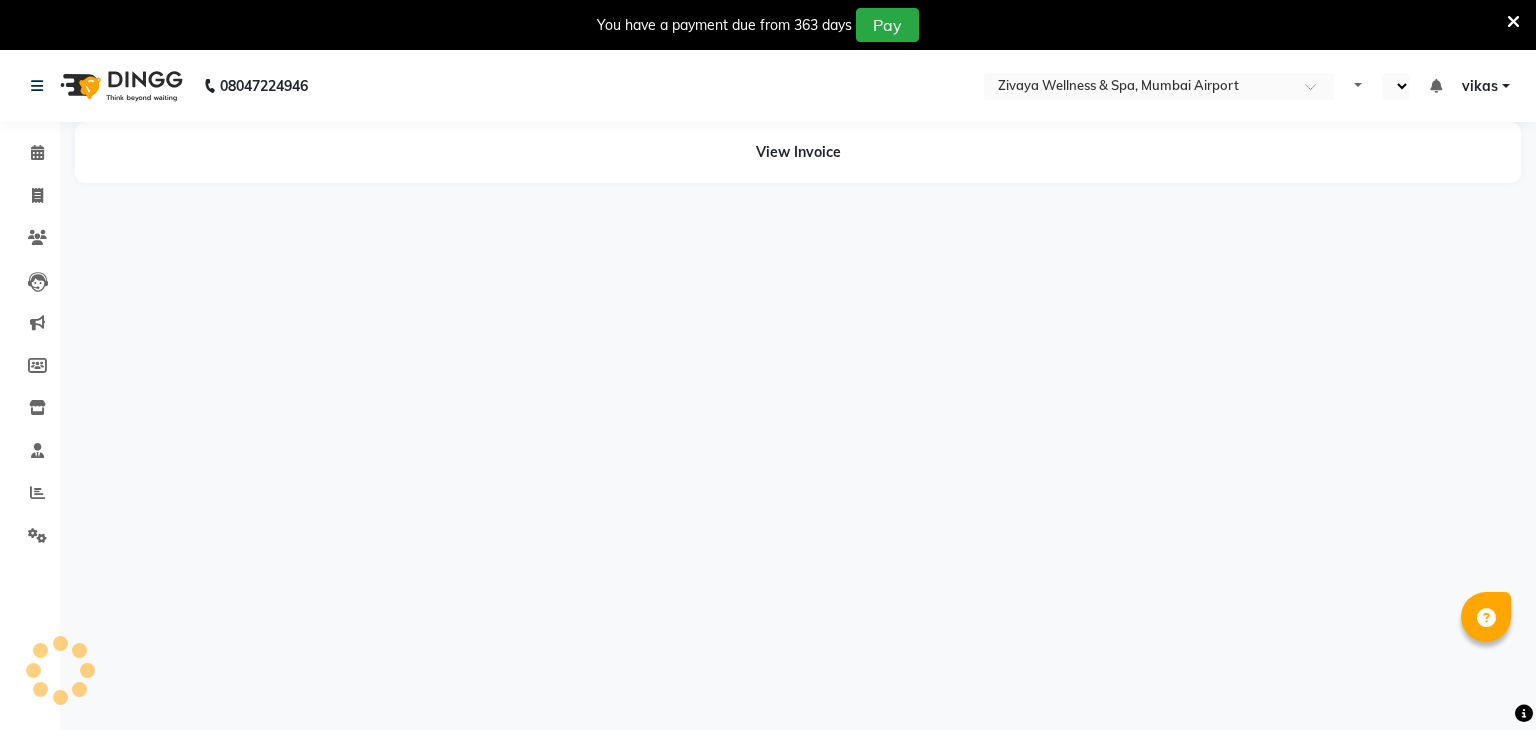 select on "en" 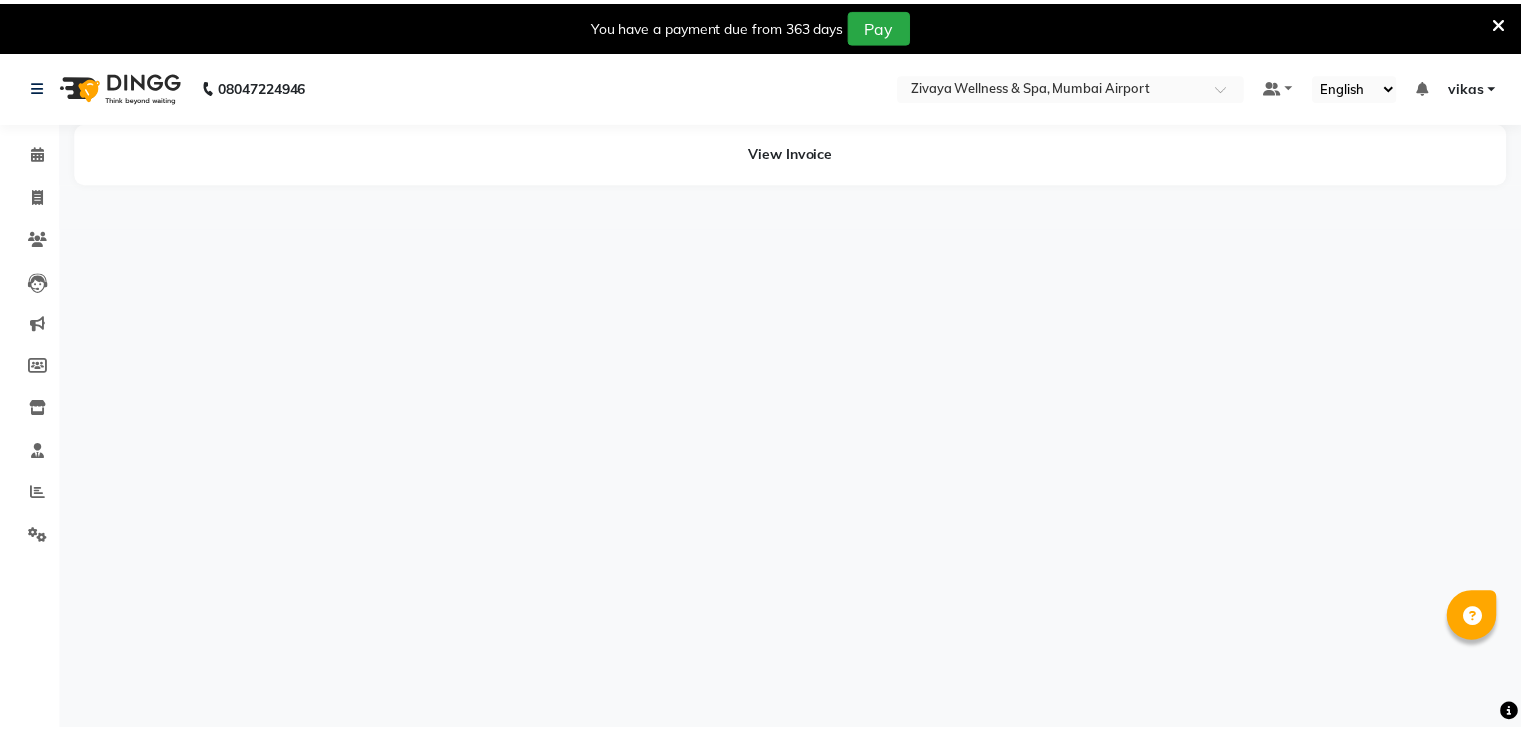 scroll, scrollTop: 0, scrollLeft: 0, axis: both 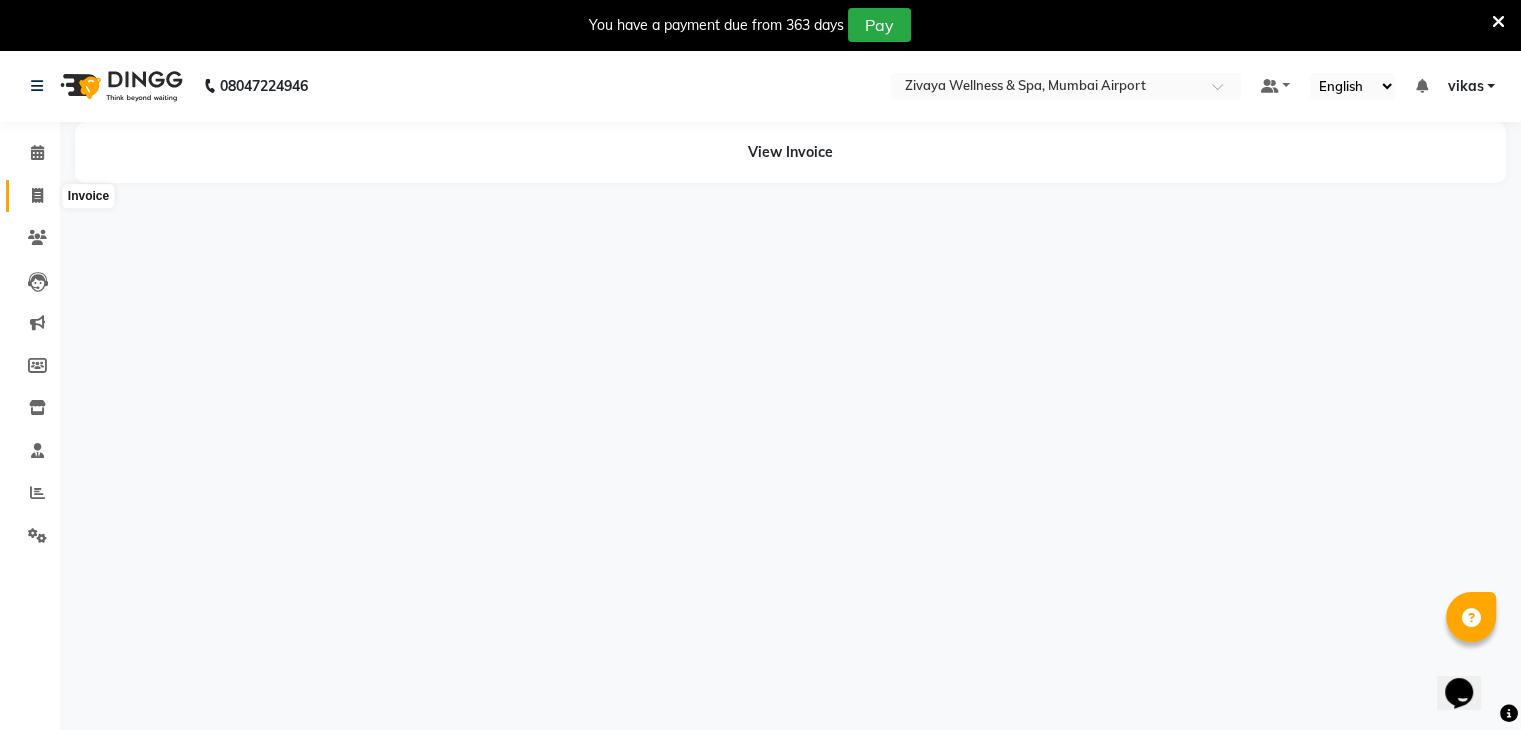 click 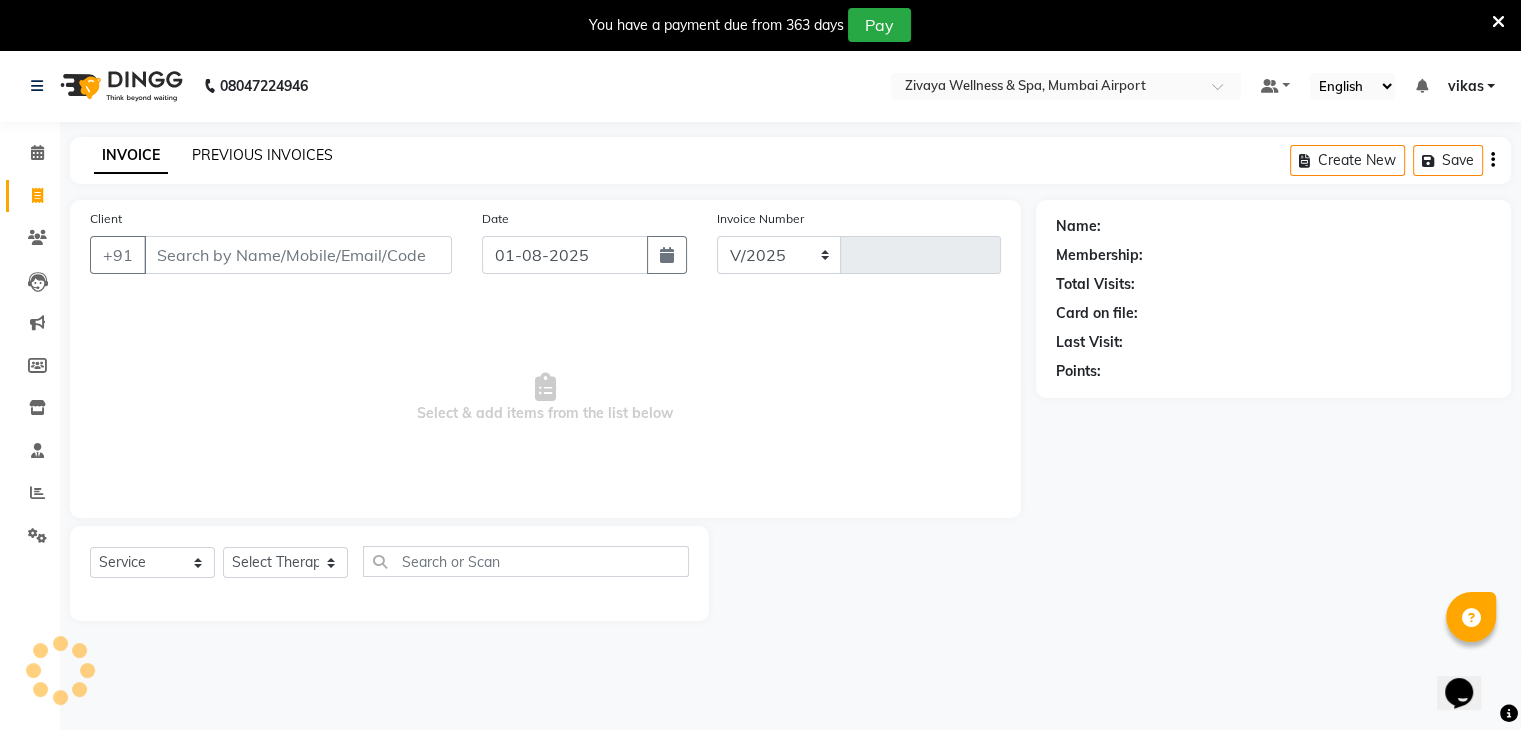 select on "7072" 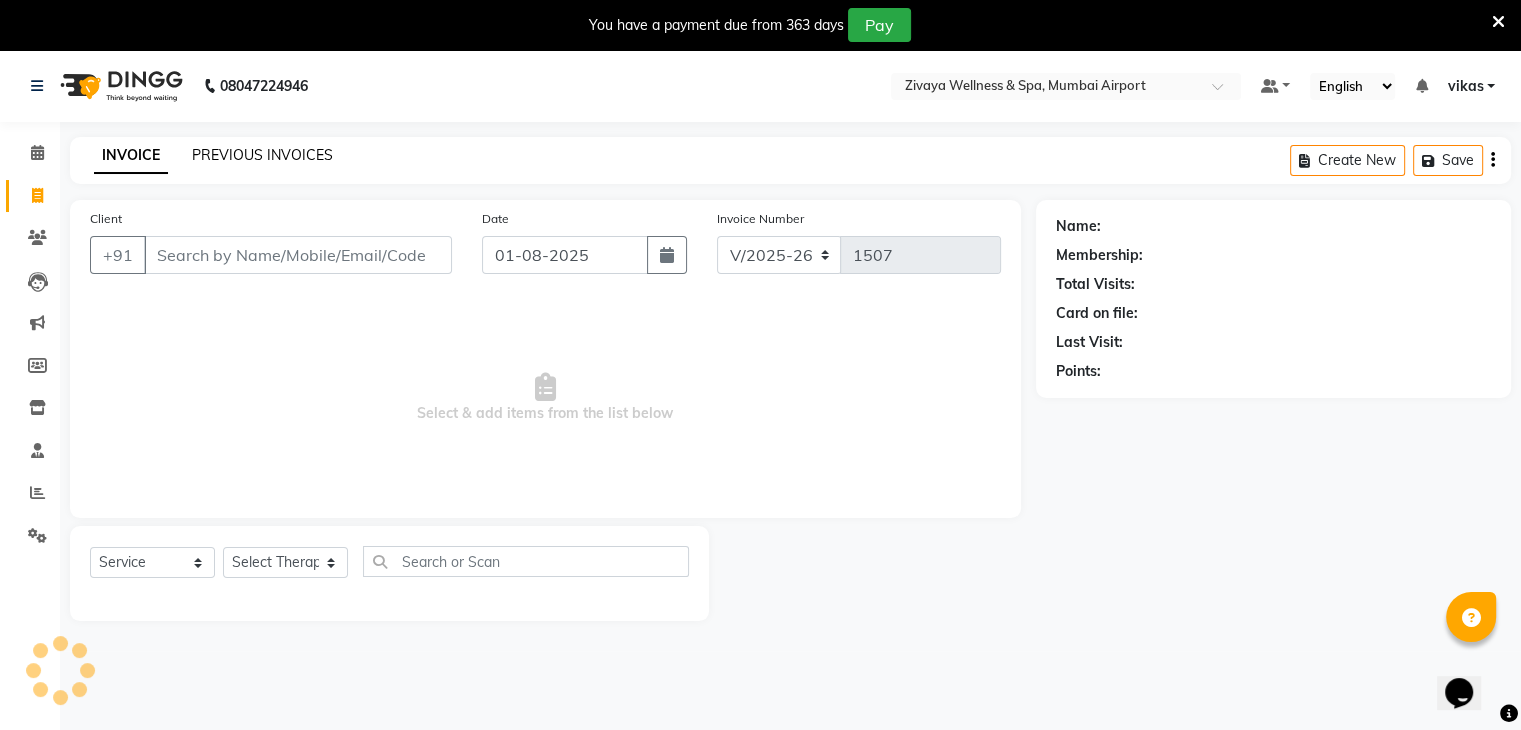 click on "PREVIOUS INVOICES" 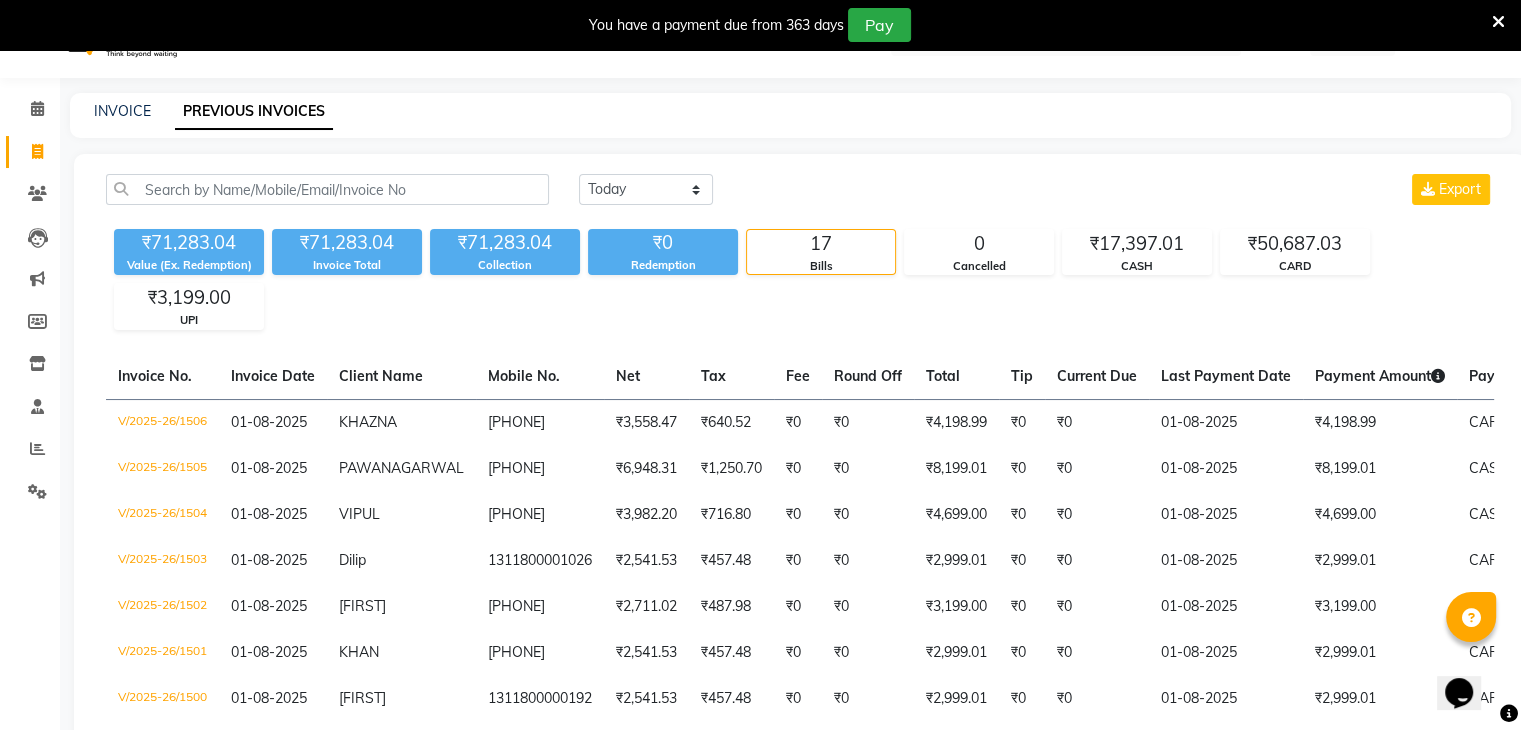scroll, scrollTop: 0, scrollLeft: 0, axis: both 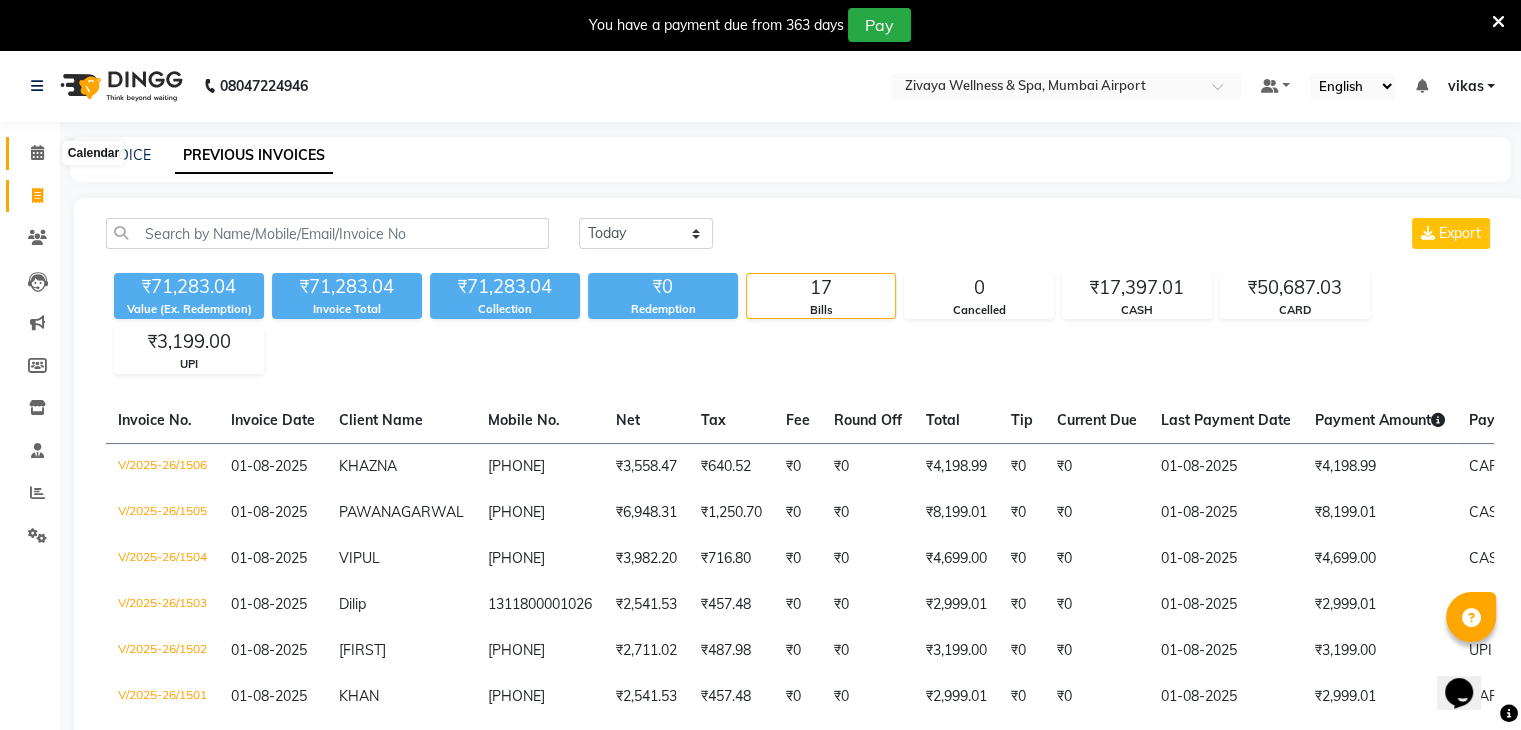click 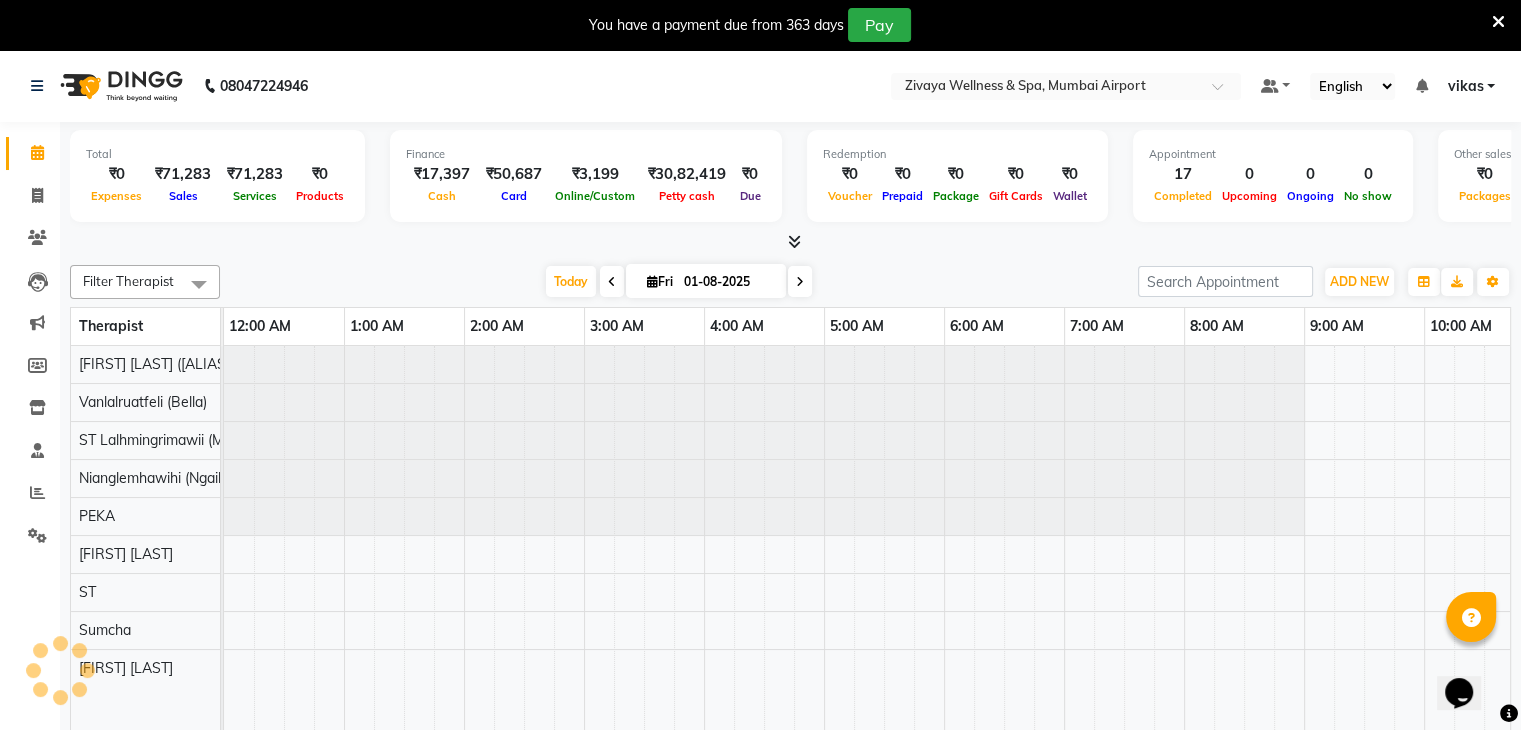 scroll, scrollTop: 0, scrollLeft: 720, axis: horizontal 